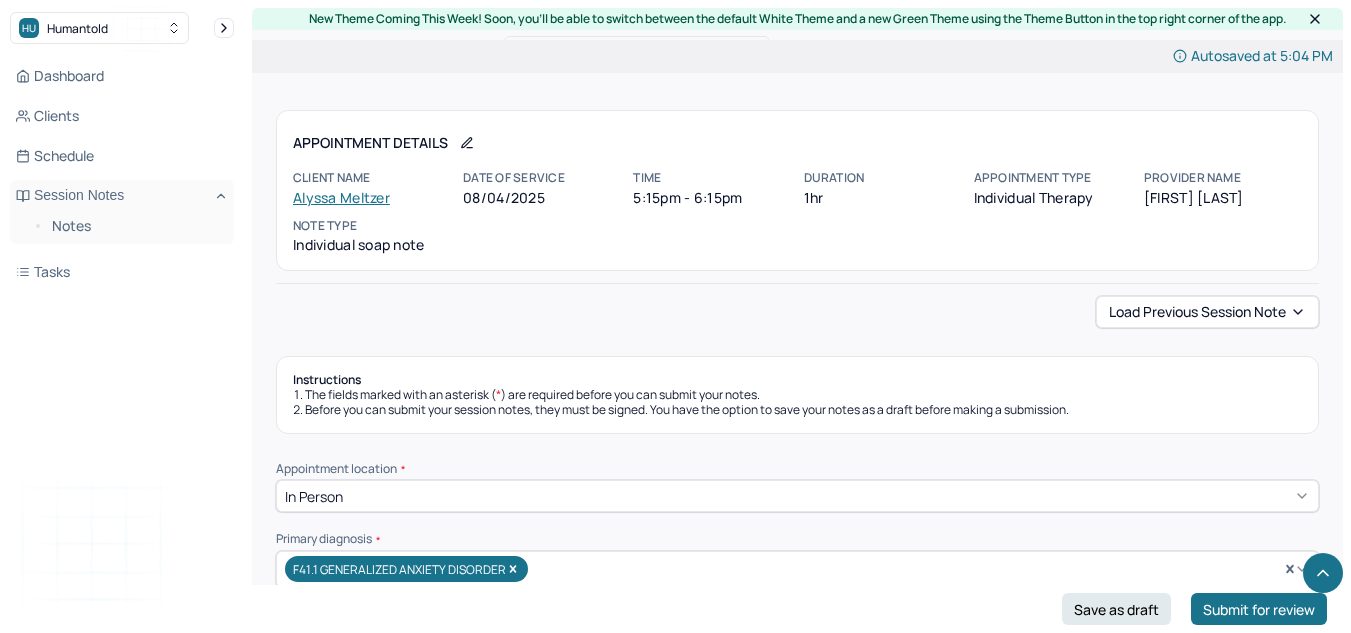 scroll, scrollTop: 920, scrollLeft: 0, axis: vertical 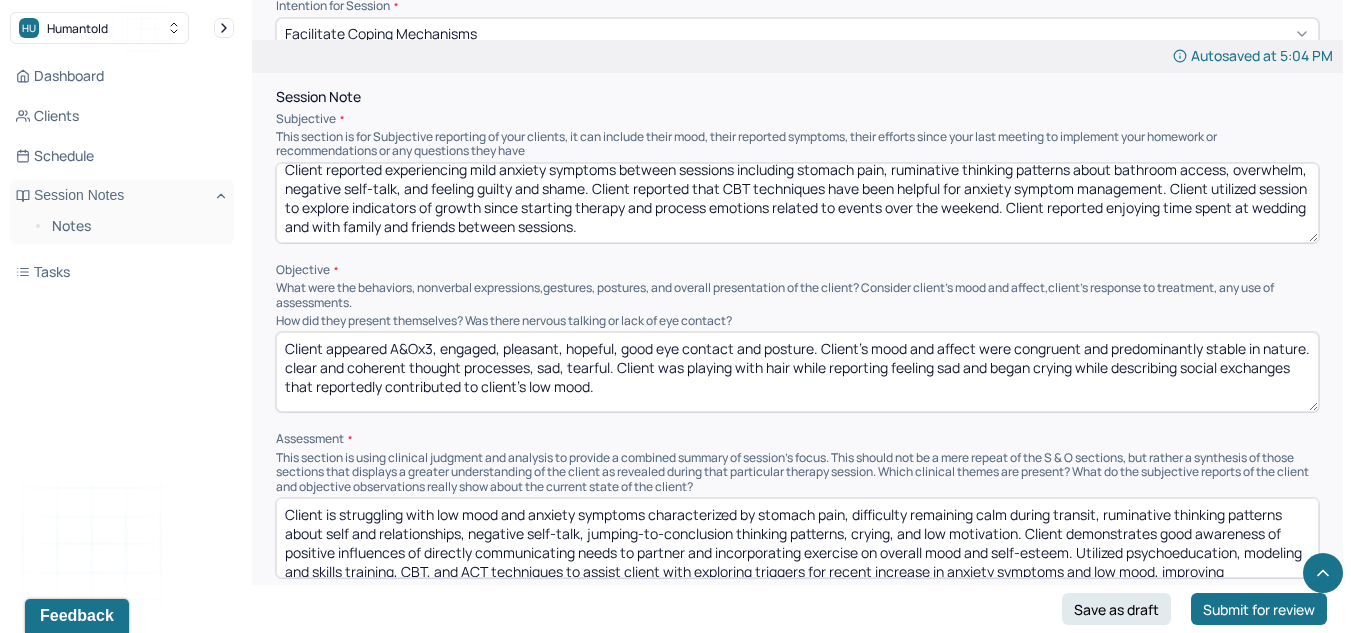 click on "Session Note Subjective This section is for Subjective reporting of your clients, it can include their mood, their reported symptoms, their efforts since your last meeting to implement your homework or recommendations or any questions they have Client reported experiencing mild anxiety symptoms between sessions including stomach pain, ruminative thinking patterns about bathroom access, overwhelm, negative self-talk, and feeling guilty and shame. Client reported that CBT techniques have been helpful for anxiety symptom management. Client utilized session to explore indicators of growth since starting therapy and process emotions related to events over the weekend. Client reported enjoying time spent at wedding and with family and friends between sessions.  Objective What were the behaviors, nonverbal expressions,gestures, postures, and overall presentation of the client? Consider client's mood and affect,client's response to treatment, any use of assessments. Assessment" at bounding box center (797, 334) 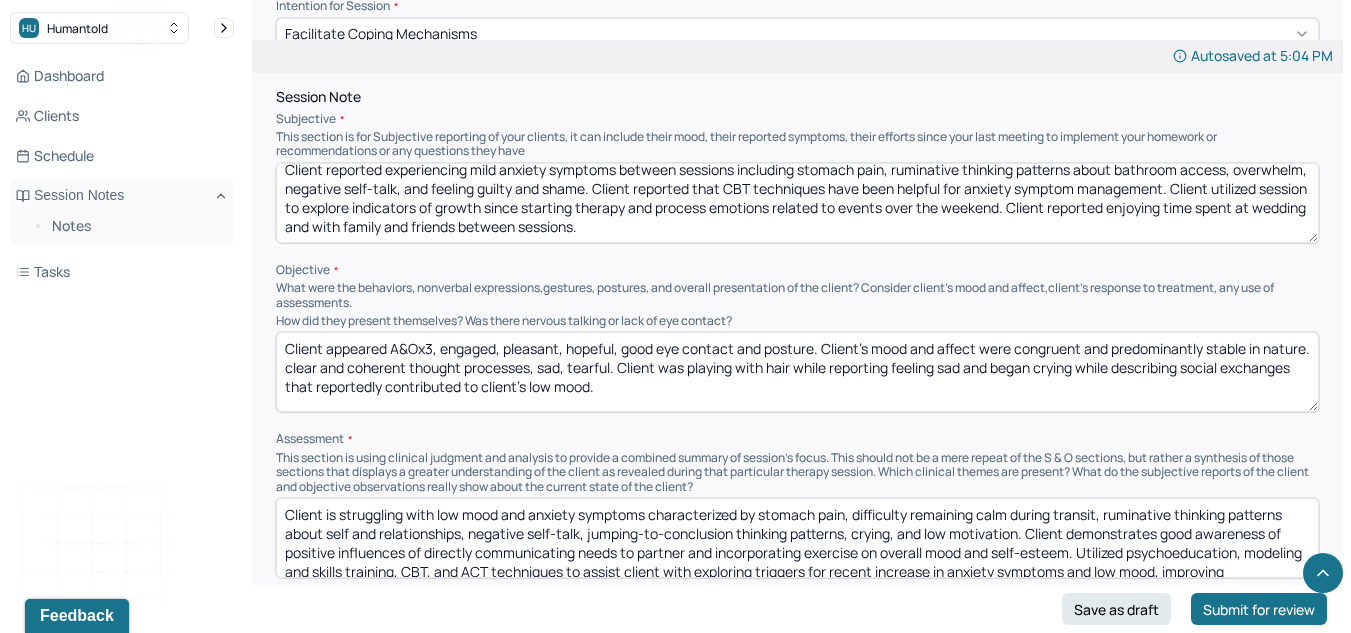 drag, startPoint x: 715, startPoint y: 408, endPoint x: 339, endPoint y: 369, distance: 378.01718 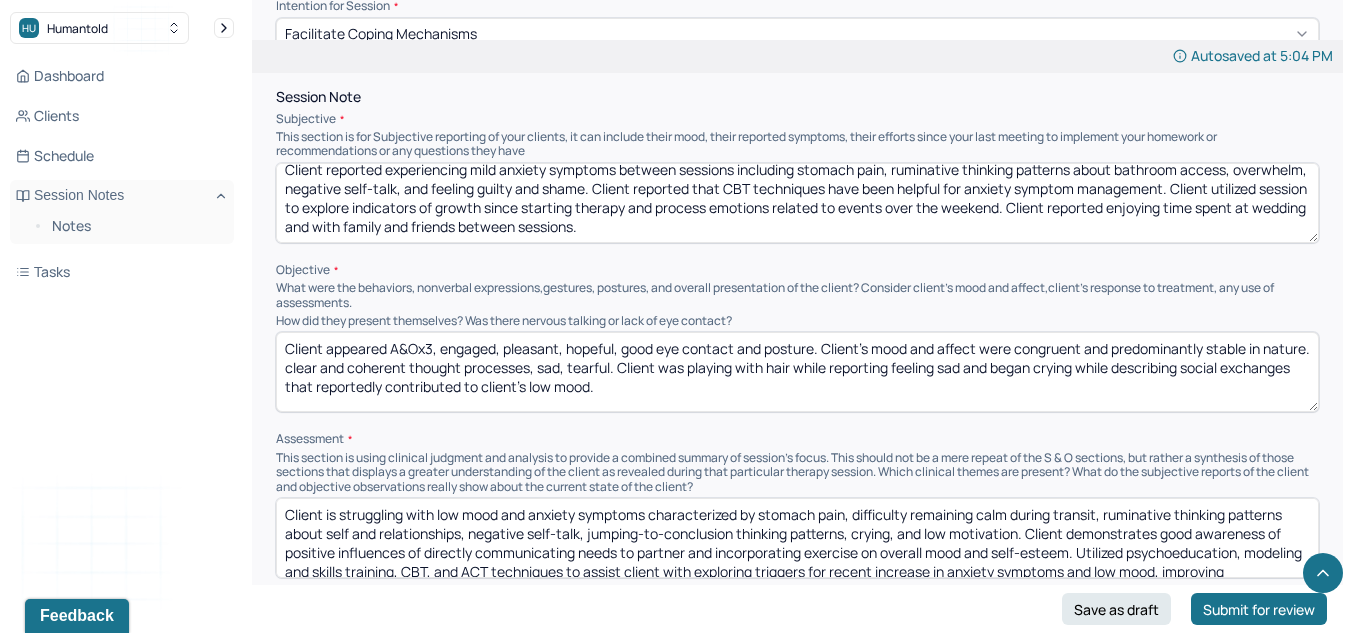 click on "Client appeared A&Ox3, engaged, pleasant, hopeful, good eye contact and posture. Client's mood and affect were congruent and predominantly stable in nature. clear and coherent thought processes, sad, tearful. Client was playing with hair while reporting feeling sad and began crying while describing social exchanges that reportedly contributed to client's low mood." at bounding box center [797, 372] 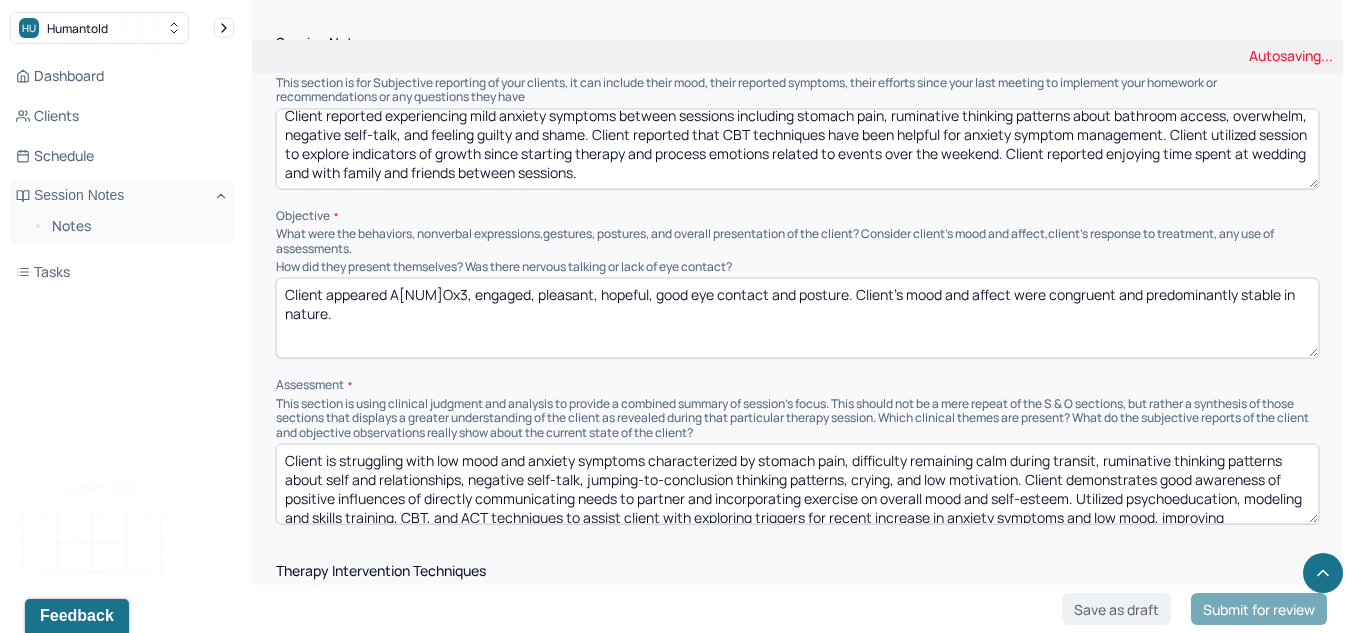 scroll, scrollTop: 1001, scrollLeft: 0, axis: vertical 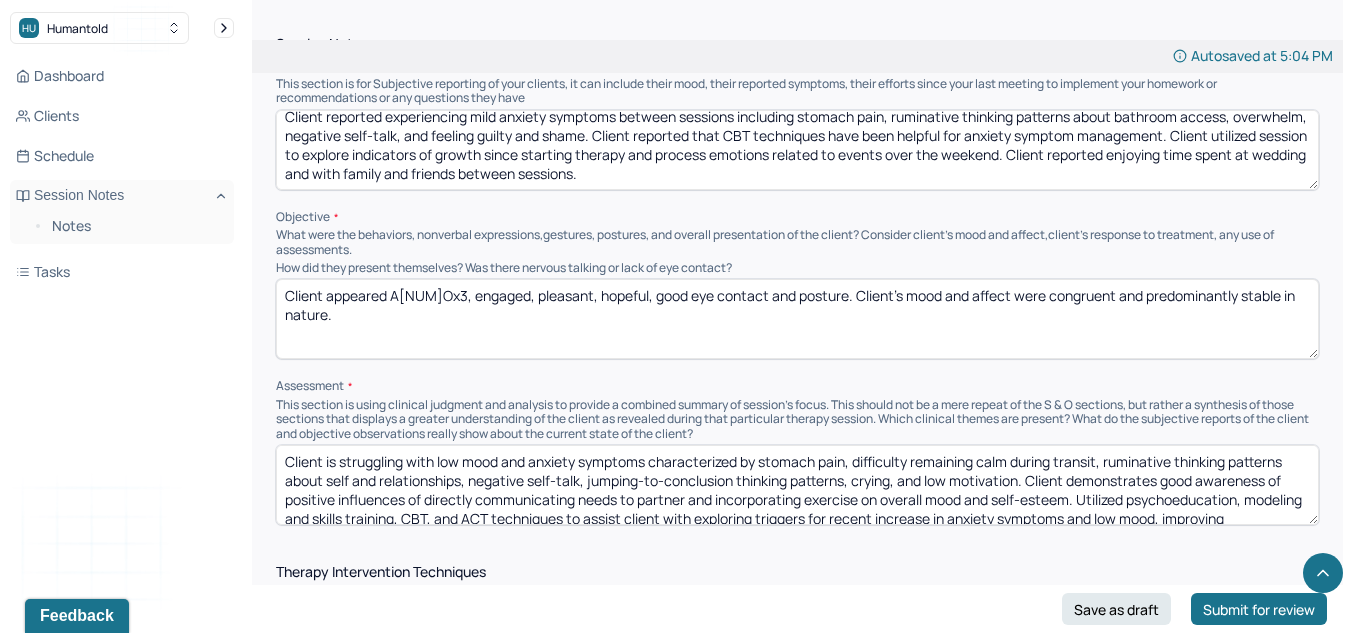 type on "Client appeared A[NUM]Ox3, engaged, pleasant, hopeful, good eye contact and posture. Client's mood and affect were congruent and predominantly stable in nature." 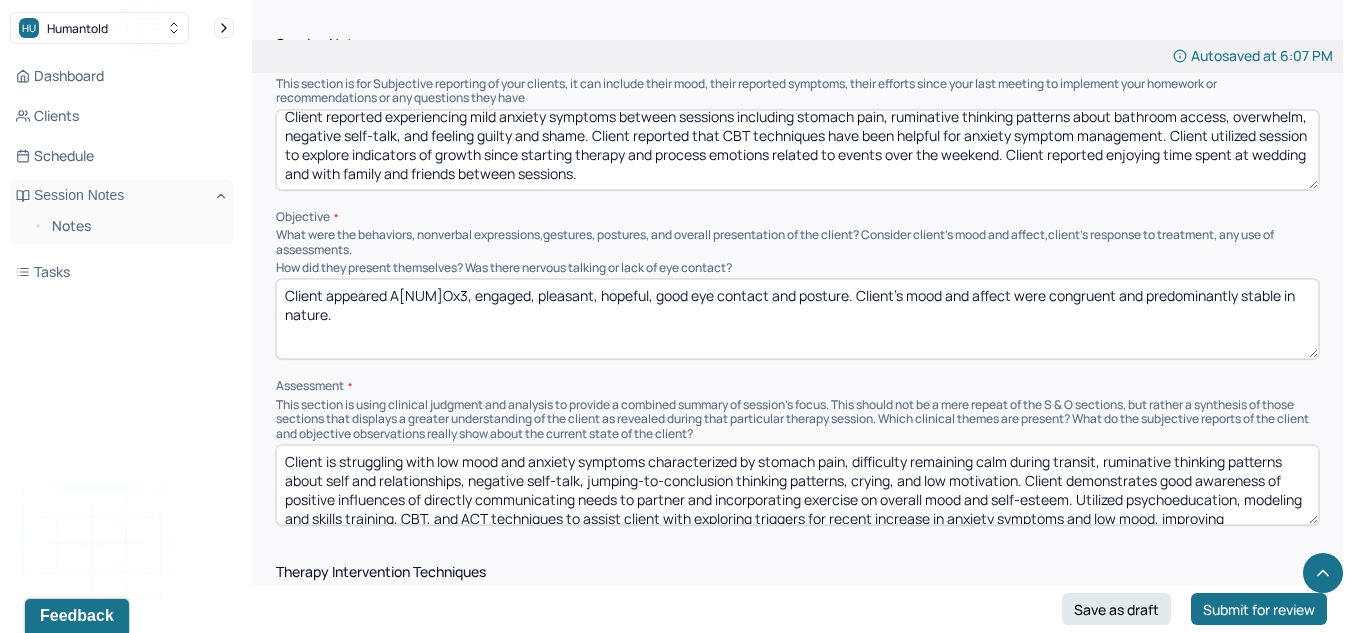 click on "Client is struggling with low mood and anxiety symptoms characterized by stomach pain, difficulty remaining calm during transit, ruminative thinking patterns about self and relationships, negative self-talk, jumping-to-conclusion thinking patterns, crying, and low motivation. Client demonstrates good awareness of positive influences of directly communicating needs to partner and incorporating exercise on overall mood and self-esteem. Utilized psychoeducation, modeling and skills training, CBT, and ACT techniques to assist client with exploring triggers for recent increase in anxiety symptoms and low mood, improving communication tools within interpersonal dynamics, reframing negative self-talk, and refuting cognitive distortions held toward self and relationships." at bounding box center (797, 485) 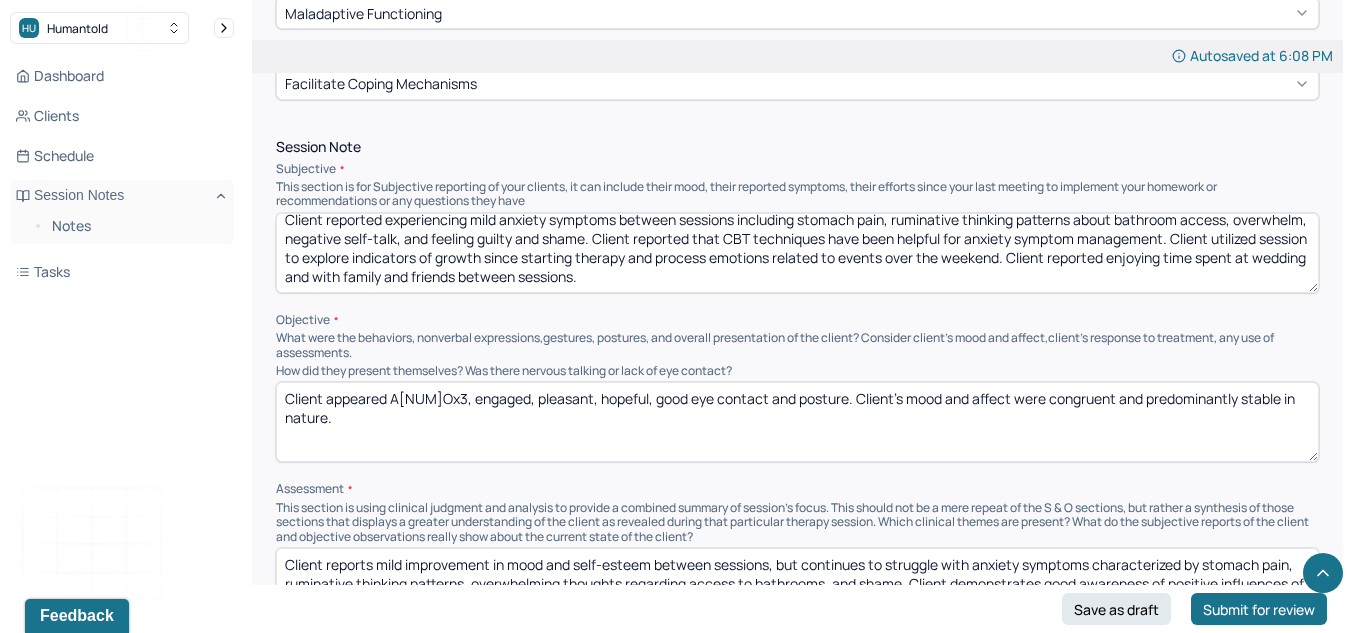 scroll, scrollTop: 946, scrollLeft: 0, axis: vertical 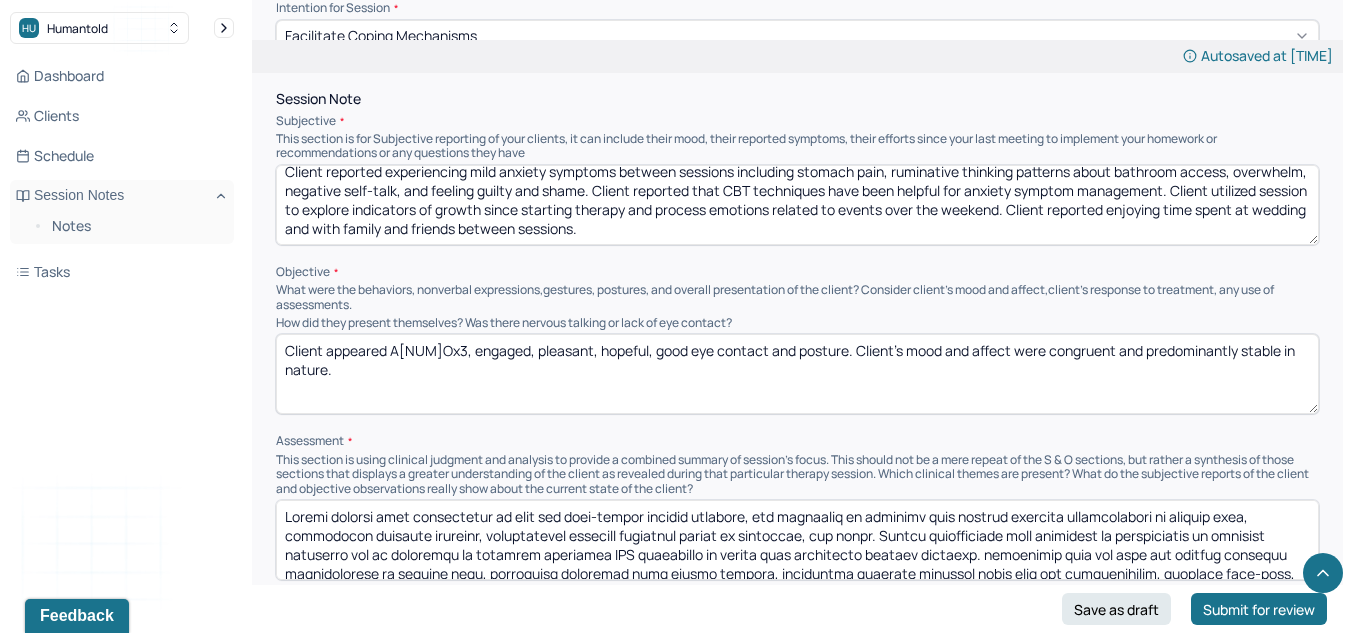 drag, startPoint x: 1032, startPoint y: 566, endPoint x: 1141, endPoint y: 553, distance: 109.77249 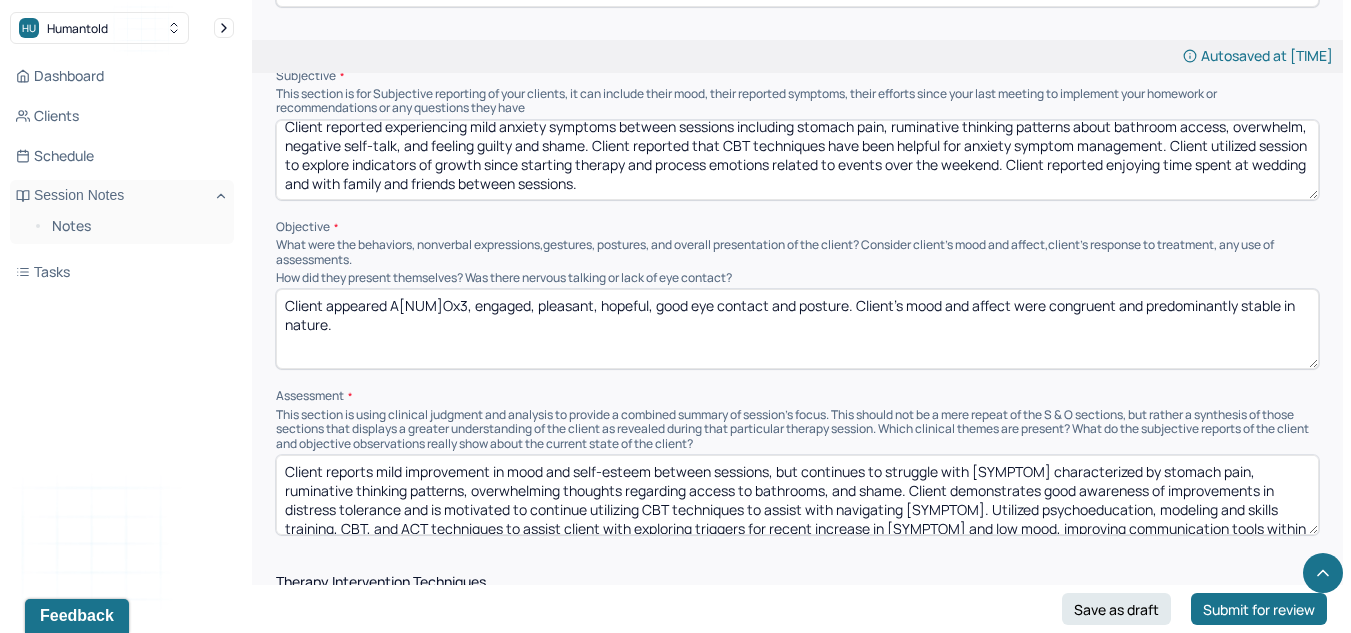 scroll, scrollTop: 1013, scrollLeft: 0, axis: vertical 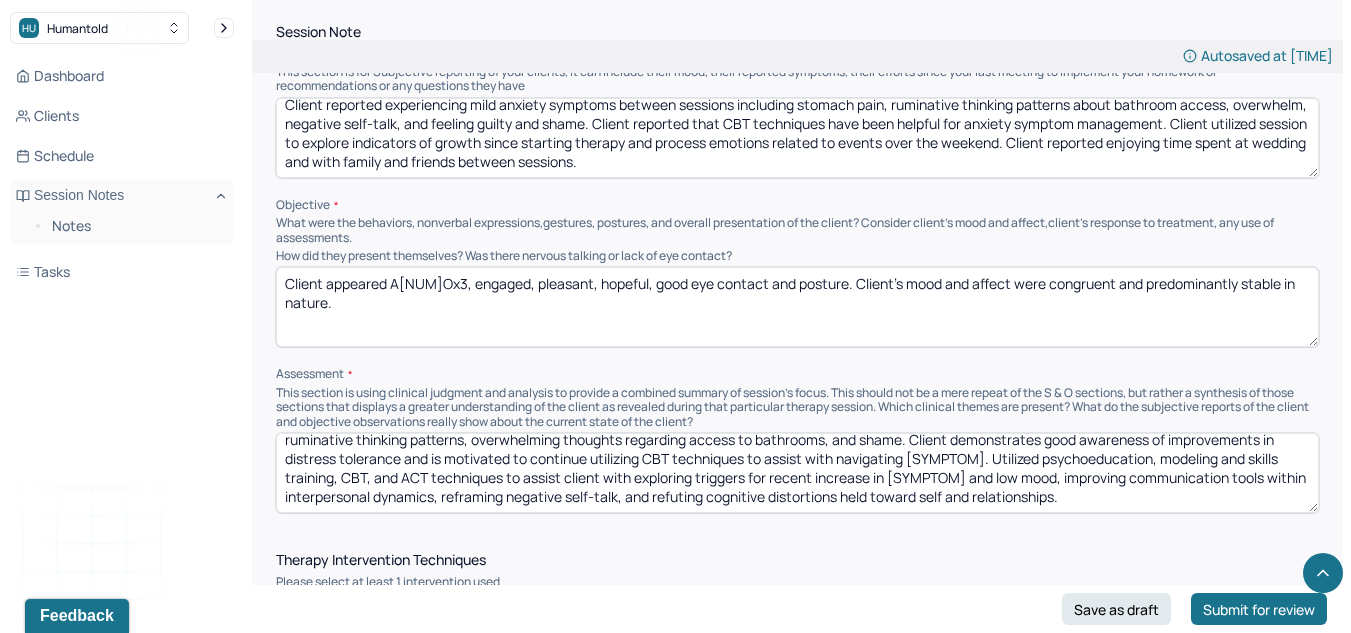 click on "Client reports mild improvement in mood and self-esteem between sessions, but continues to struggle with anxiety symptoms characterized by stomach pain, ruminative thinking patterns, overwhelming thoughts regarding access to bathrooms, and shame. Client demonstrates good awareness of improvements in distress tolerance and is motivated to continue utilizing CBT techniques to assist with navigating anxiety symptoms. Utilized psychoeducation, modeling and skills training, CBT, and ACT techniques to assist client with exploring triggers for recent increase in anxiety symptoms and low mood, improving communication tools within interpersonal dynamics, reframing negative self-talk, and refuting cognitive distortions held toward self and relationships." at bounding box center [797, 473] 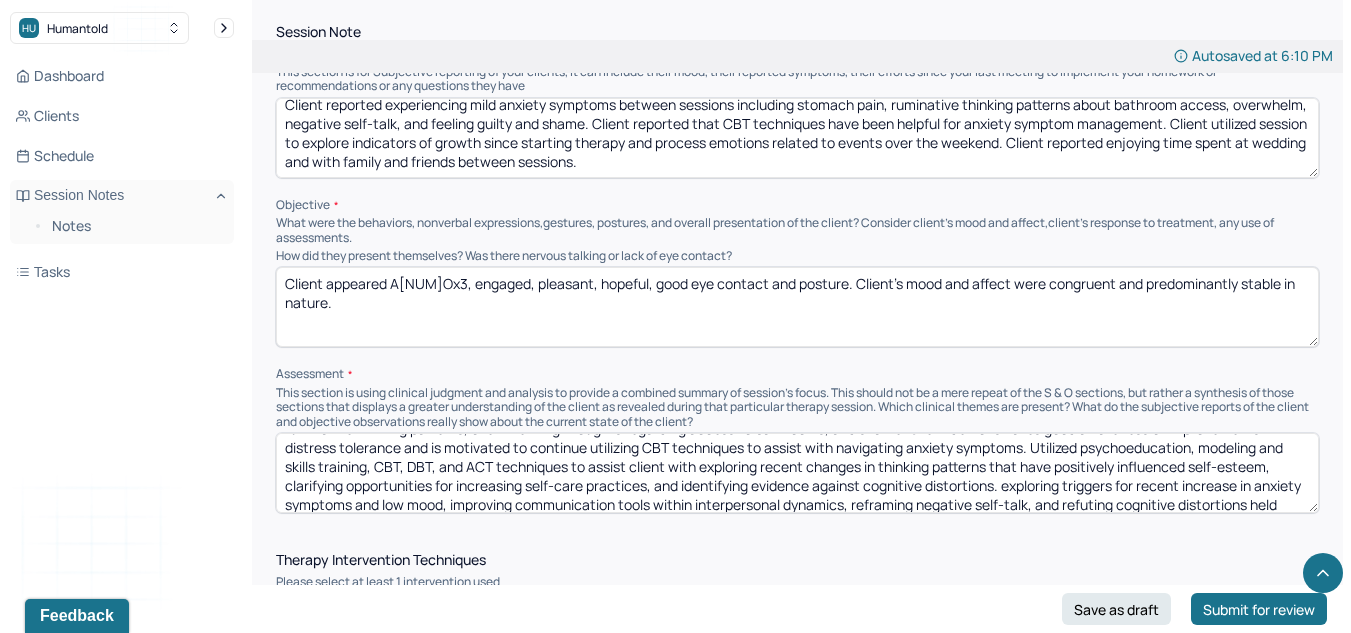 click on "Client reports mild improvement in mood and self-esteem between sessions, but continues to struggle with anxiety symptoms characterized by stomach pain, ruminative thinking patterns, overwhelming thoughts regarding access to bathrooms, and shame. Client demonstrates good awareness of improvements in distress tolerance and is motivated to continue utilizing CBT techniques to assist with navigating anxiety symptoms. Utilized psychoeducation, modeling and skills training, CBT, DBT, and ACT techniques to assist client with exploring recent changes in thinking patterns that have positively influenced self-esteem, clarifying opportunities for increasing self-care practices, identifying evi exploring triggers for recent increase in anxiety symptoms and low mood, improving communication tools within interpersonal dynamics, reframing negative self-talk, and refuting cognitive distortions held toward self and relationships." at bounding box center [797, 473] 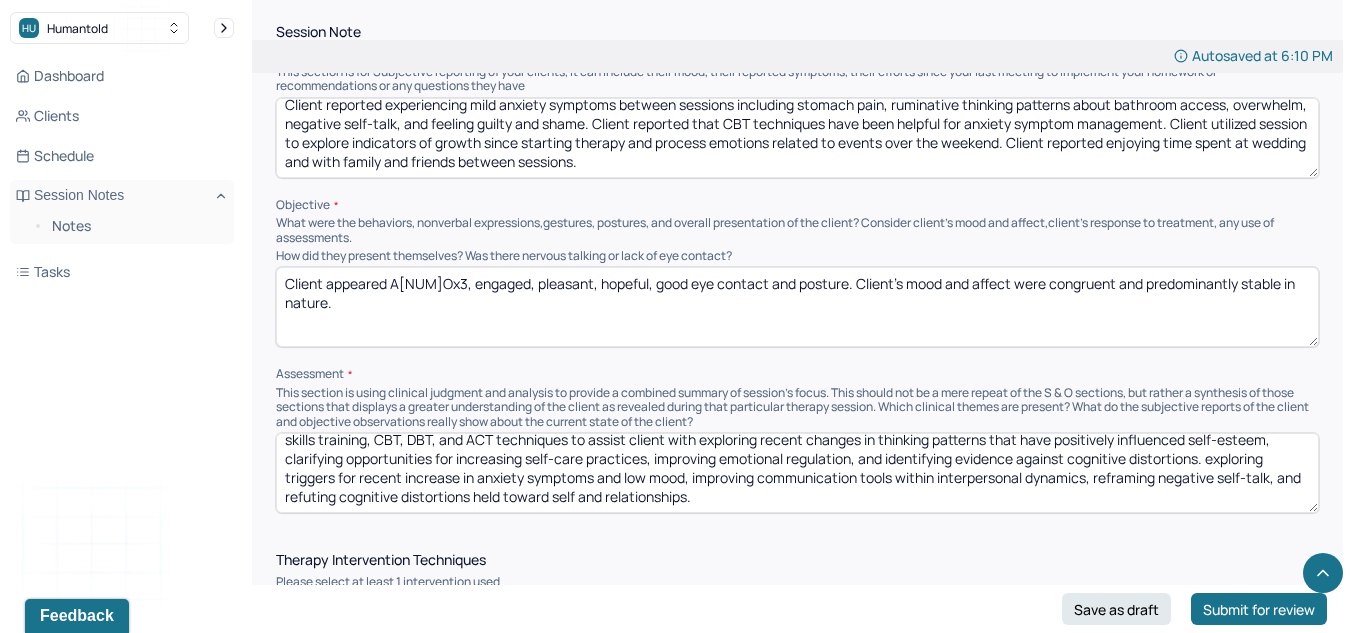 drag, startPoint x: 422, startPoint y: 503, endPoint x: 1213, endPoint y: 548, distance: 792.279 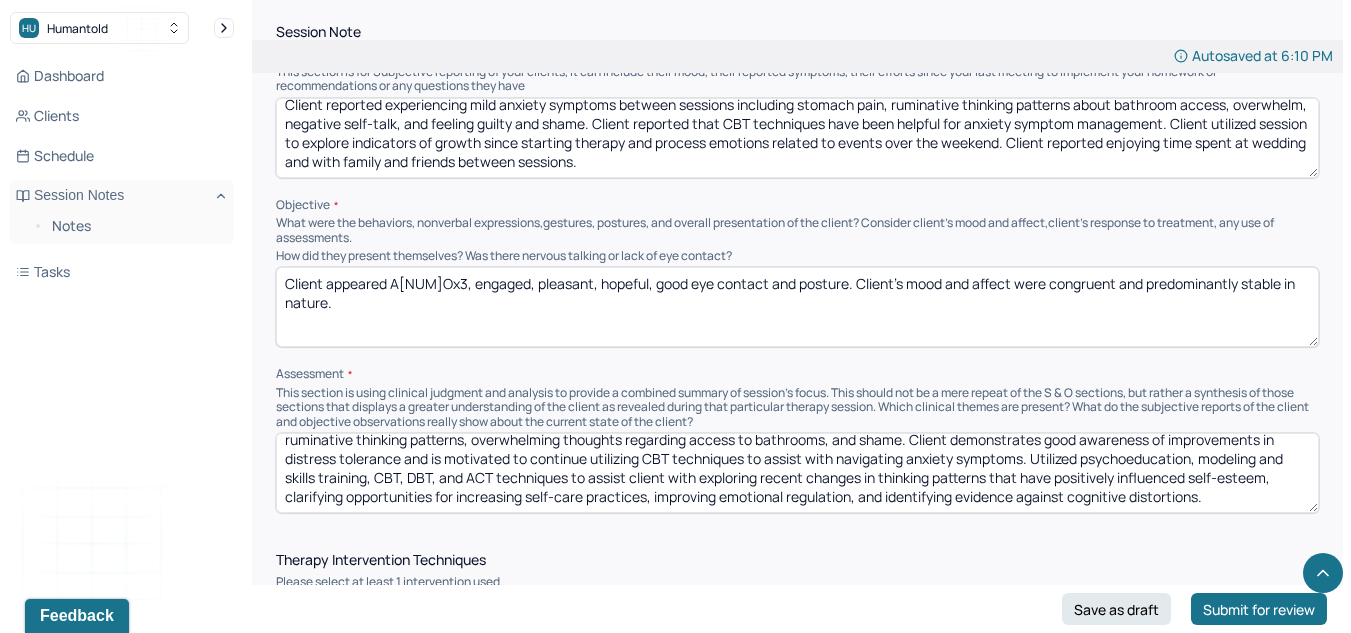 scroll, scrollTop: 48, scrollLeft: 0, axis: vertical 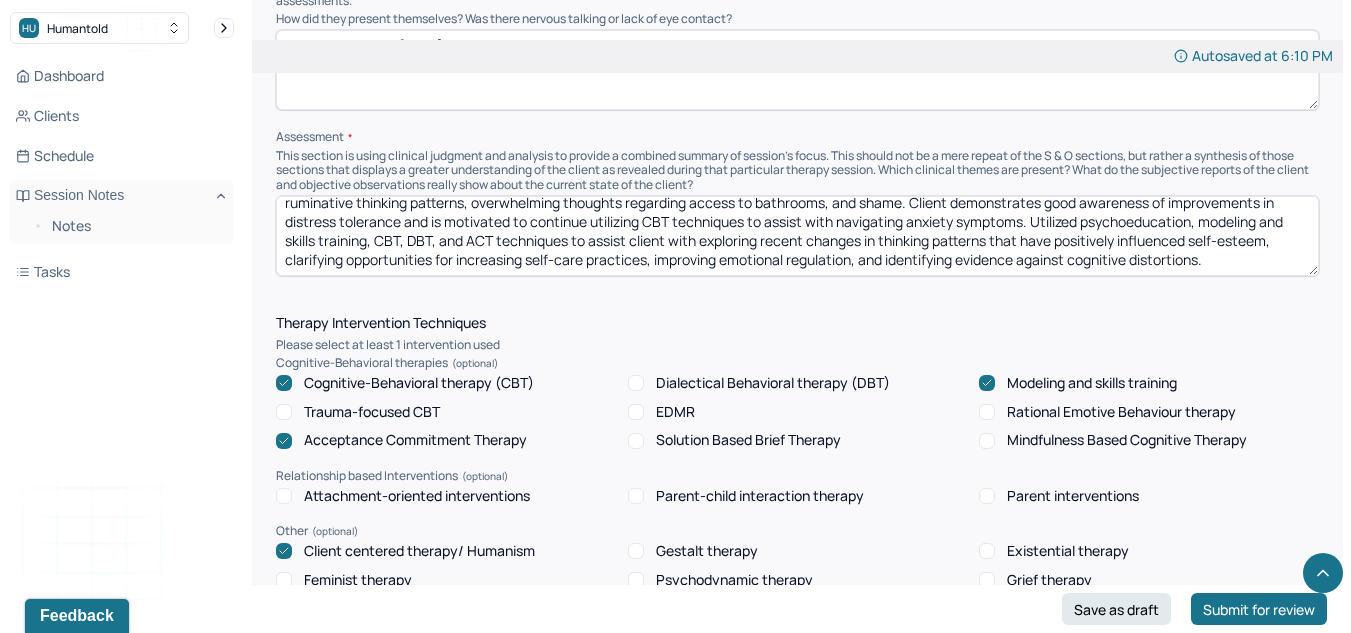 type on "Client reports mild improvement in mood and self-esteem between sessions, but continues to struggle with anxiety symptoms characterized by stomach pain, ruminative thinking patterns, overwhelming thoughts regarding access to bathrooms, and shame. Client demonstrates good awareness of improvements in distress tolerance and is motivated to continue utilizing CBT techniques to assist with navigating anxiety symptoms. Utilized psychoeducation, modeling and skills training, CBT, DBT, and ACT techniques to assist client with exploring recent changes in thinking patterns that have positively influenced self-esteem, clarifying opportunities for increasing self-care practices, improving emotional regulation, and identifying evidence against cognitive distortions." 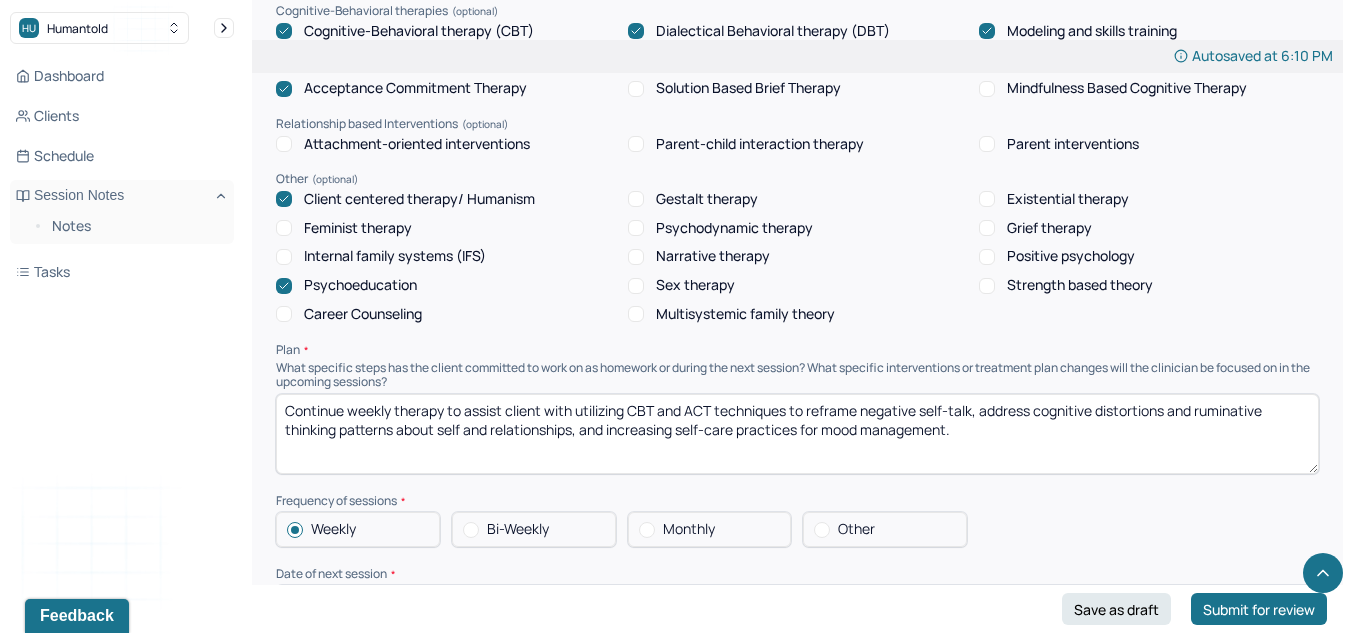 scroll, scrollTop: 1614, scrollLeft: 0, axis: vertical 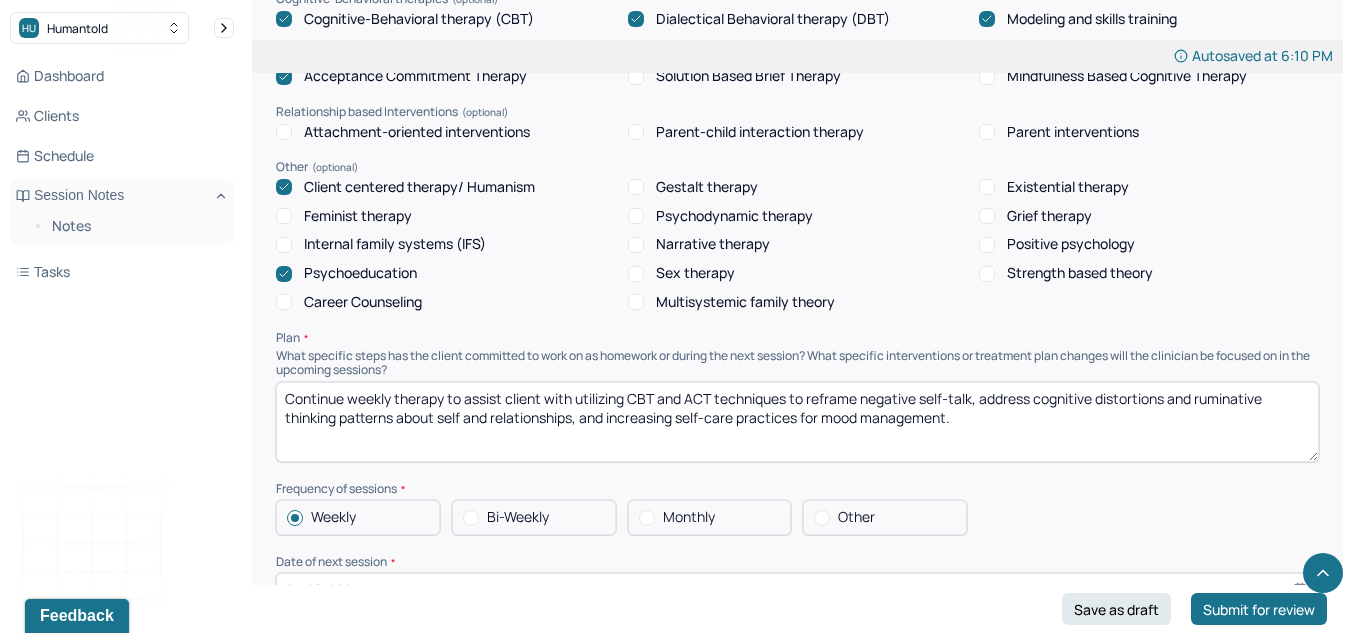 click on "Continue weekly therapy to assist client with utilizing CBT and ACT techniques to reframe negative self-talk, address cognitive distortions and ruminative thinking patterns about self and relationships, and increasing self-care practices for mood management." at bounding box center [797, 422] 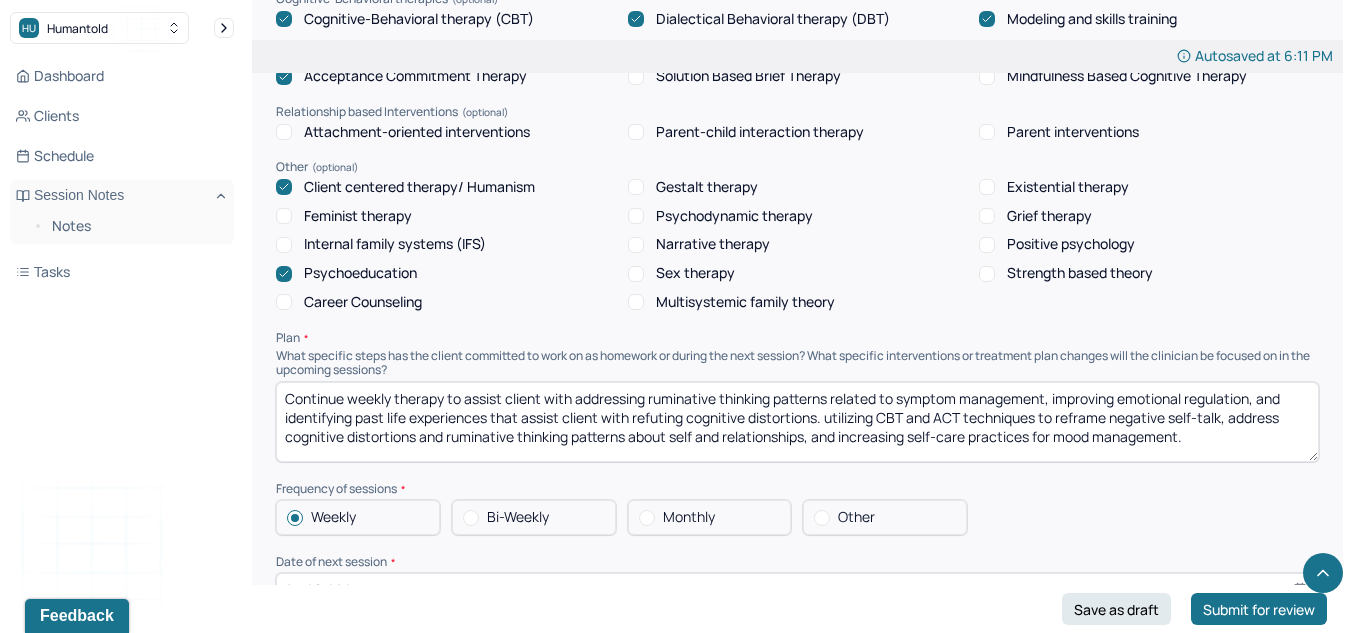 drag, startPoint x: 1229, startPoint y: 452, endPoint x: 829, endPoint y: 424, distance: 400.9788 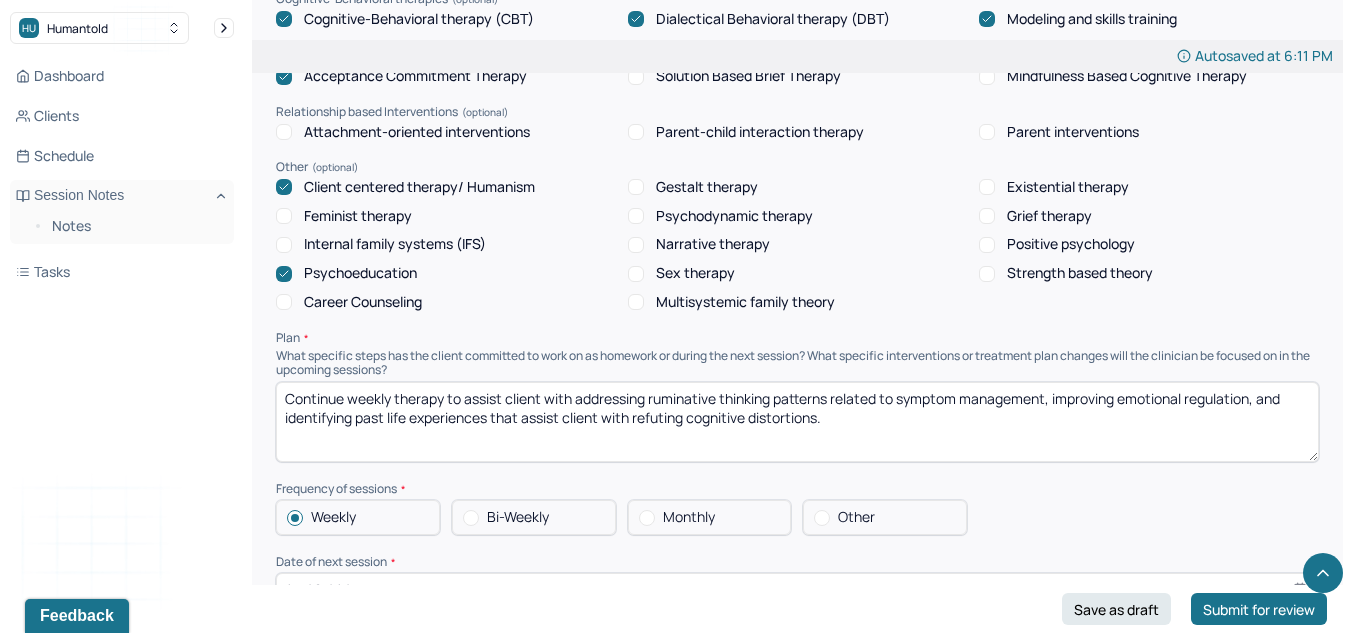 scroll, scrollTop: 1787, scrollLeft: 0, axis: vertical 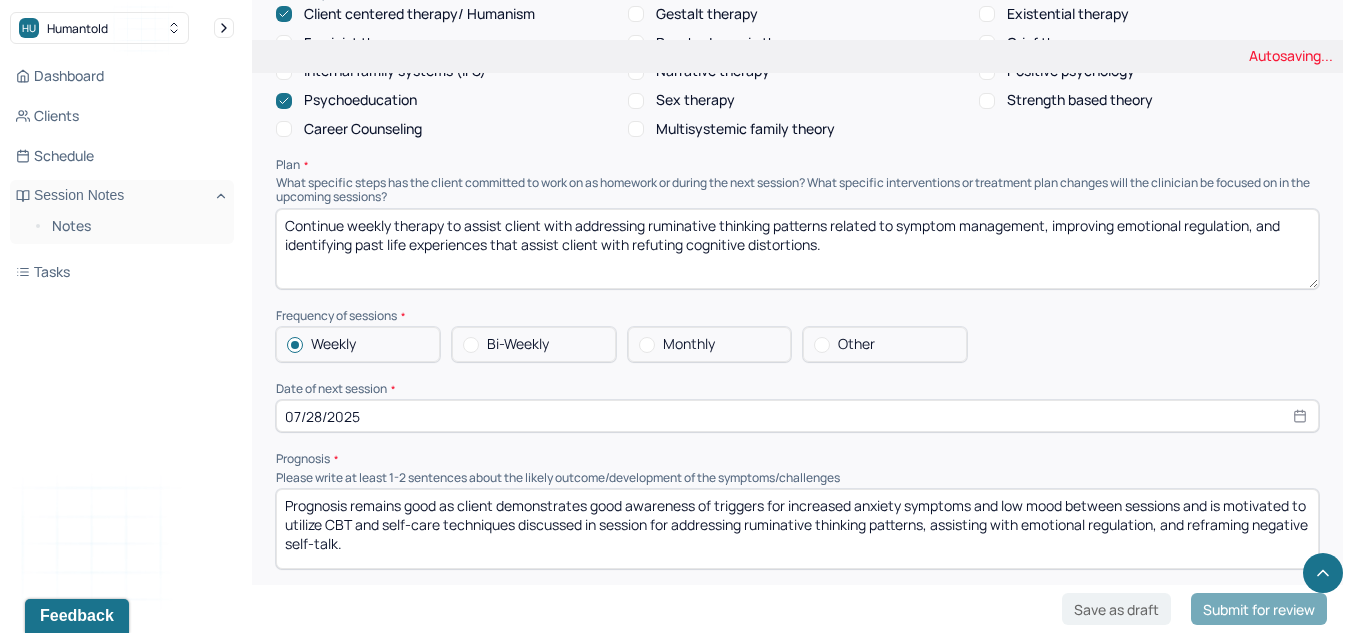 type on "Continue weekly therapy to assist client with addressing ruminative thinking patterns related to symptom management, improving emotional regulation, and identifying past life experiences that assist client with refuting cognitive distortions." 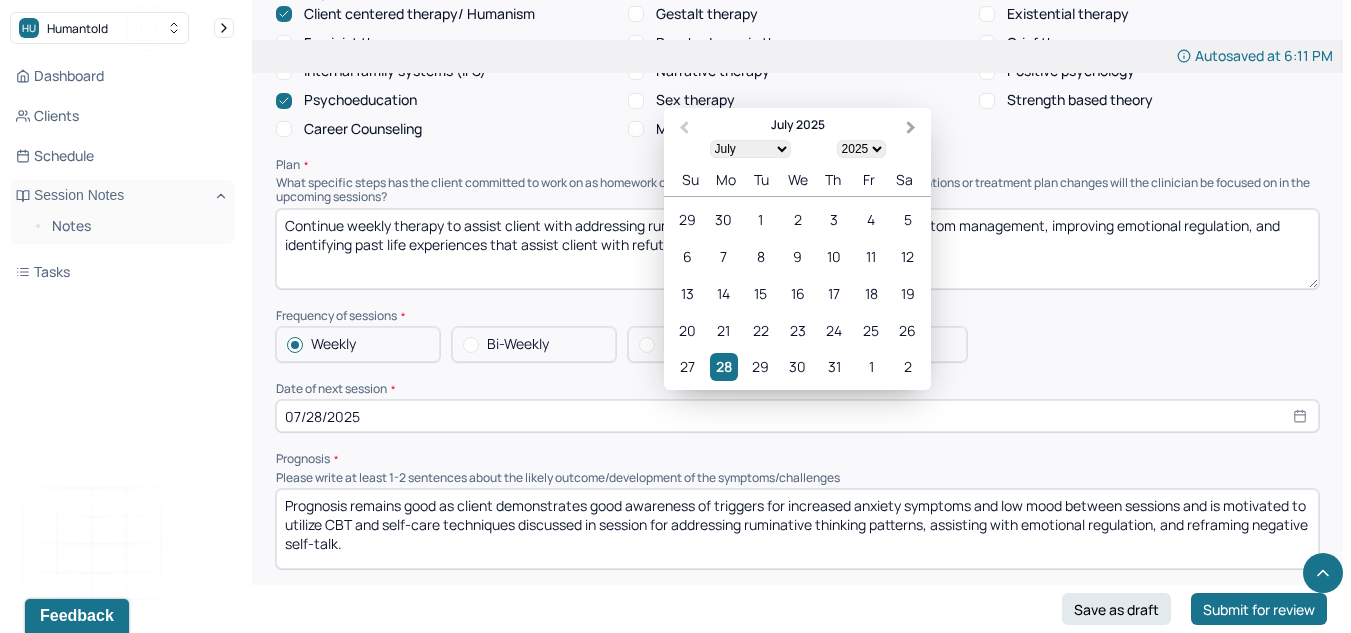 click on "Next Month" at bounding box center [913, 129] 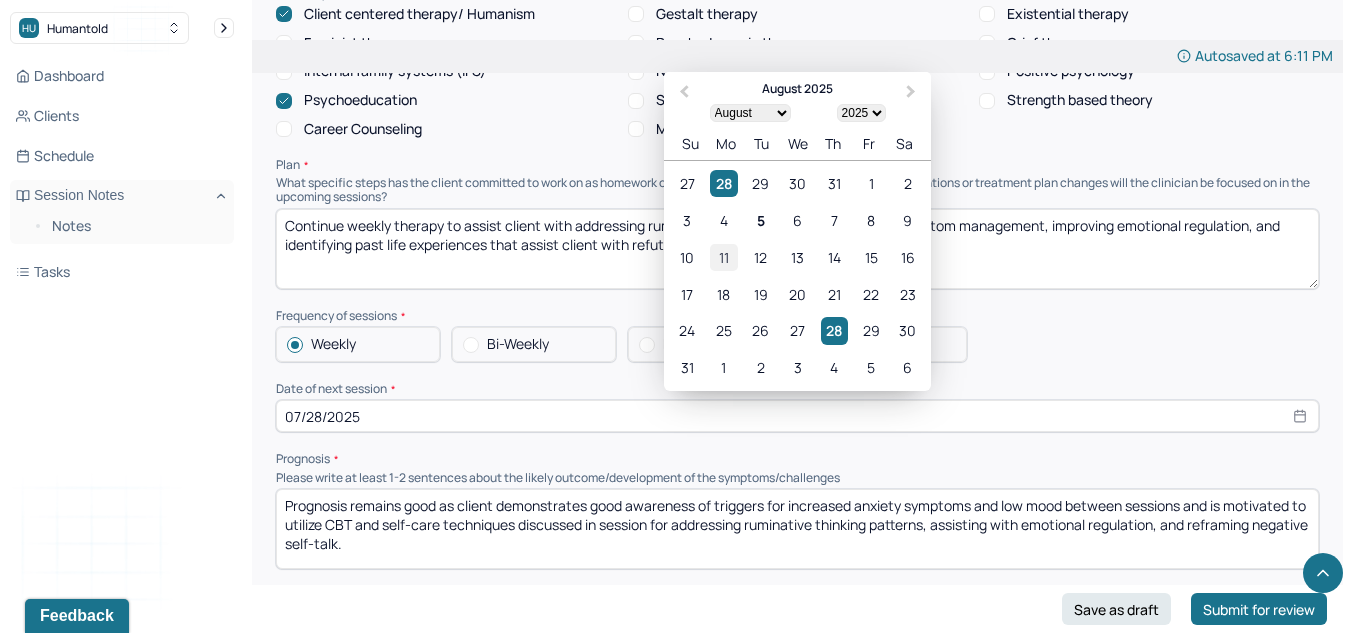 click on "11" at bounding box center (723, 257) 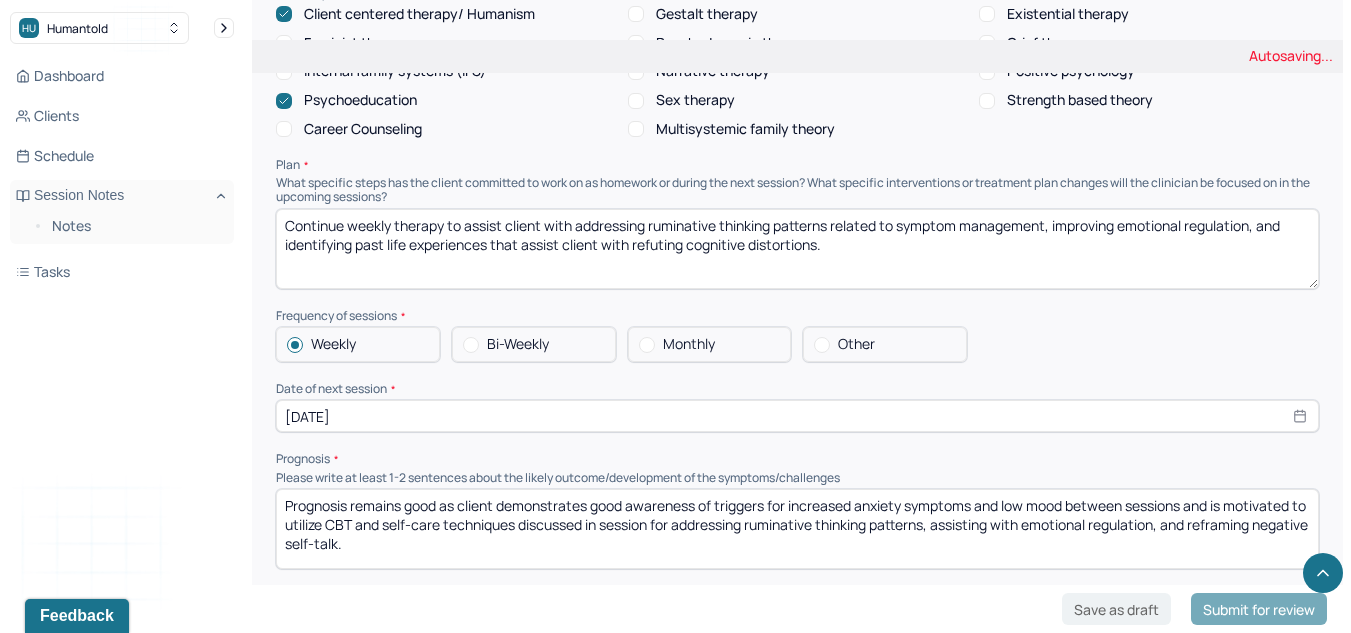 click on "Prognosis" at bounding box center (797, 459) 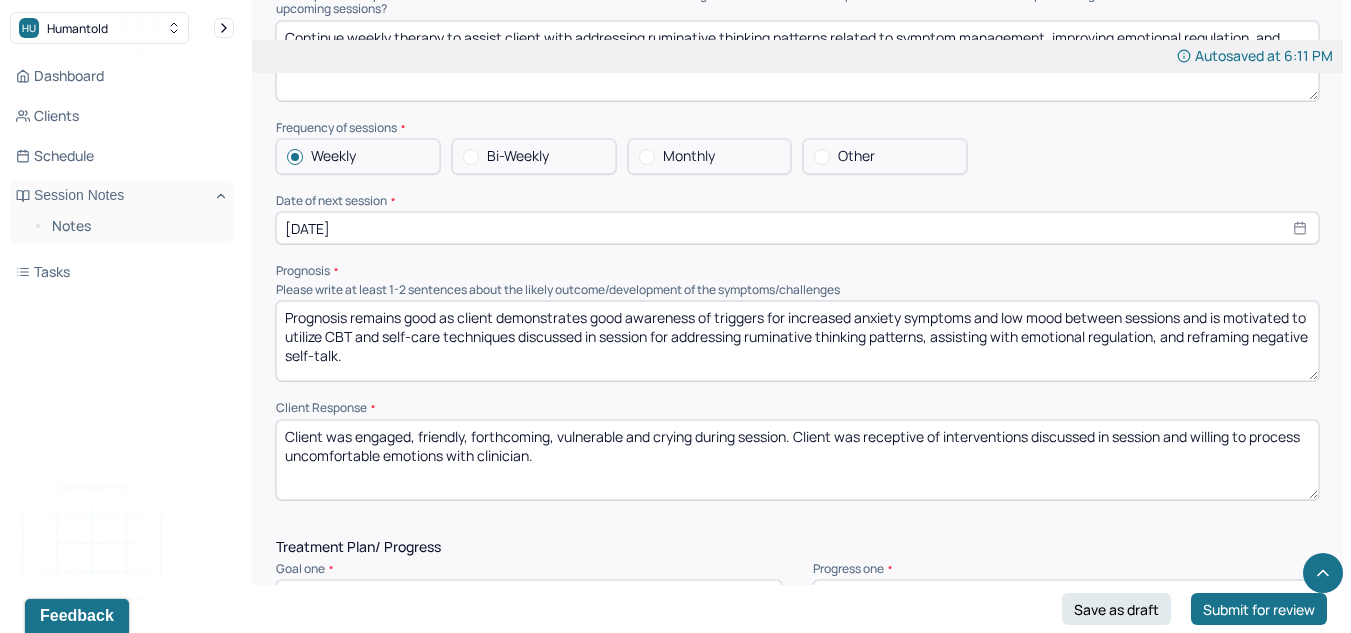 scroll, scrollTop: 1973, scrollLeft: 0, axis: vertical 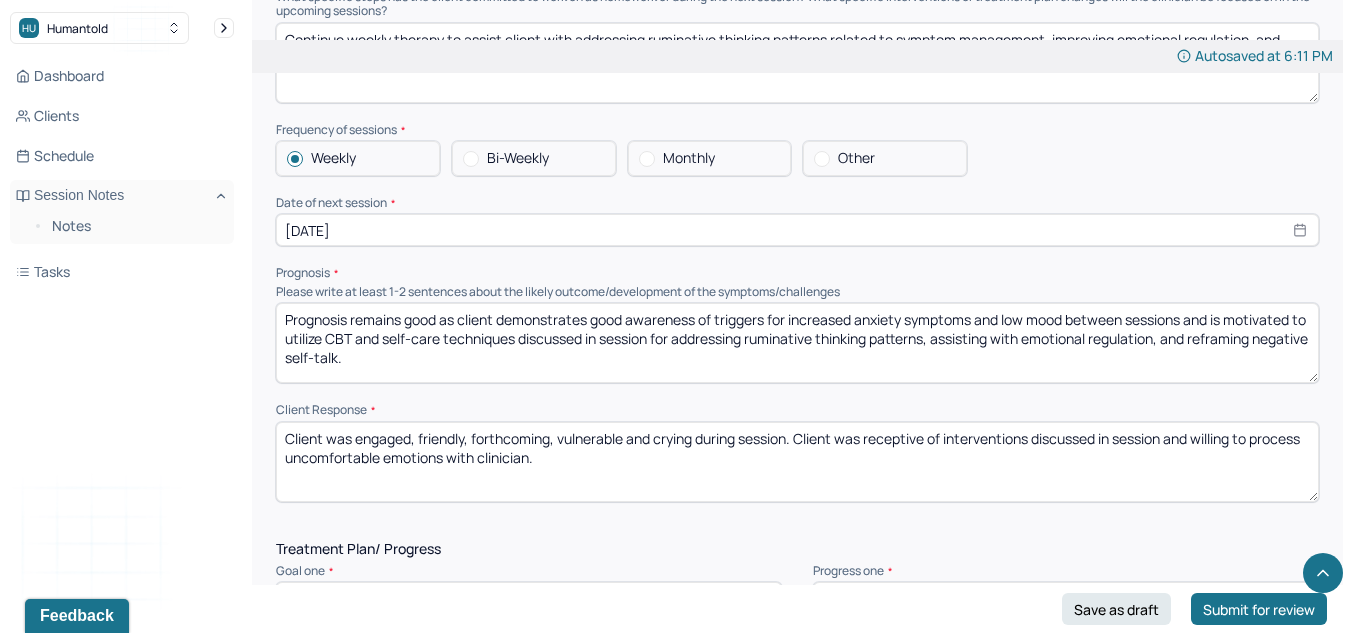 click on "Prognosis remains good as client demonstrates good awareness of triggers for increased anxiety symptoms and low mood between sessions and is motivated to utilize CBT and self-care techniques discussed in session for addressing ruminative thinking patterns, assisting with emotional regulation, and reframing negative self-talk." at bounding box center (797, 343) 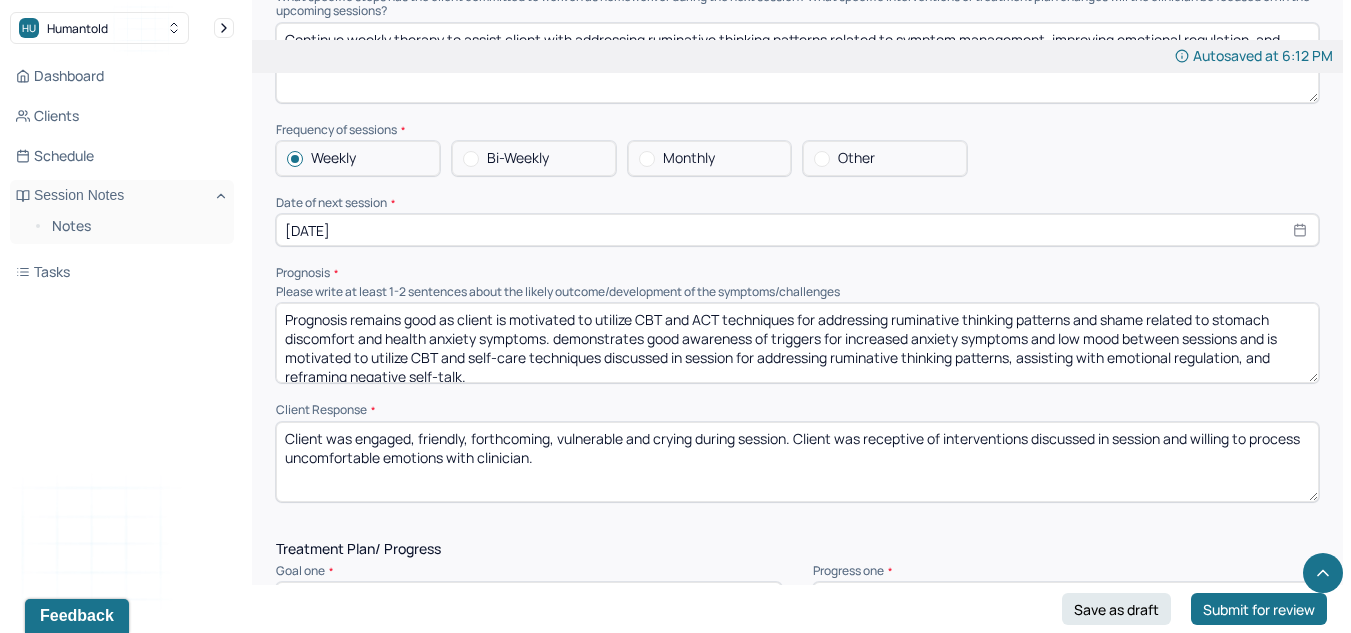 scroll, scrollTop: 10, scrollLeft: 0, axis: vertical 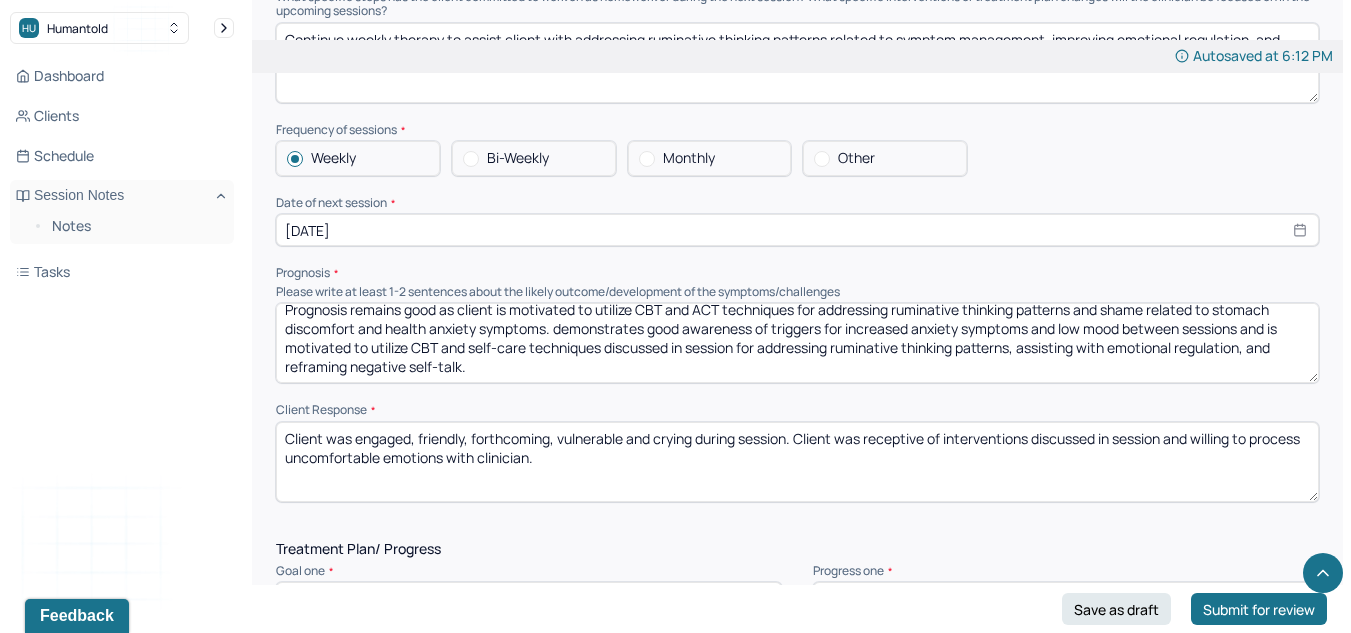 drag, startPoint x: 555, startPoint y: 335, endPoint x: 568, endPoint y: 403, distance: 69.2315 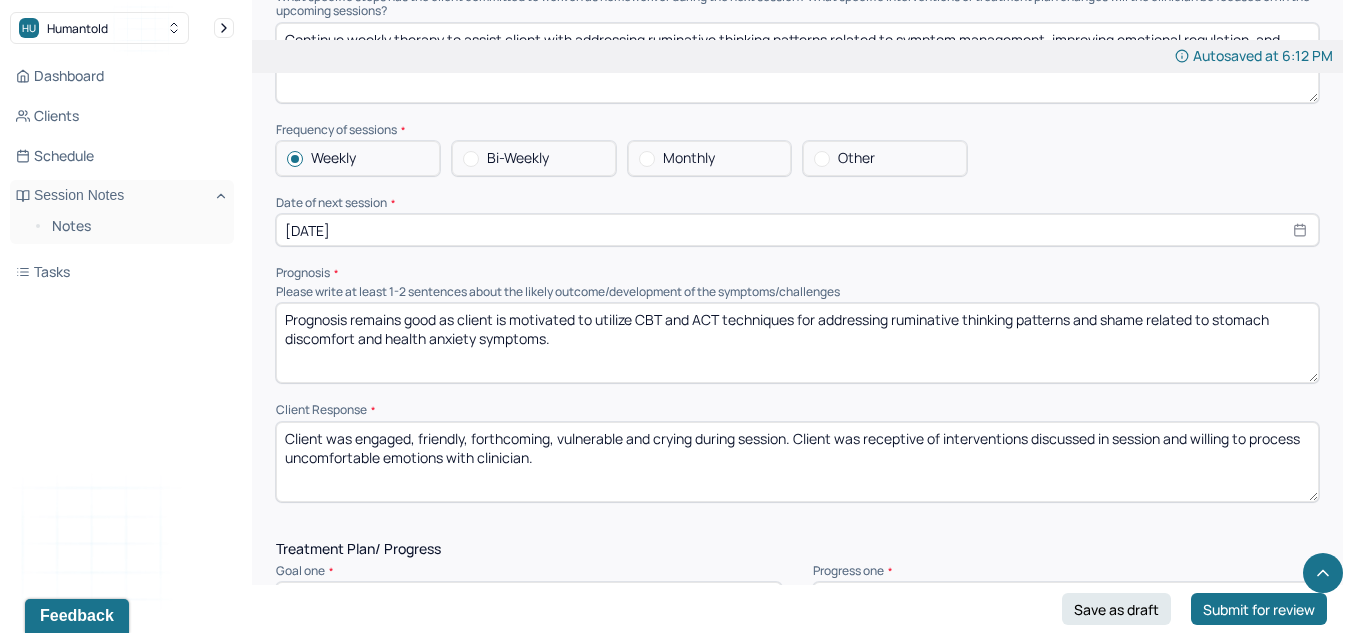 scroll, scrollTop: 0, scrollLeft: 0, axis: both 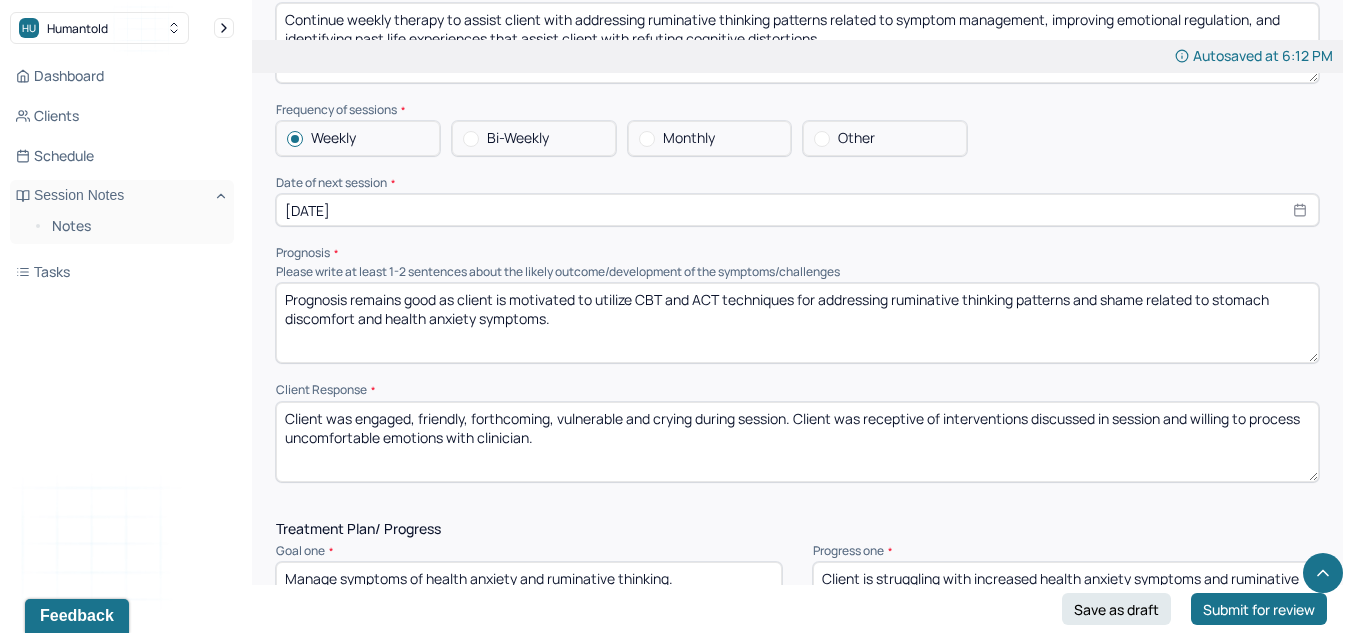 type on "Prognosis remains good as client is motivated to utilize CBT and ACT techniques for addressing ruminative thinking patterns and shame related to stomach discomfort and health anxiety symptoms." 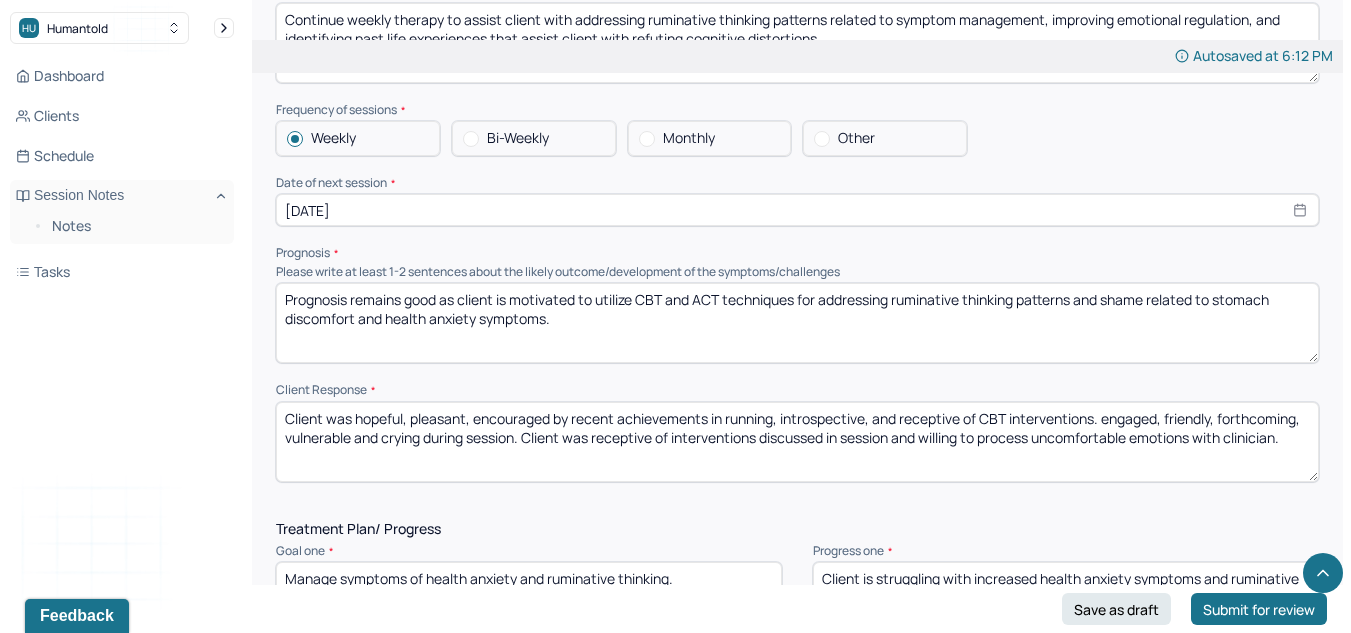 drag, startPoint x: 1112, startPoint y: 411, endPoint x: 1337, endPoint y: 433, distance: 226.073 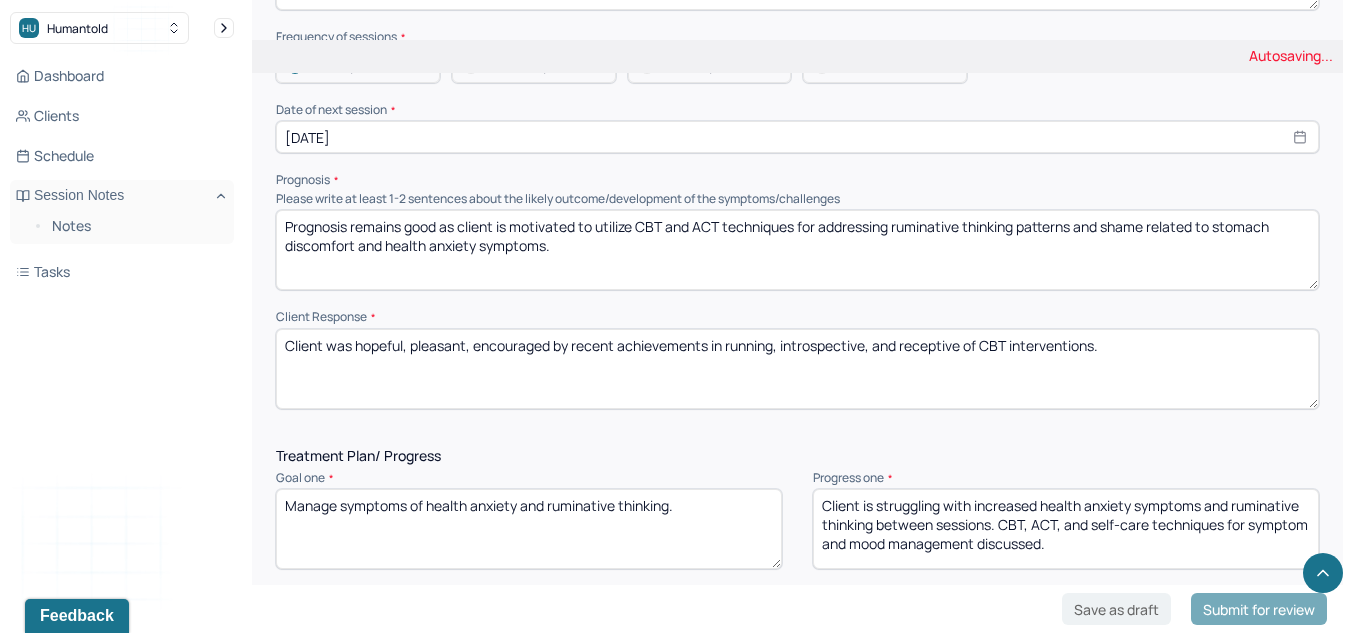 scroll, scrollTop: 2148, scrollLeft: 0, axis: vertical 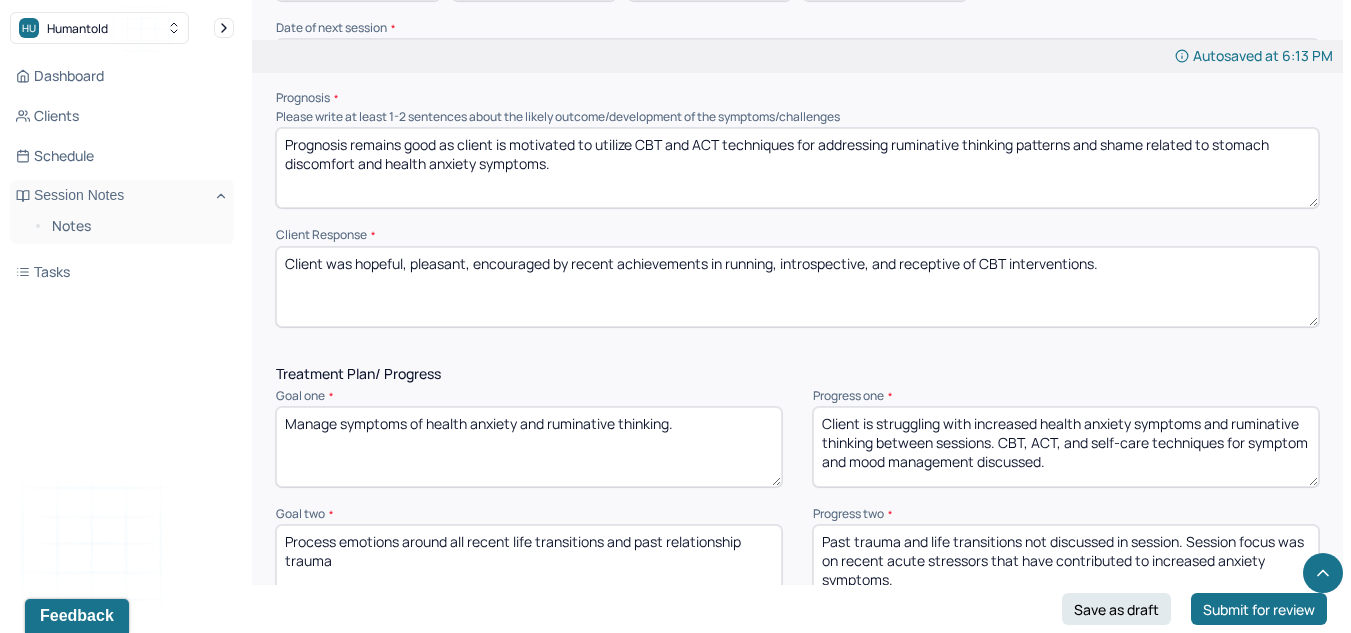 type on "Client was hopeful, pleasant, encouraged by recent achievements in running, introspective, and receptive of CBT interventions." 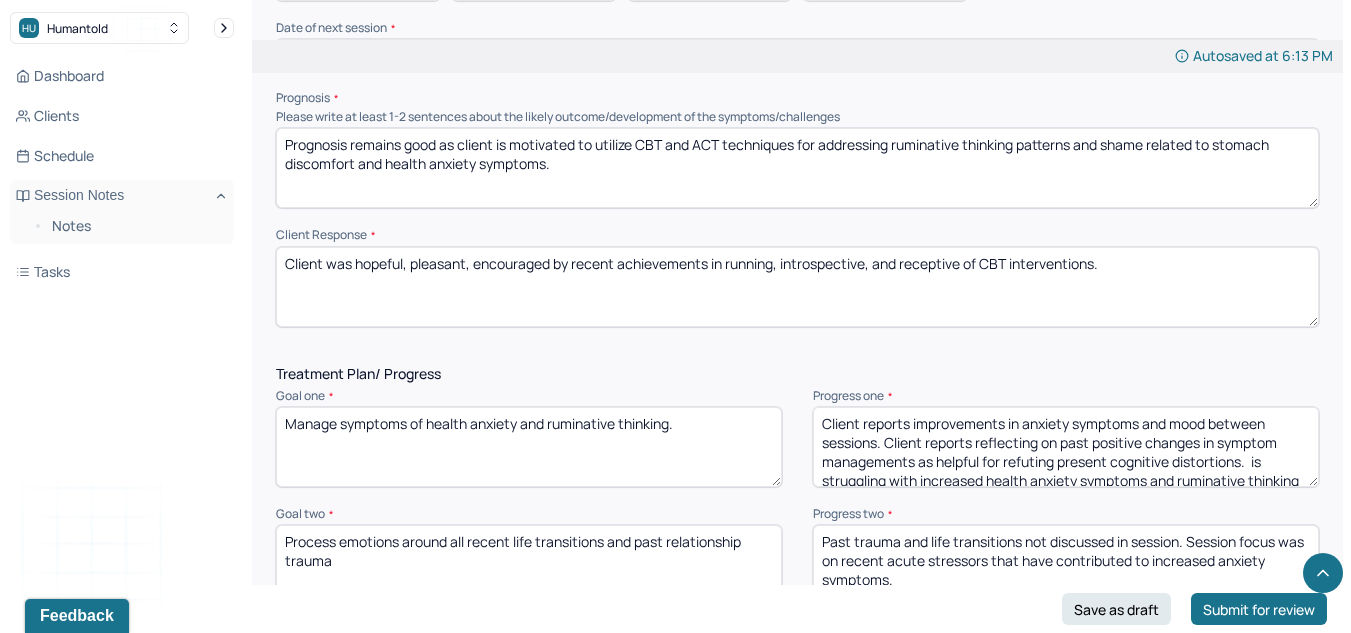 drag, startPoint x: 1248, startPoint y: 459, endPoint x: 1276, endPoint y: 570, distance: 114.47707 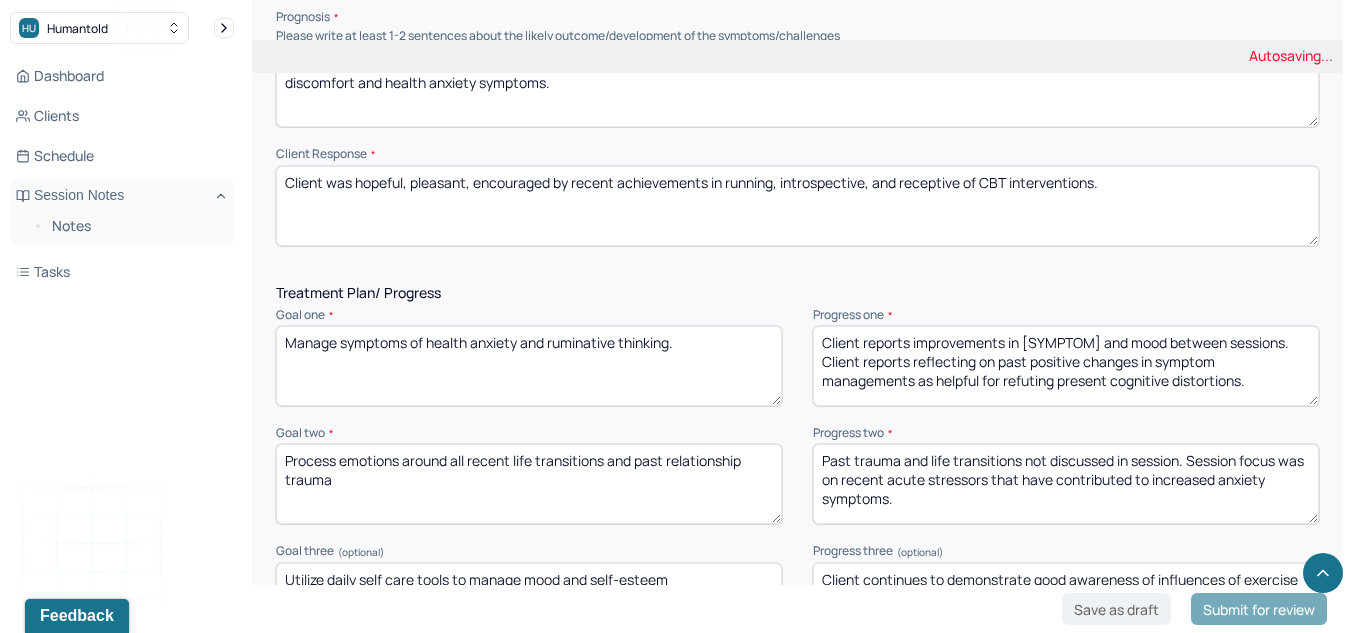 scroll, scrollTop: 2230, scrollLeft: 0, axis: vertical 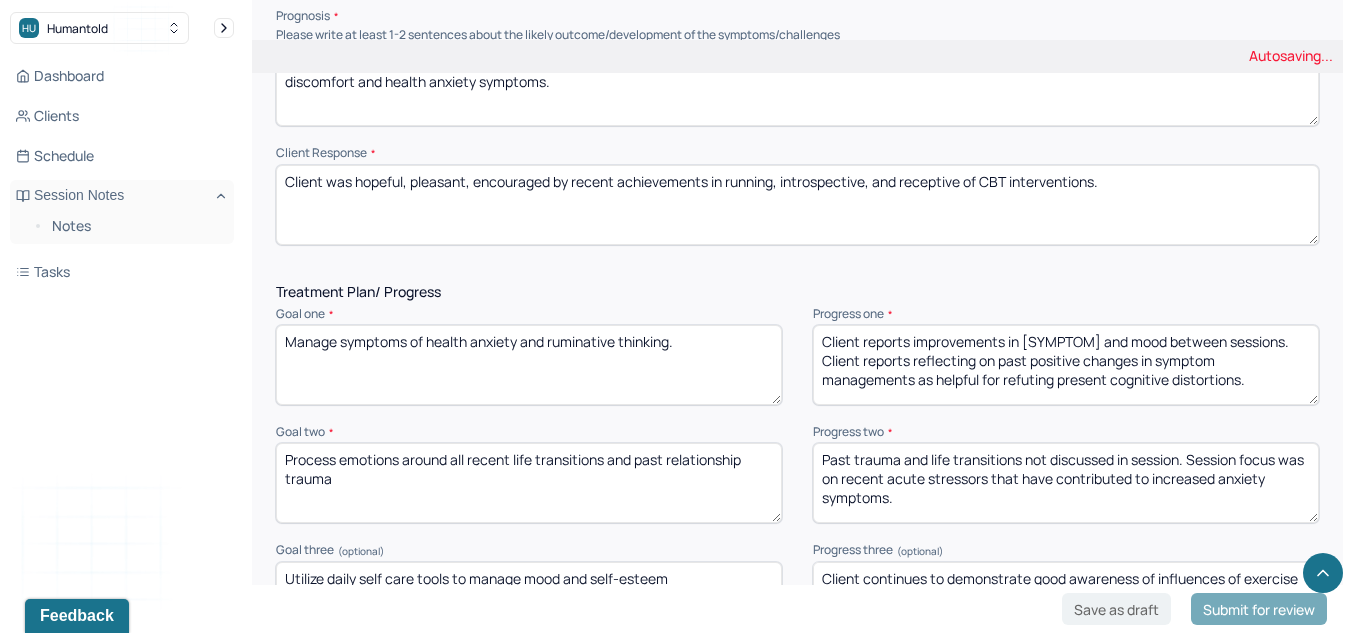 type on "Client reports improvements in [SYMPTOM] and mood between sessions. Client reports reflecting on past positive changes in symptom managements as helpful for refuting present cognitive distortions." 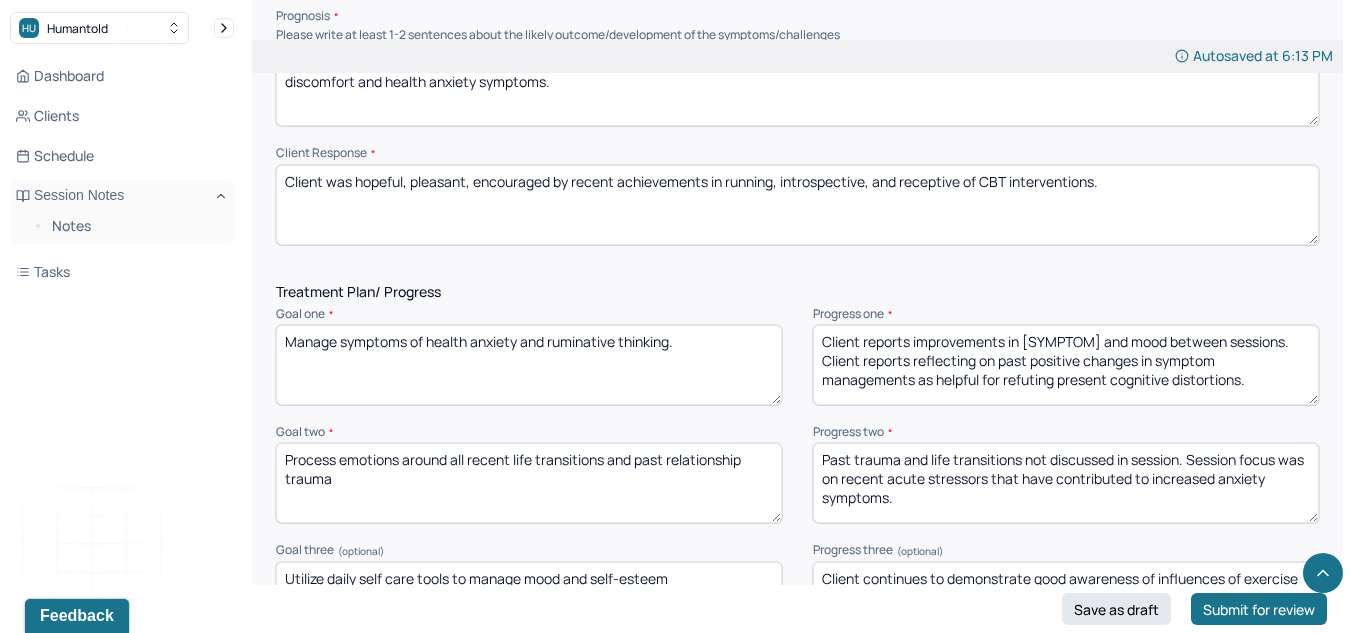 drag, startPoint x: 910, startPoint y: 500, endPoint x: 801, endPoint y: 450, distance: 119.92081 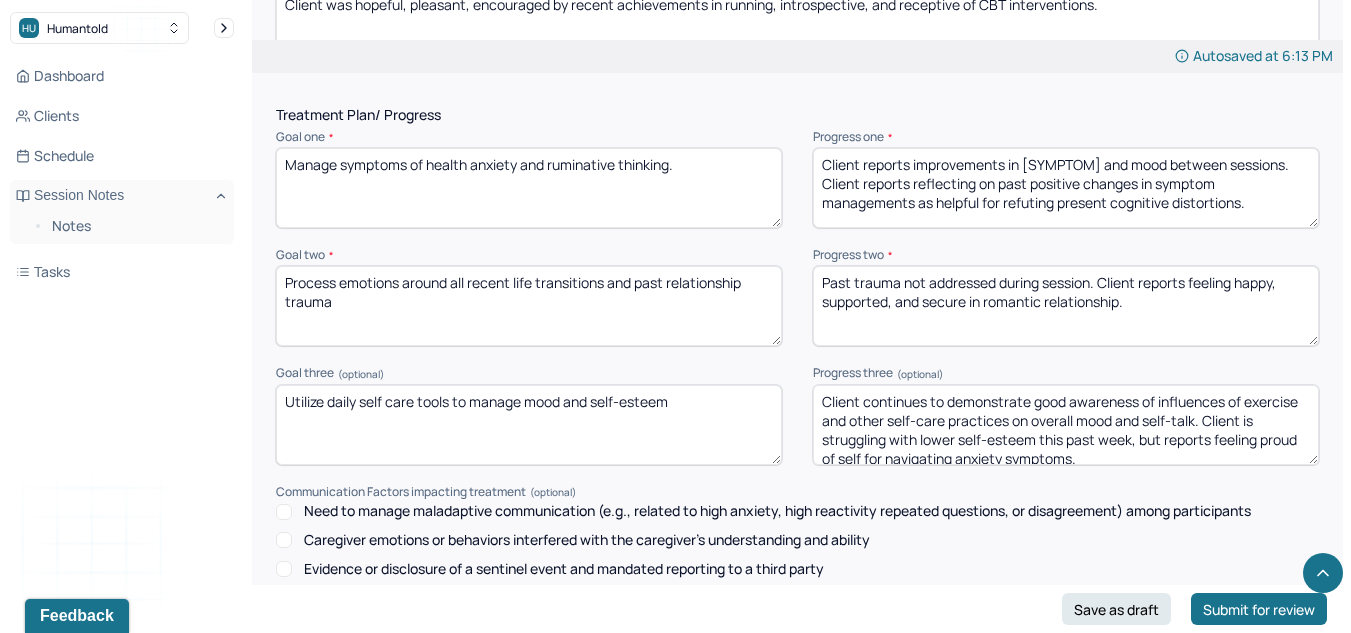 scroll, scrollTop: 2409, scrollLeft: 0, axis: vertical 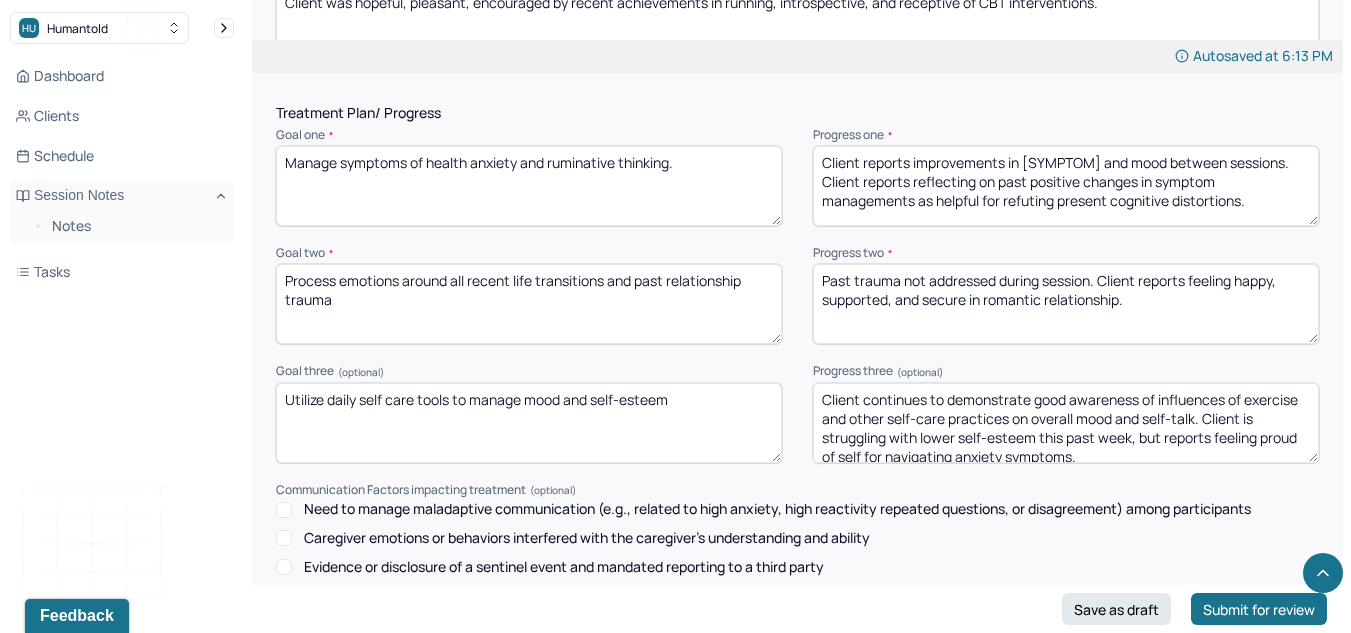 type on "Past trauma not addressed during session. Client reports feeling happy, supported, and secure in romantic relationship." 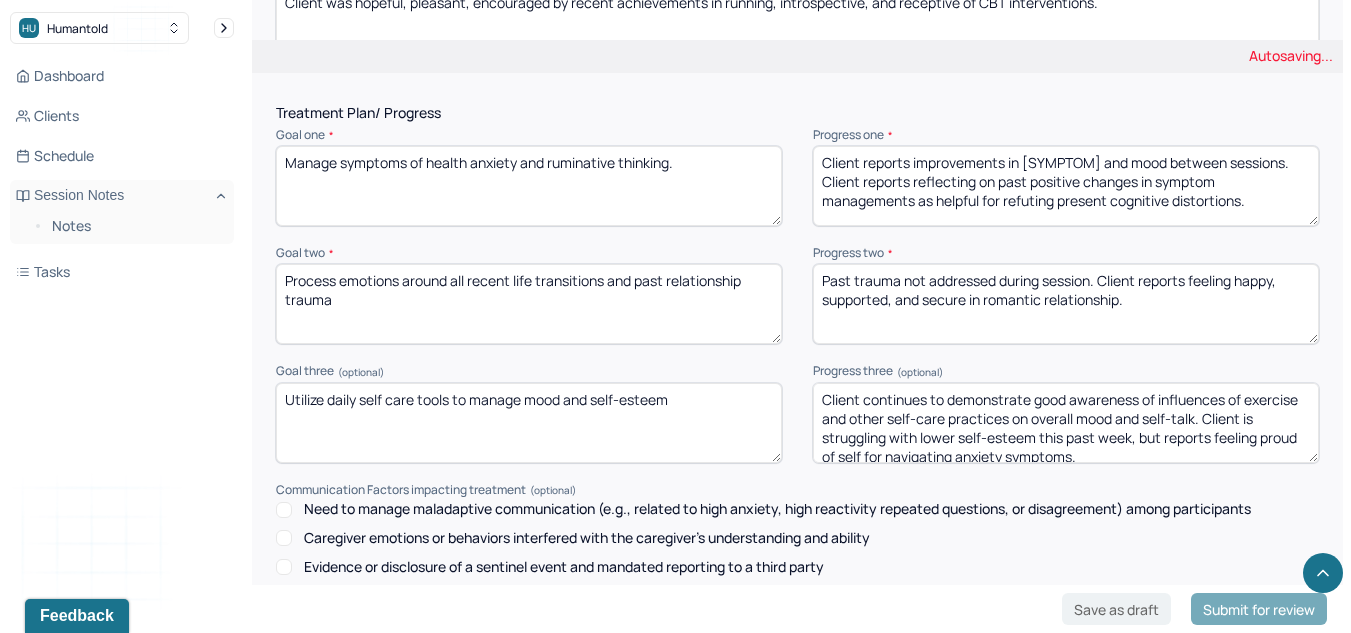 click on "Client continues to demonstrate good awareness of influences of exercise and other self-care practices on overall mood and self-talk. Client is struggling with lower self-esteem this past week, but reports feeling proud of self for navigating anxiety symptoms." at bounding box center (1066, 423) 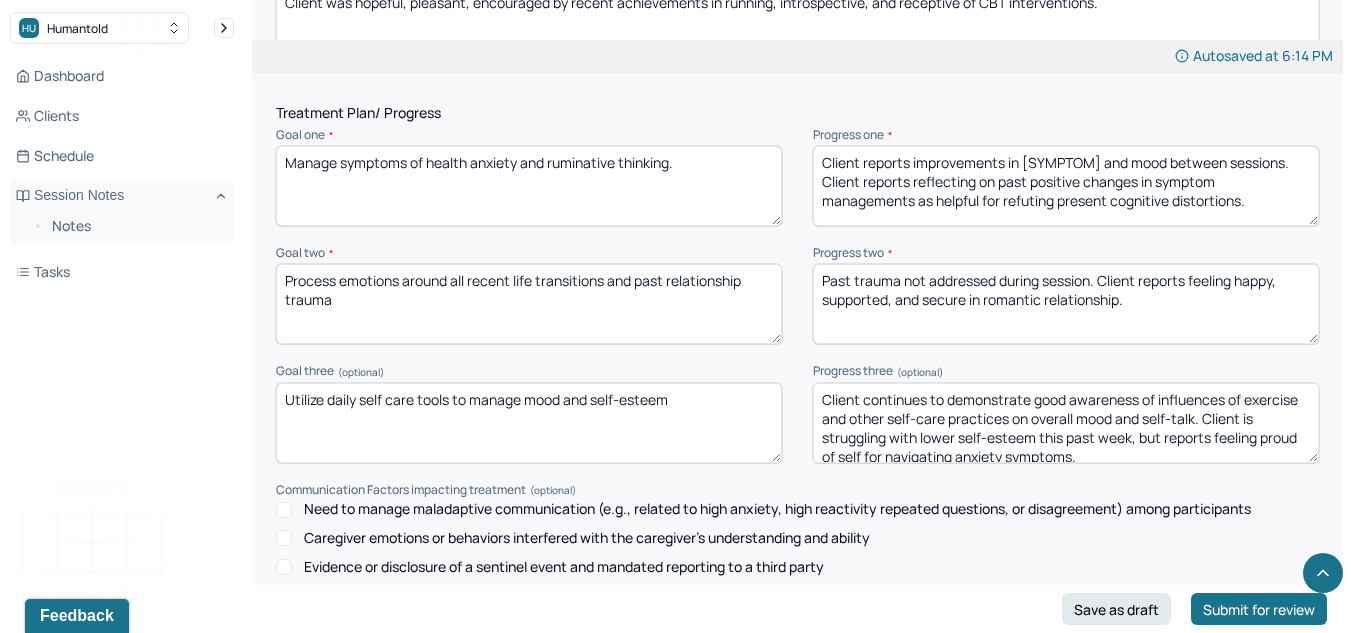 click on "Client continues to demonstrate good awareness of influences of exercise and other self-care practices on overall mood and self-talk. Client is struggling with lower self-esteem this past week, but reports feeling proud of self for navigating anxiety symptoms." at bounding box center (1066, 423) 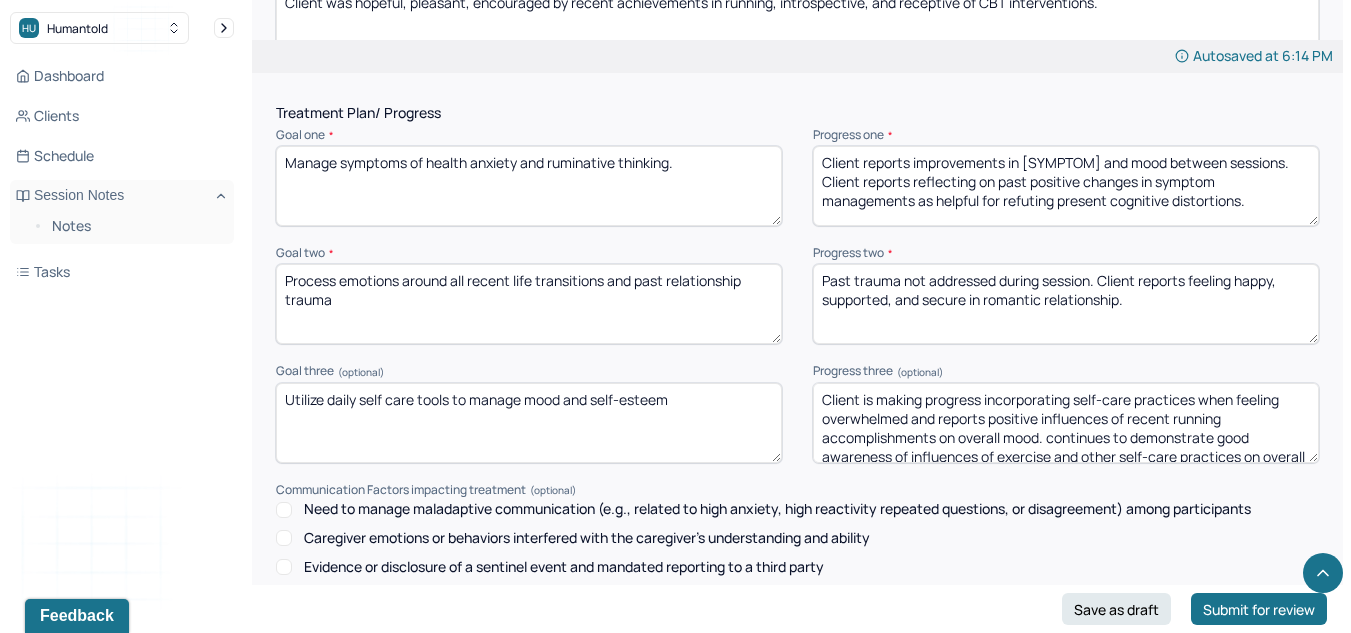 scroll, scrollTop: 67, scrollLeft: 0, axis: vertical 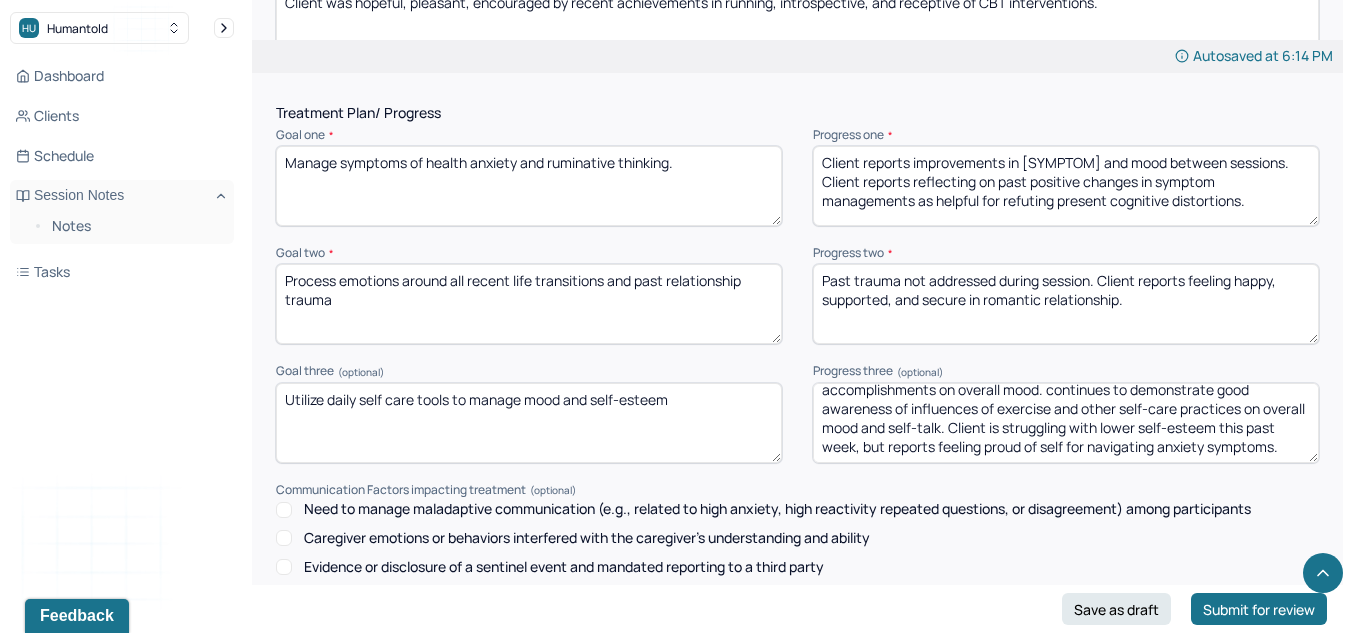 drag, startPoint x: 1051, startPoint y: 446, endPoint x: 1191, endPoint y: 534, distance: 165.36021 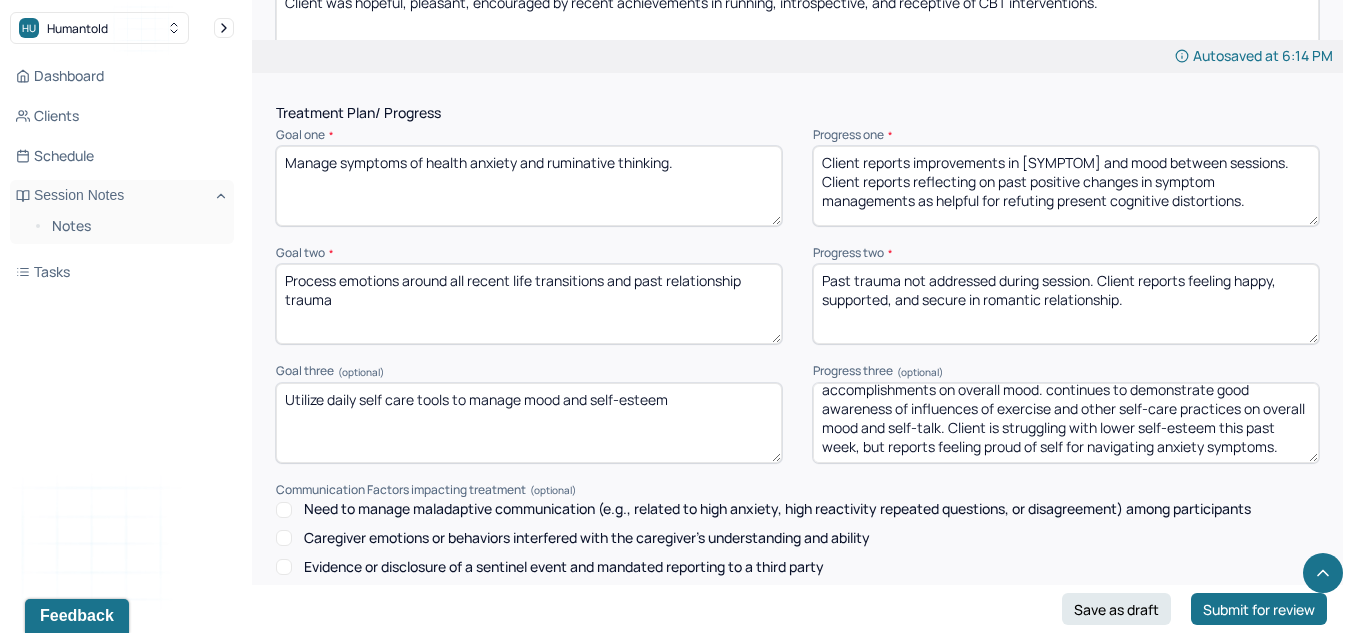 click on "Treatment Plan/ Progress Goal one * Manage symptoms of health anxiety and ruminative thinking. Progress one * Client reports improvements in anxiety symptoms and mood between sessions. Client reports reflecting on past positive changes in symptom managements as helpful for refuting present cognitive distortions. Goal two * Process emotions around all recent life transitions and past relationship trauma Progress two * Past trauma not addressed during session. Client reports feeling happy, supported, and secure in romantic relationship.  Goal three (optional) Utilize daily self care tools to manage mood and self-esteem Progress three (optional) Communication Factors impacting treatment Need to manage maladaptive communication (e.g., related to high anxiety, high reactivity repeated questions, or disagreement) among participants Caregiver emotions or behaviors interfered with the caregiver's understanding and disclosure of a sentinel event and mandated reporting to a third party" at bounding box center [797, 443] 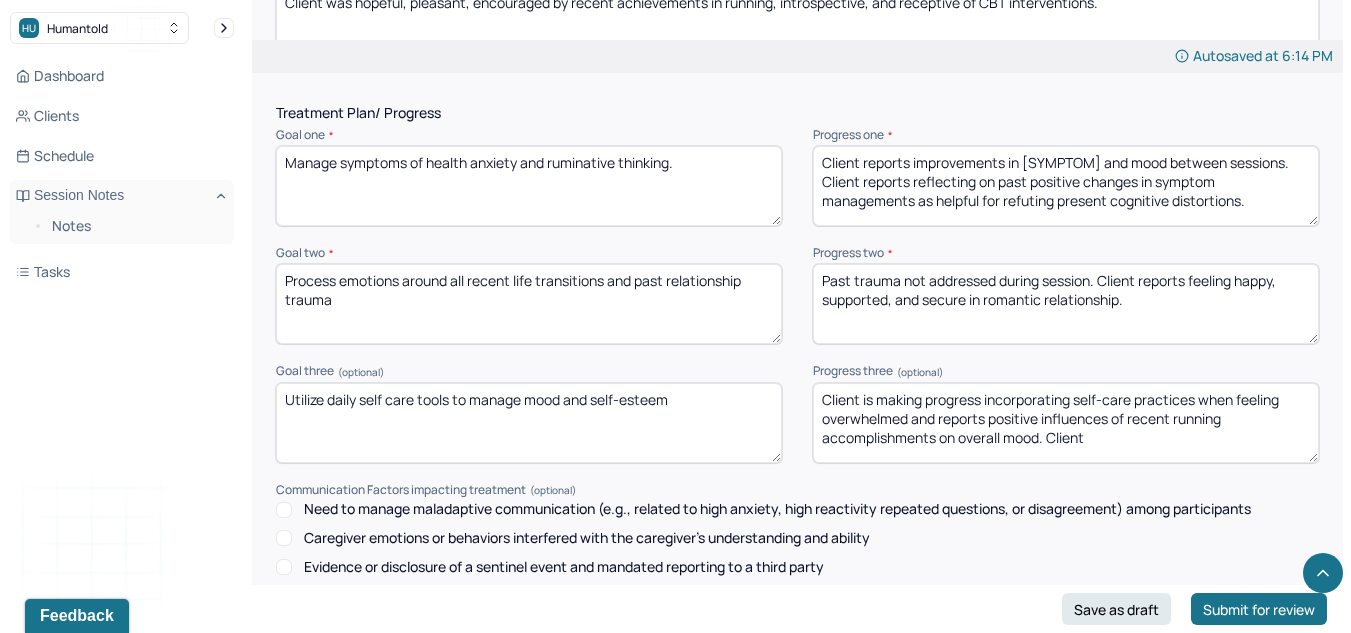 scroll, scrollTop: 0, scrollLeft: 0, axis: both 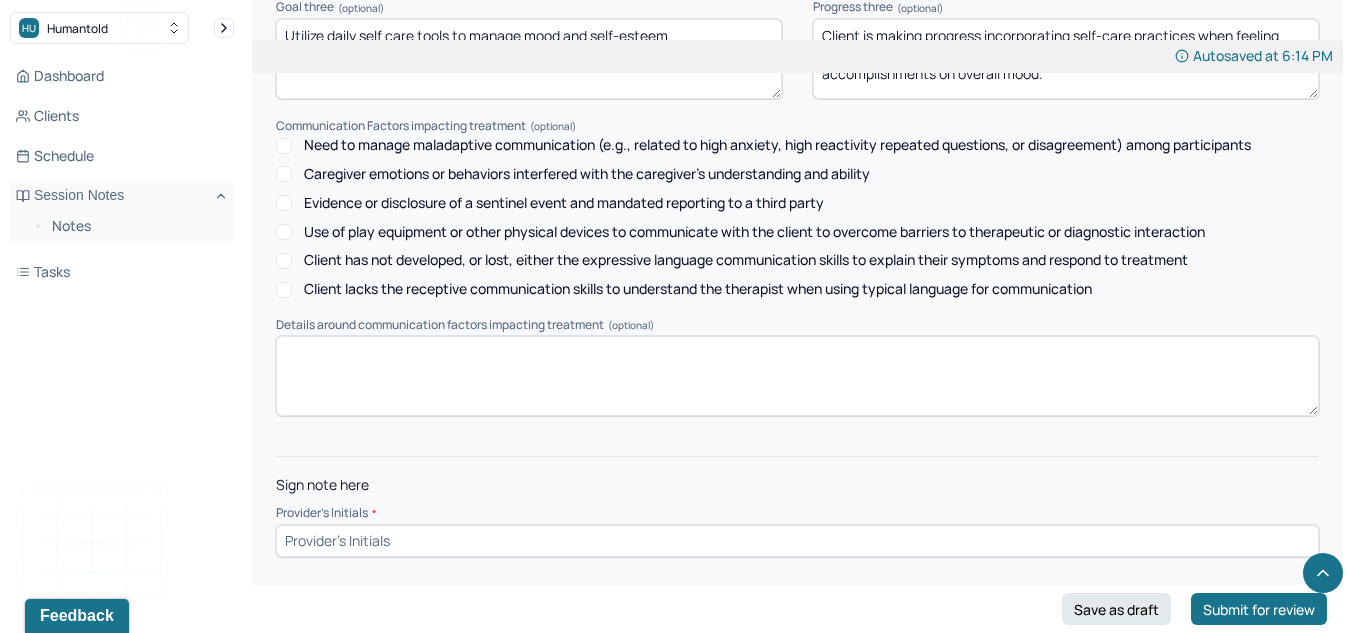 type on "Client is making progress incorporating self-care practices when feeling overwhelmed and reports positive influences of recent running accomplishments on overall mood." 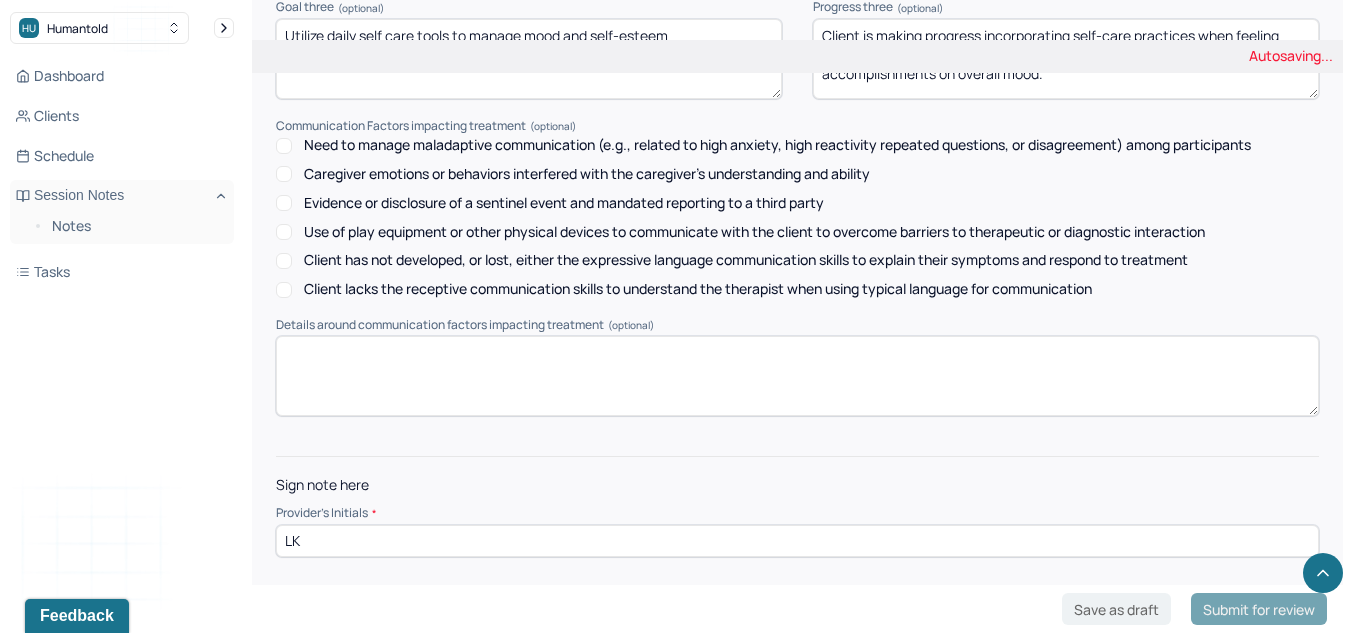 type on "LK" 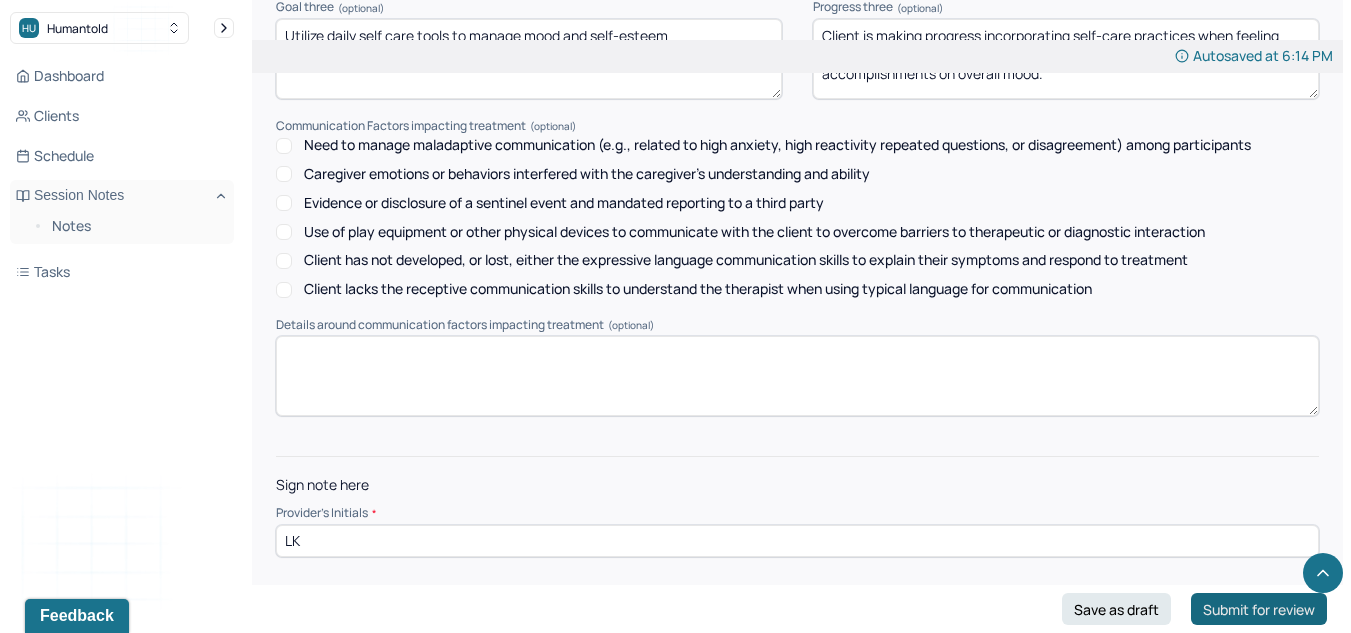 click on "Submit for review" at bounding box center [1259, 609] 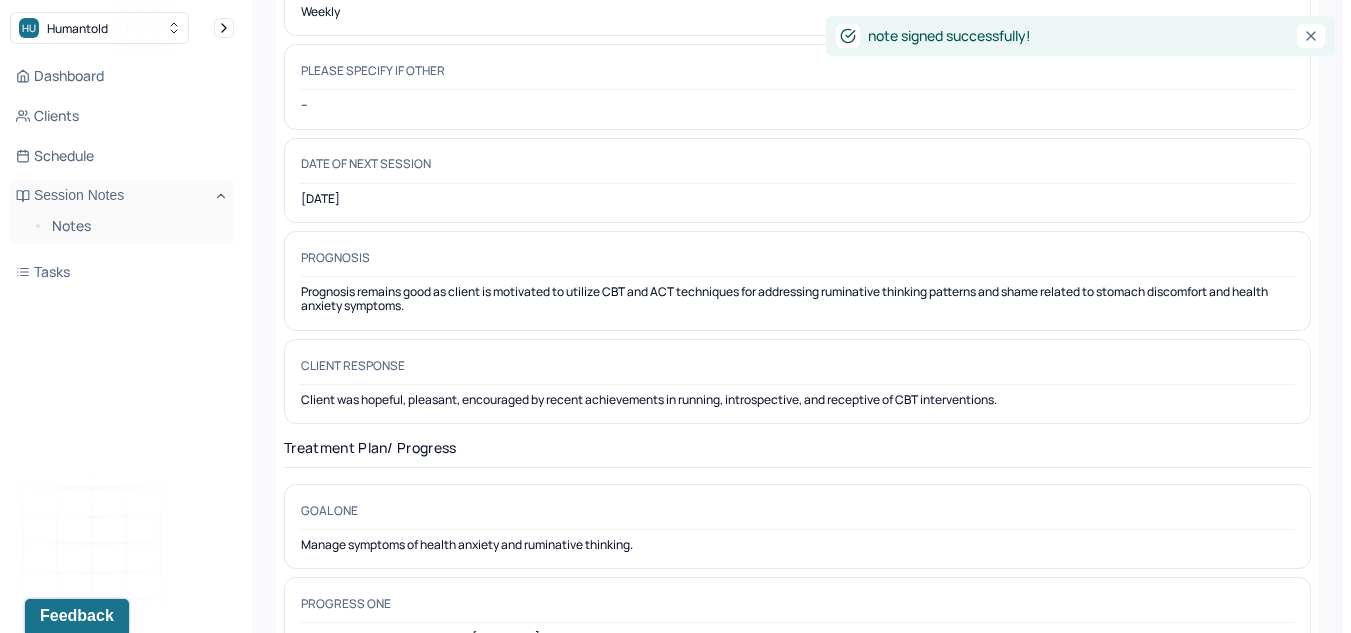 scroll, scrollTop: 0, scrollLeft: 0, axis: both 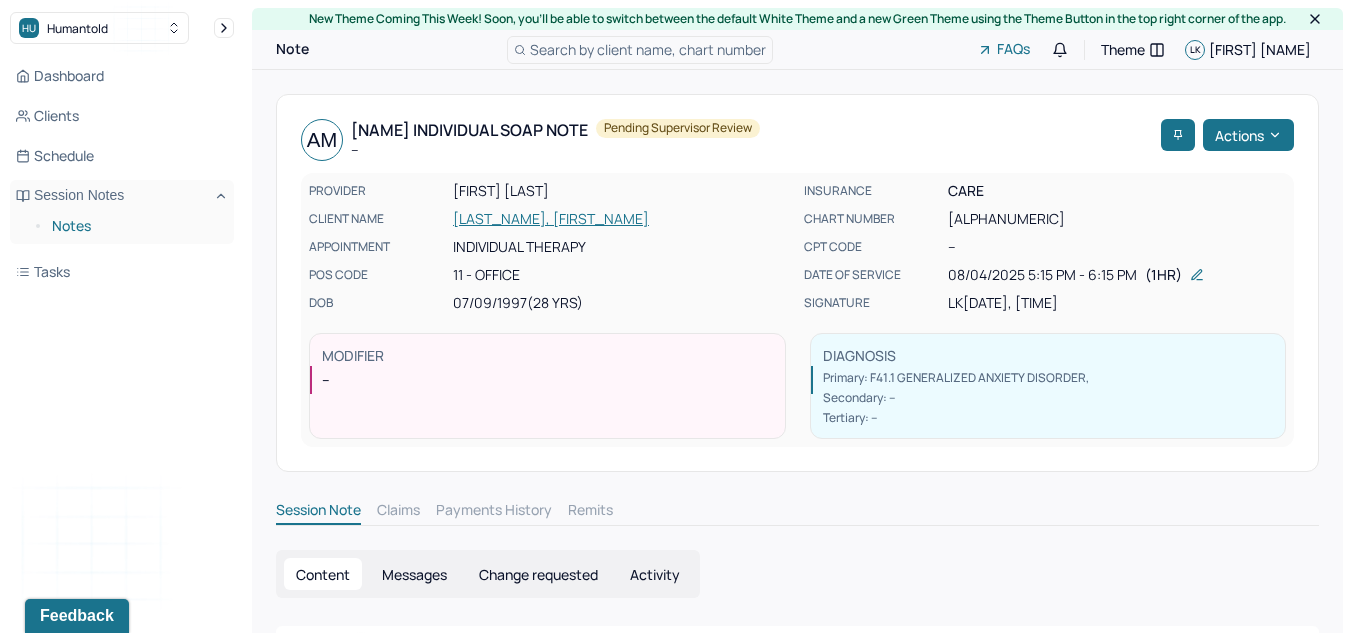 click on "Notes" at bounding box center (135, 226) 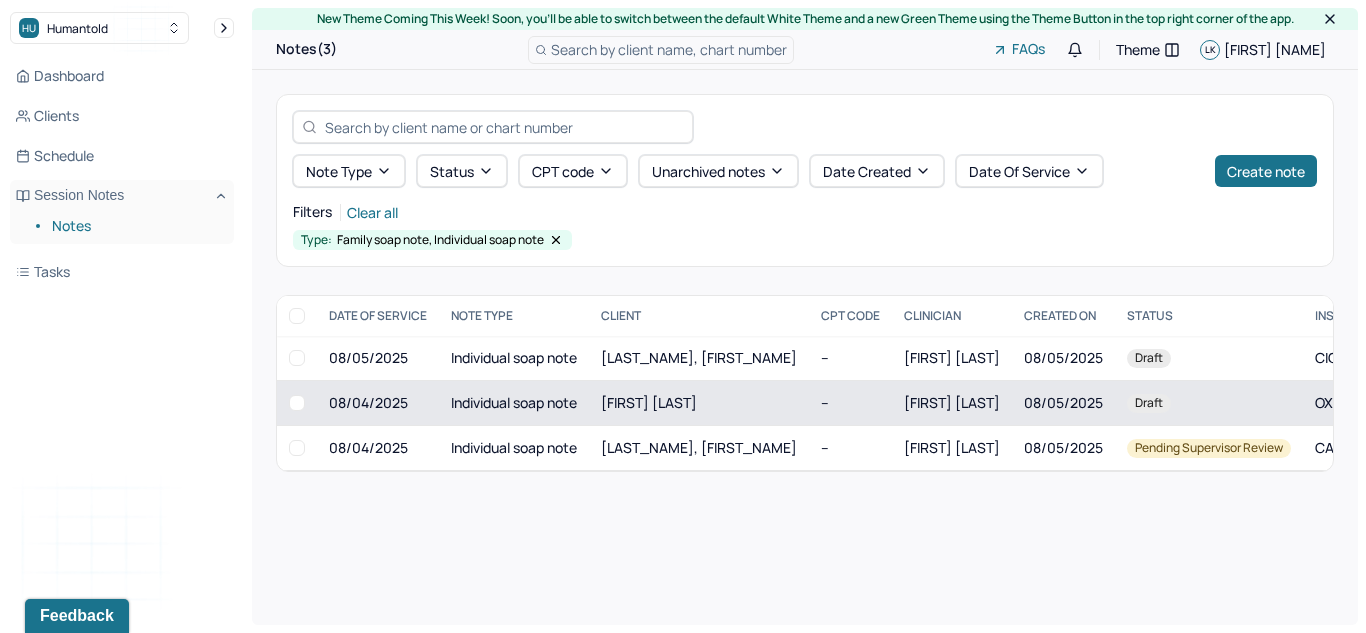 click on "[FIRST] [LAST]" at bounding box center (699, 403) 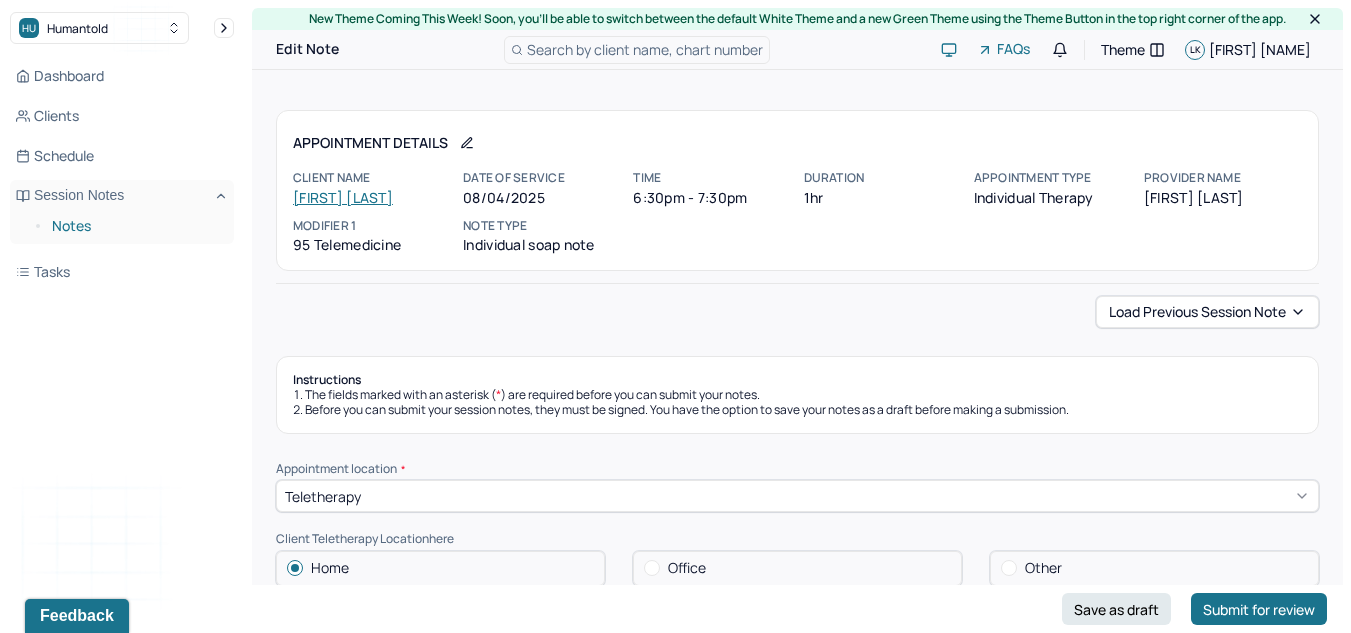 click on "Notes" at bounding box center (135, 226) 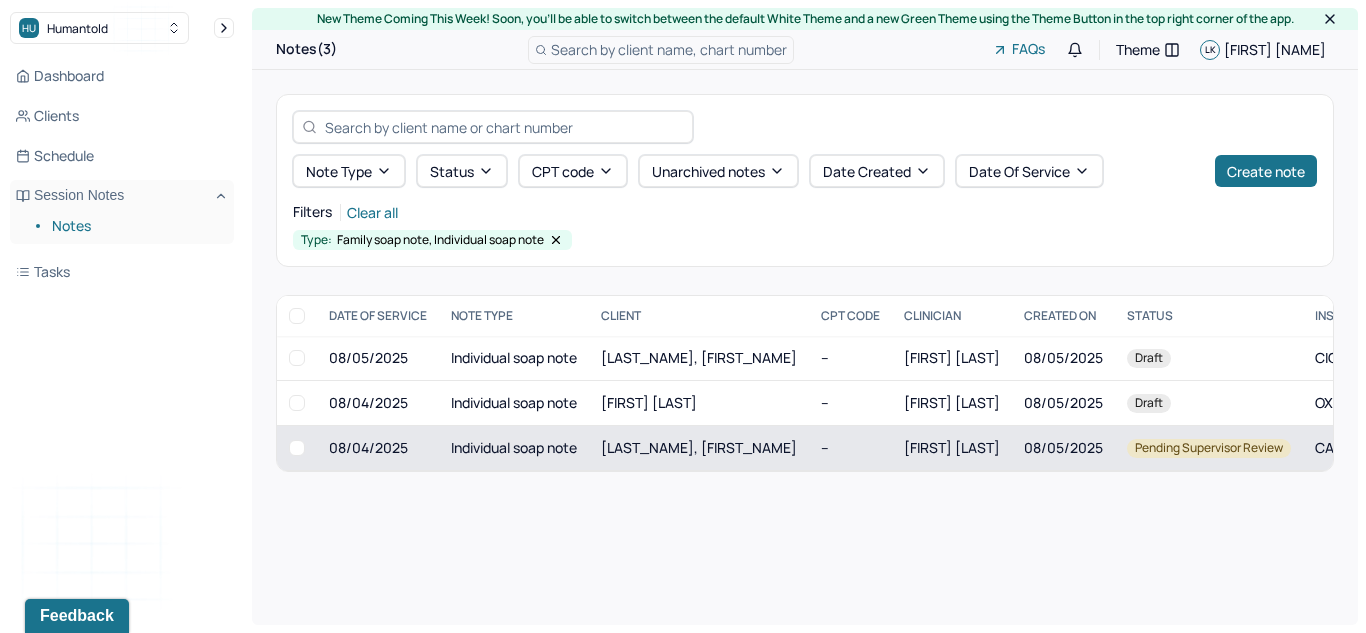 click on "[LAST_NAME], [FIRST_NAME]" at bounding box center [699, 447] 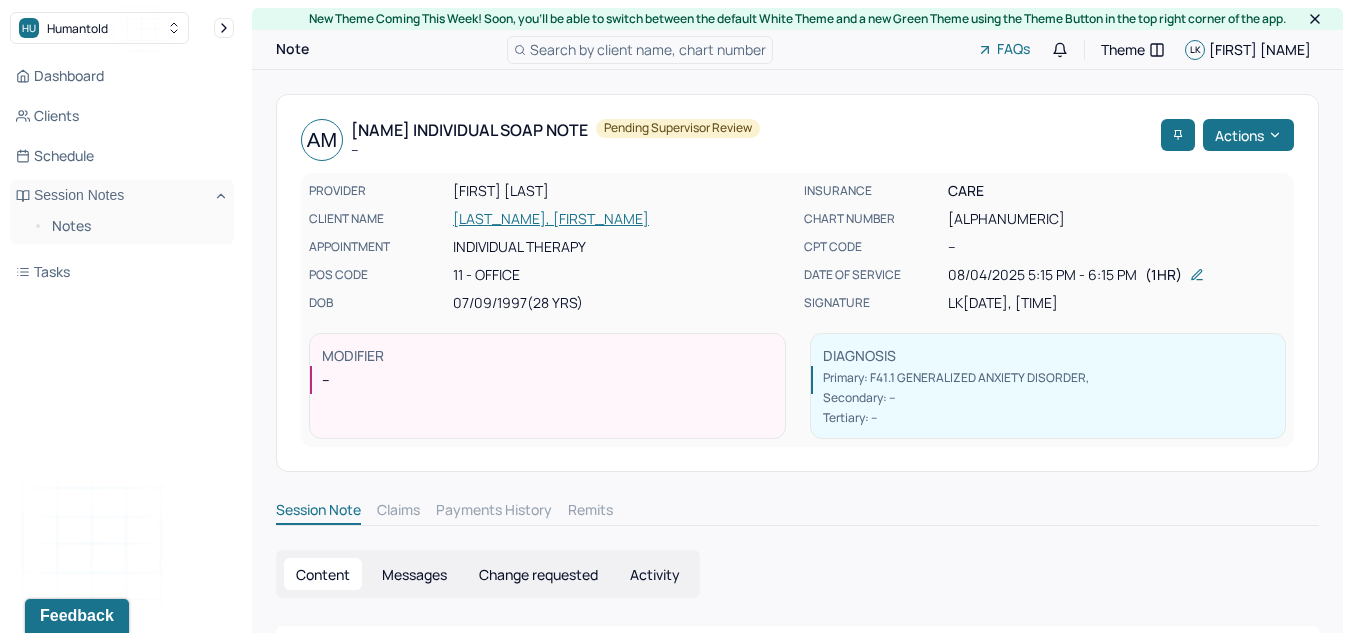click on "[LAST_NAME], [FIRST_NAME]" at bounding box center (622, 219) 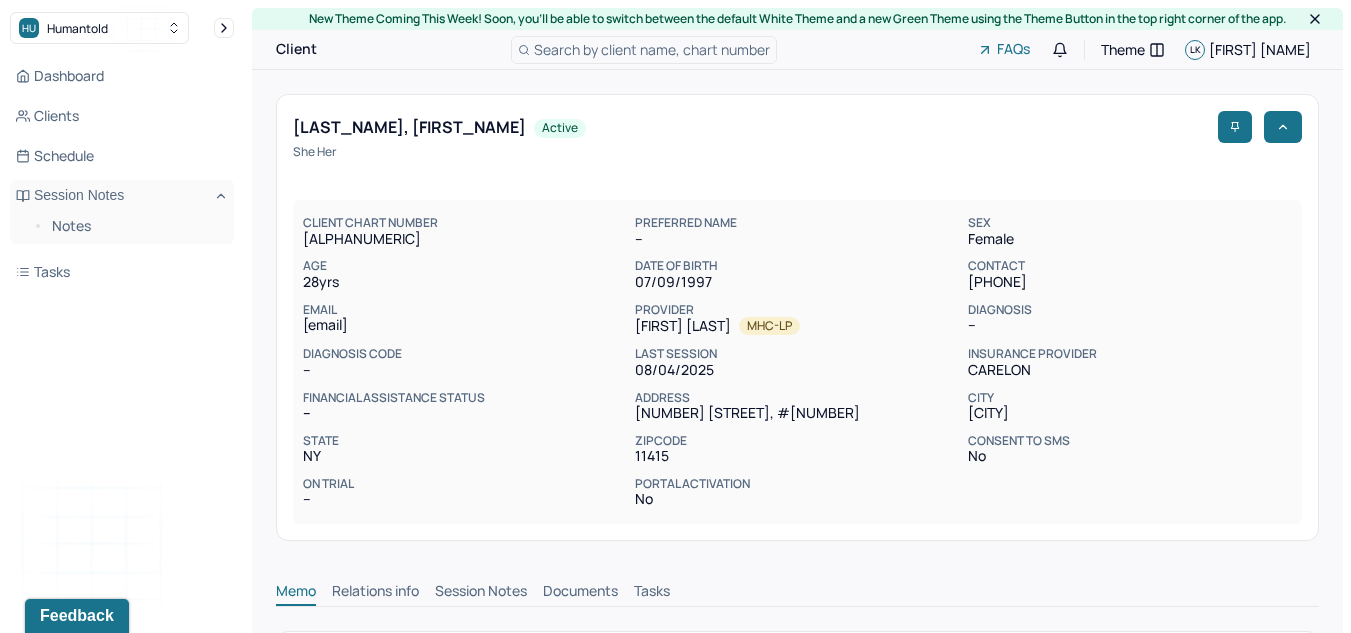 scroll, scrollTop: 58, scrollLeft: 0, axis: vertical 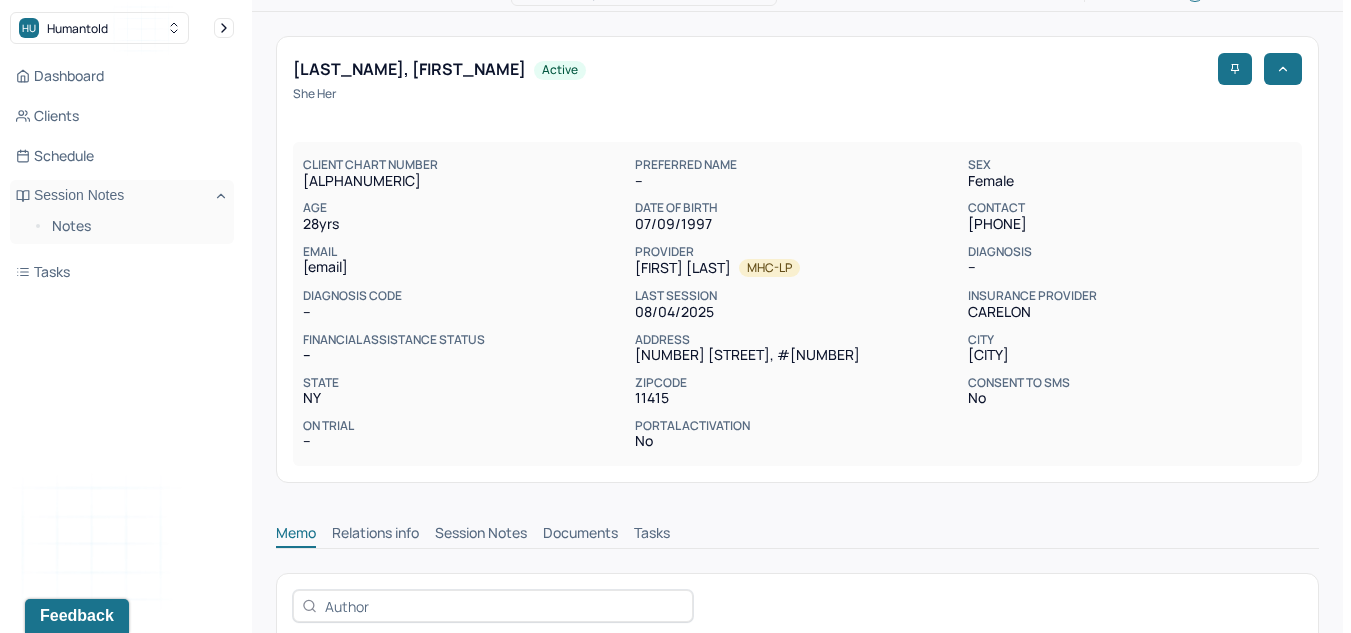 click on "Session Notes" at bounding box center (481, 535) 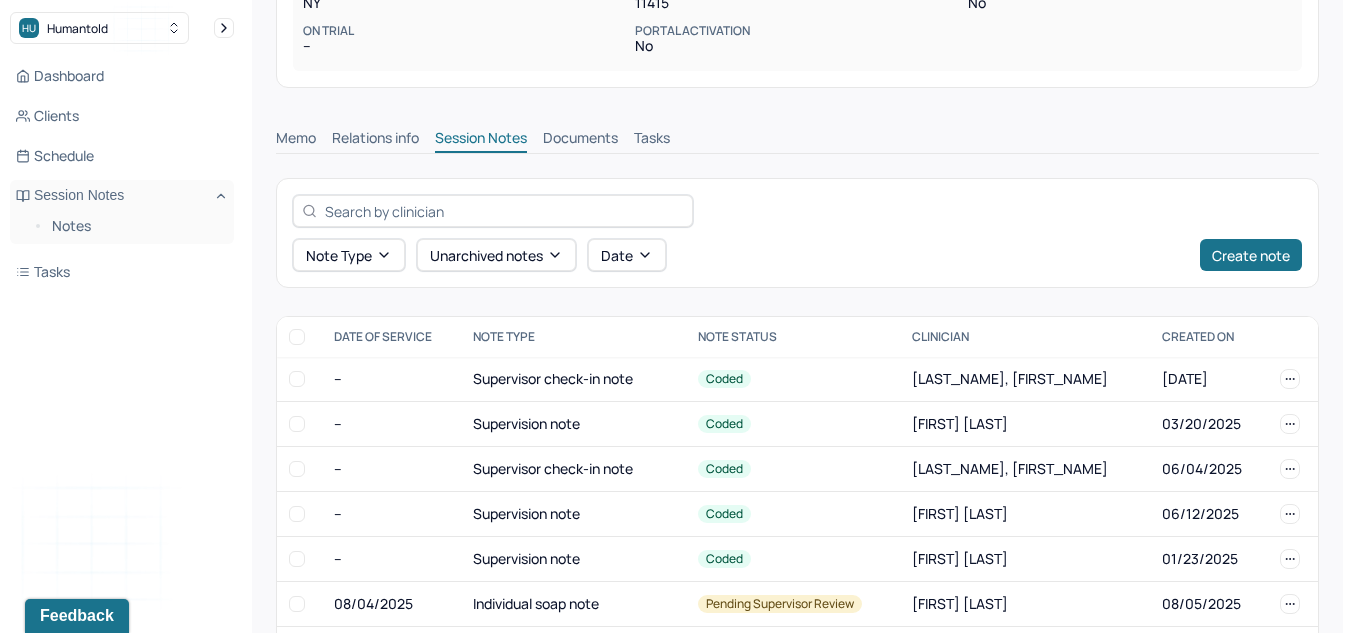 scroll, scrollTop: 465, scrollLeft: 0, axis: vertical 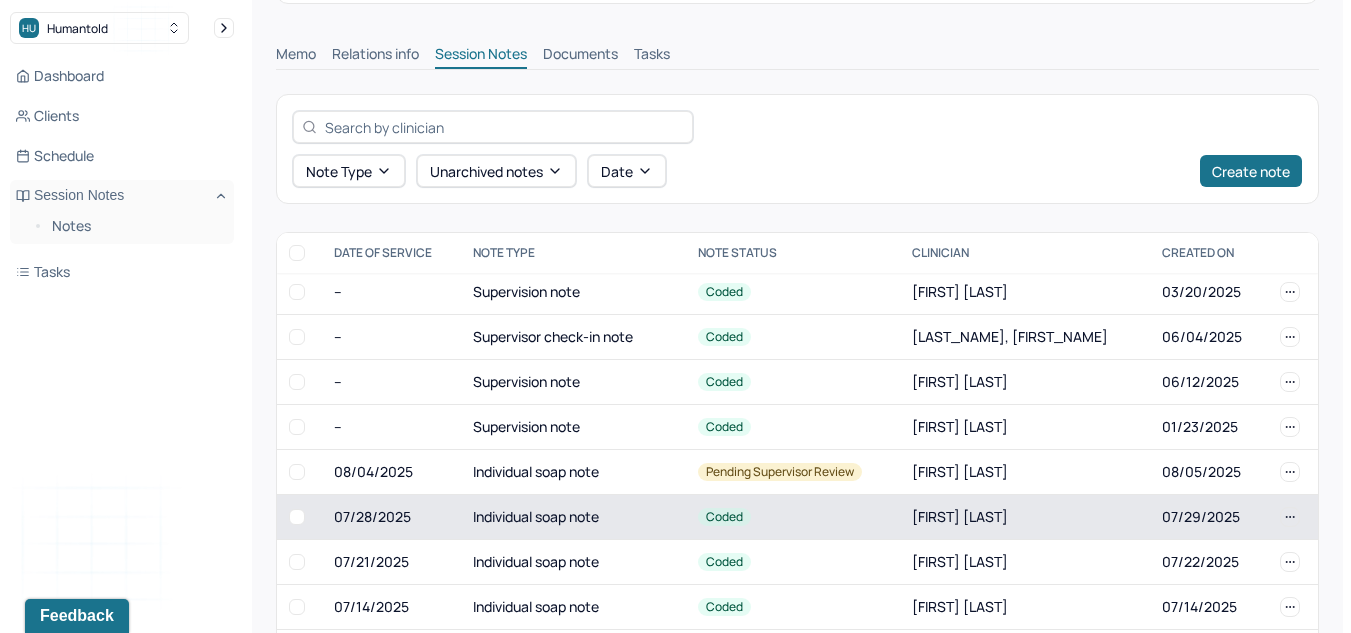 click on "Individual soap note" at bounding box center (573, 517) 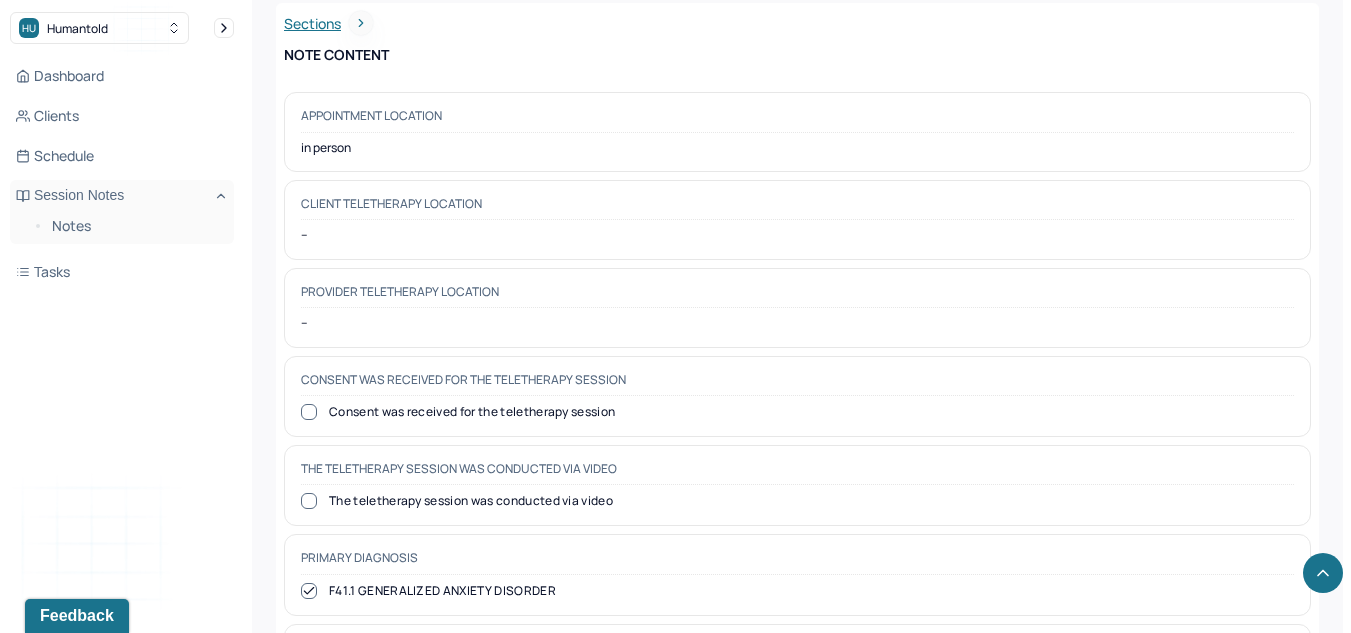 scroll, scrollTop: 0, scrollLeft: 0, axis: both 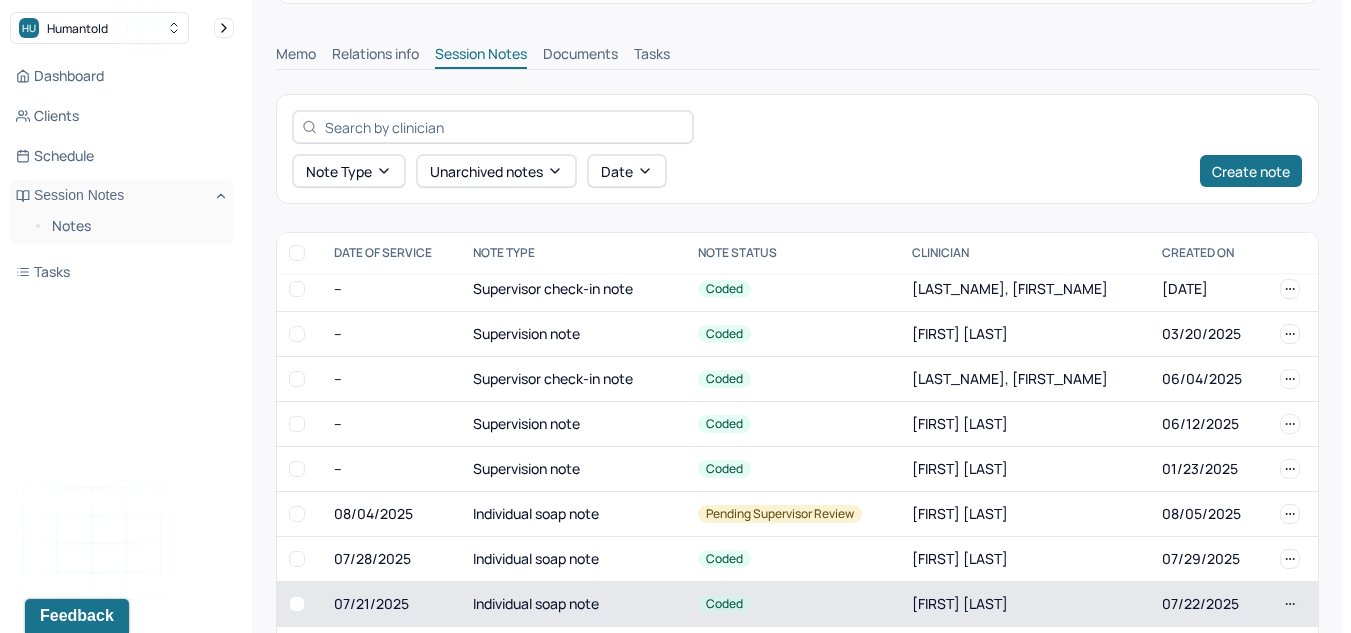 click on "07/21/2025" at bounding box center [391, 604] 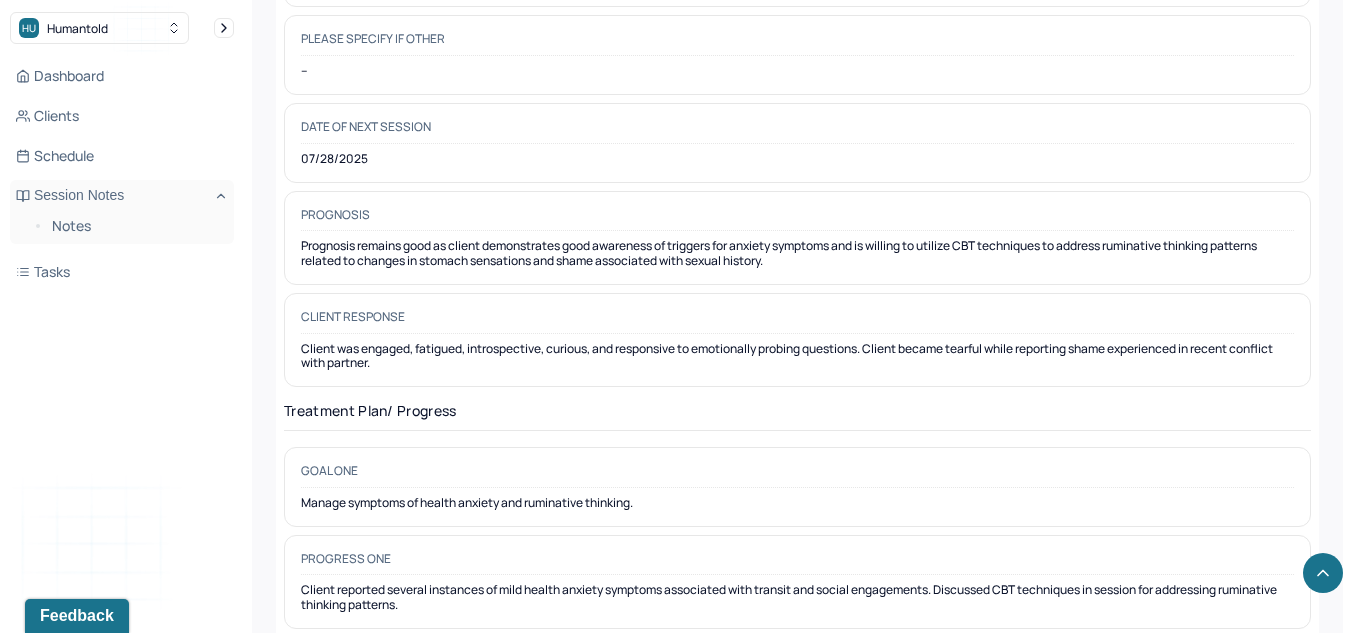 scroll, scrollTop: 2733, scrollLeft: 0, axis: vertical 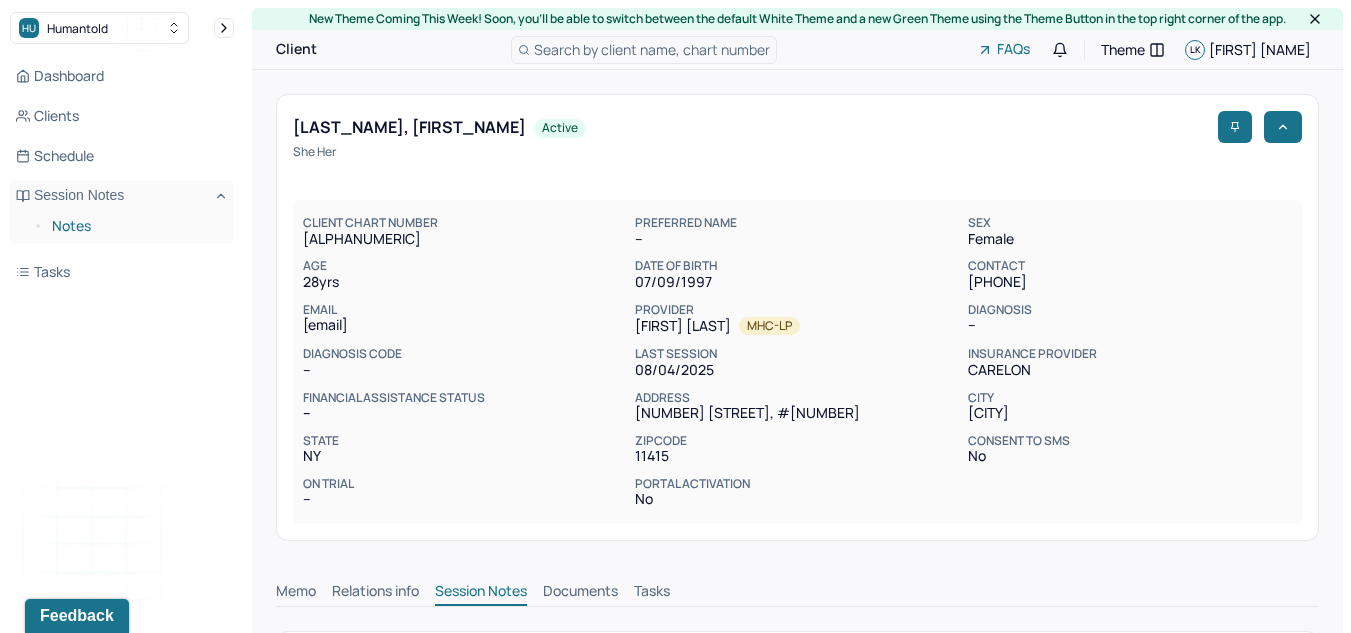 click on "Notes" at bounding box center [135, 226] 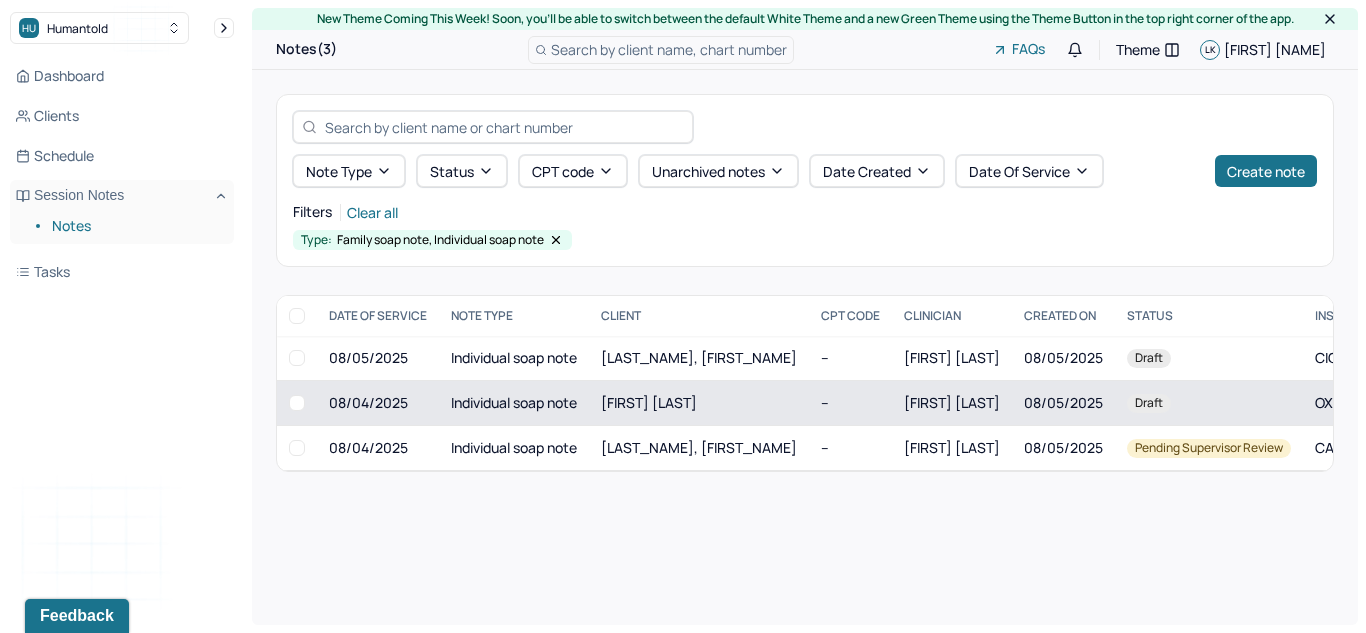 click on "Individual soap note" at bounding box center (514, 403) 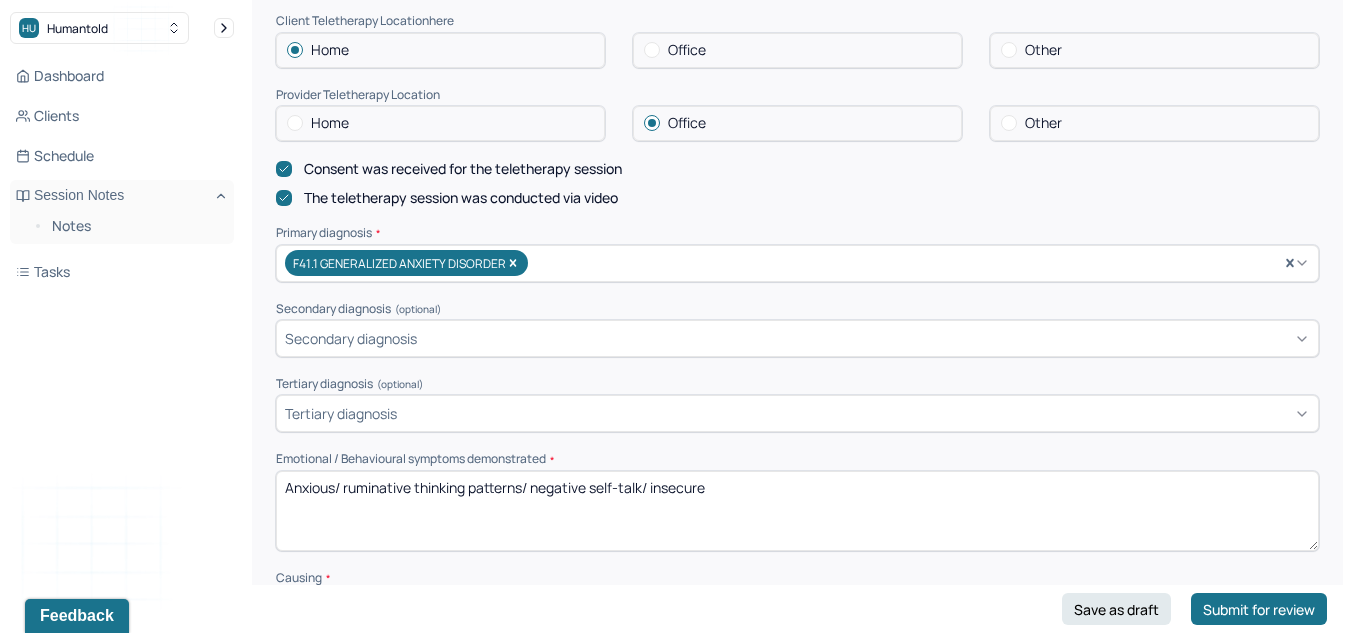 scroll, scrollTop: 560, scrollLeft: 0, axis: vertical 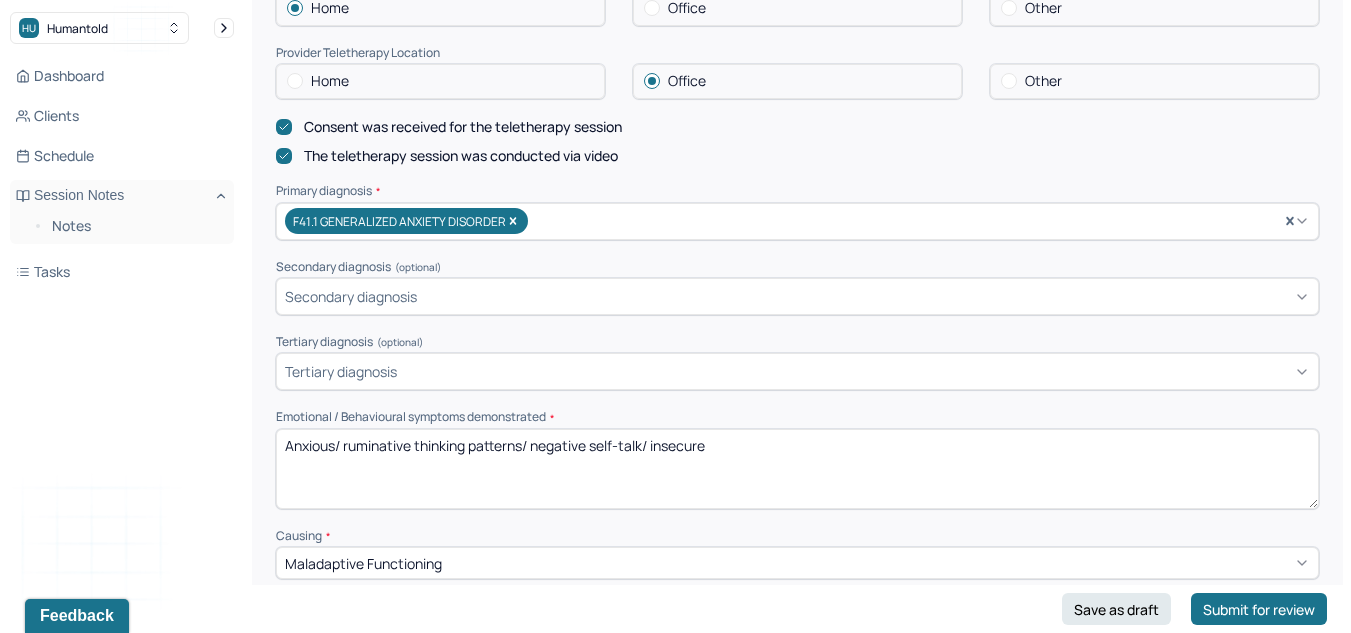 click on "Dashboard Clients Schedule Session Notes Notes Tasks LK [FIRST] [LAST] provider Logout" at bounding box center [122, 336] 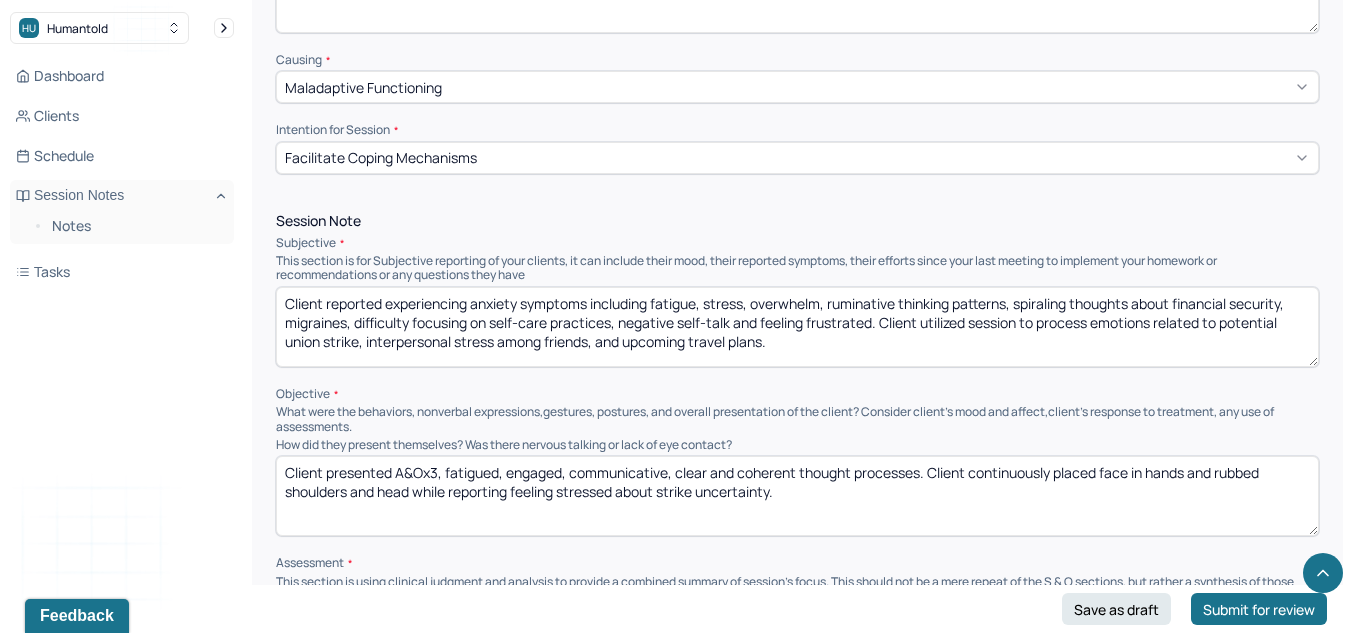 scroll, scrollTop: 1036, scrollLeft: 0, axis: vertical 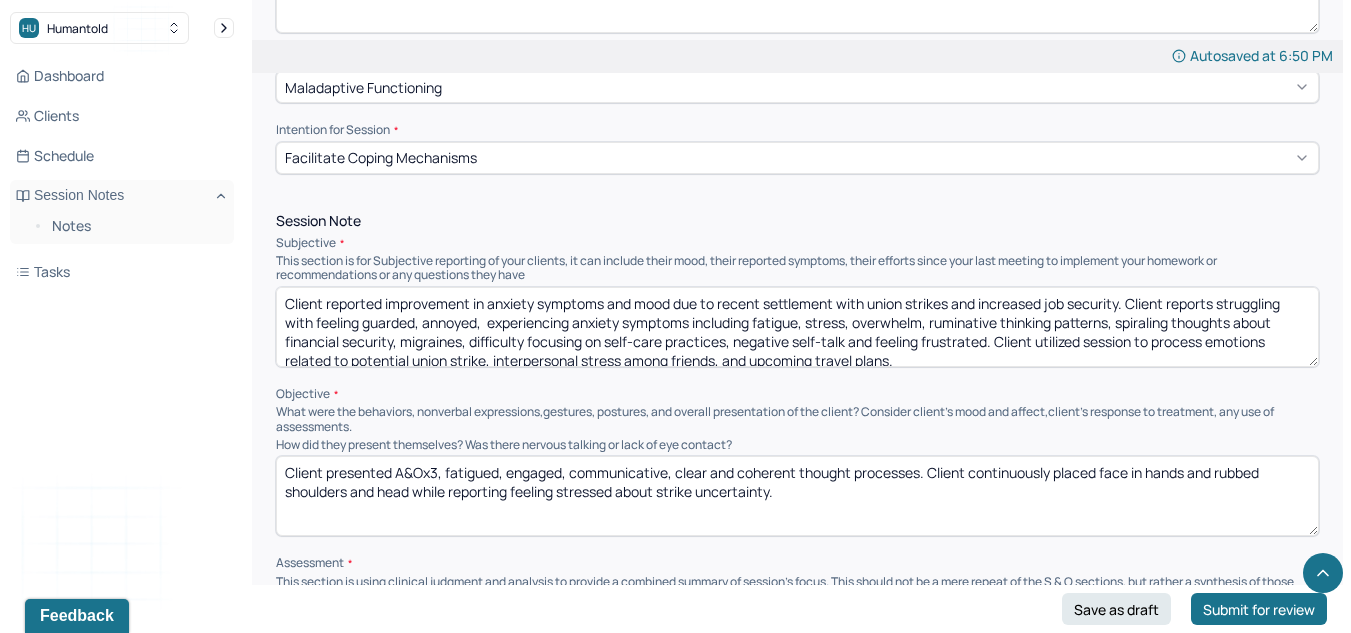 click on "Client reported improvement in anxiety symptoms and mood due to recent settlement with union strikes and increased job security. Client reports struggling with feeling guarded, annoyed,  experiencing anxiety symptoms including fatigue, stress, overwhelm, ruminative thinking patterns, spiraling thoughts about financial security, migraines, difficulty focusing on self-care practices, negative self-talk and feeling frustrated. Client utilized session to process emotions related to potential union strike, interpersonal stress among friends, and upcoming travel plans." at bounding box center (797, 327) 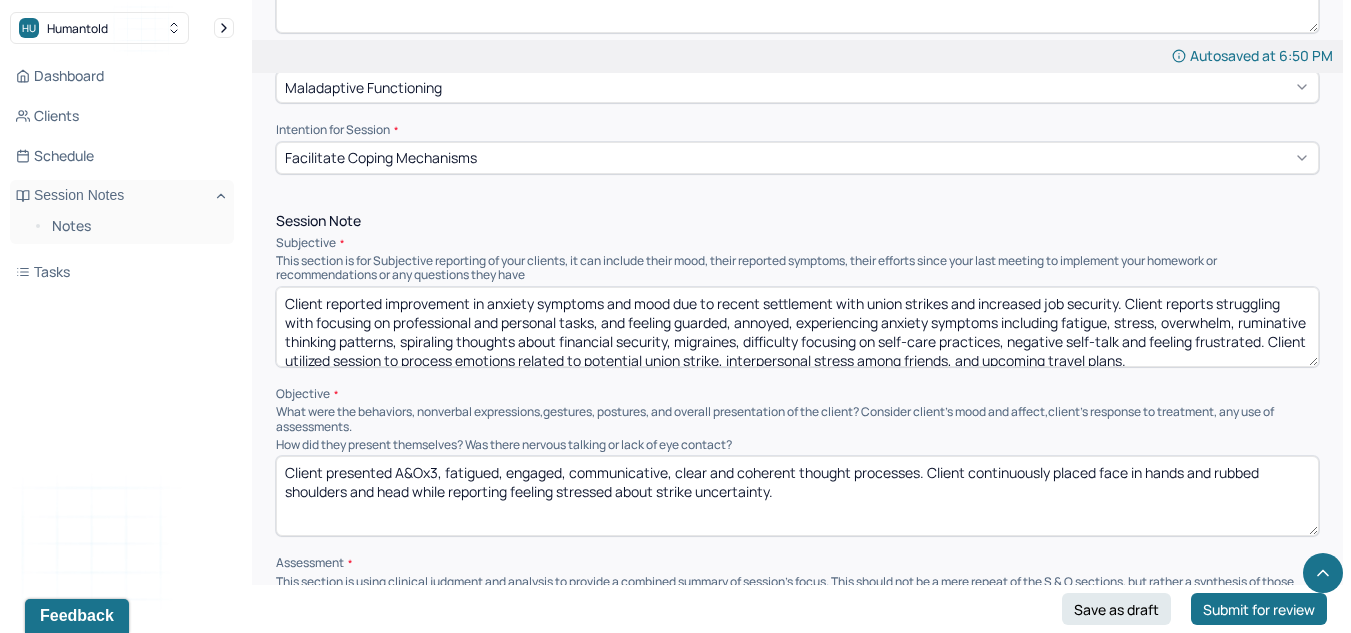 click on "Client reported improvement in anxiety symptoms and mood due to recent settlement with union strikes and increased job security. Client reports struggling with focusing on professional and personal tasks, and feeling guarded, annoyed, experiencing anxiety symptoms including fatigue, stress, overwhelm, ruminative thinking patterns, spiraling thoughts about financial security, migraines, difficulty focusing on self-care practices, negative self-talk and feeling frustrated. Client utilized session to process emotions related to potential union strike, interpersonal stress among friends, and upcoming travel plans." at bounding box center (797, 327) 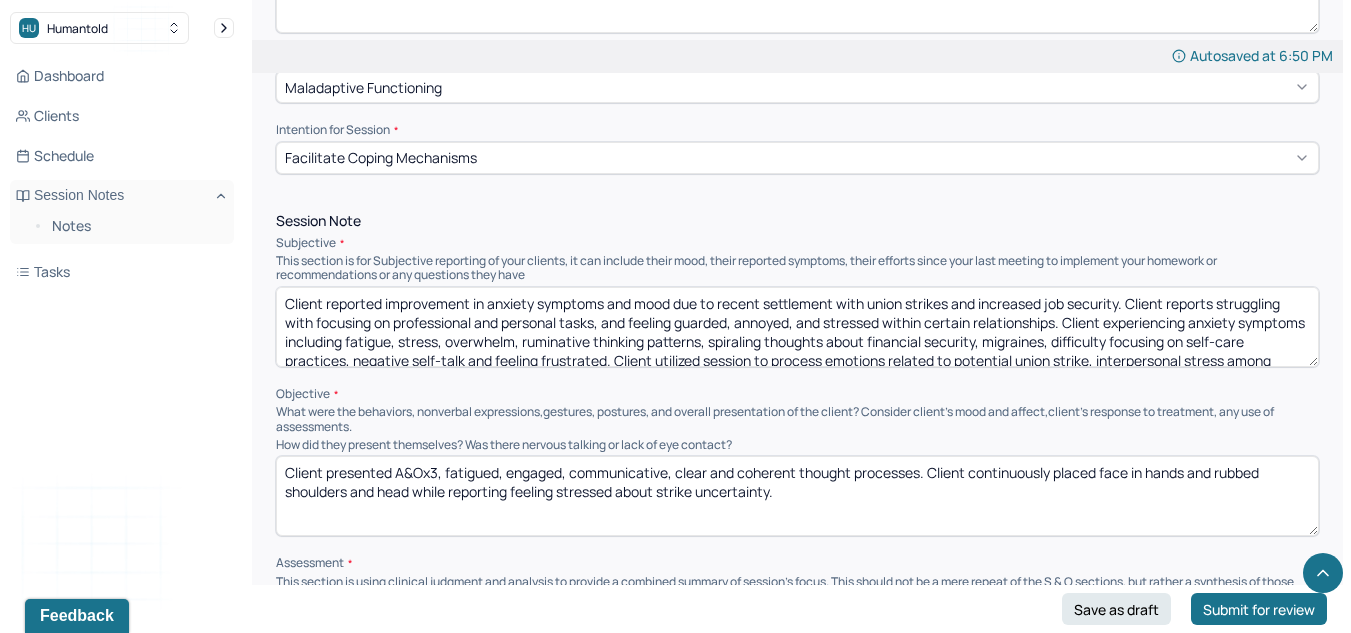 click on "Client reported improvement in anxiety symptoms and mood due to recent settlement with union strikes and increased job security. Client reports struggling with focusing on professional and personal tasks, and feeling guarded, annoyed, and stressed within certain relationships. Client experiencing anxiety symptoms including fatigue, stress, overwhelm, ruminative thinking patterns, spiraling thoughts about financial security, migraines, difficulty focusing on self-care practices, negative self-talk and feeling frustrated. Client utilized session to process emotions related to potential union strike, interpersonal stress among friends, and upcoming travel plans." at bounding box center (797, 327) 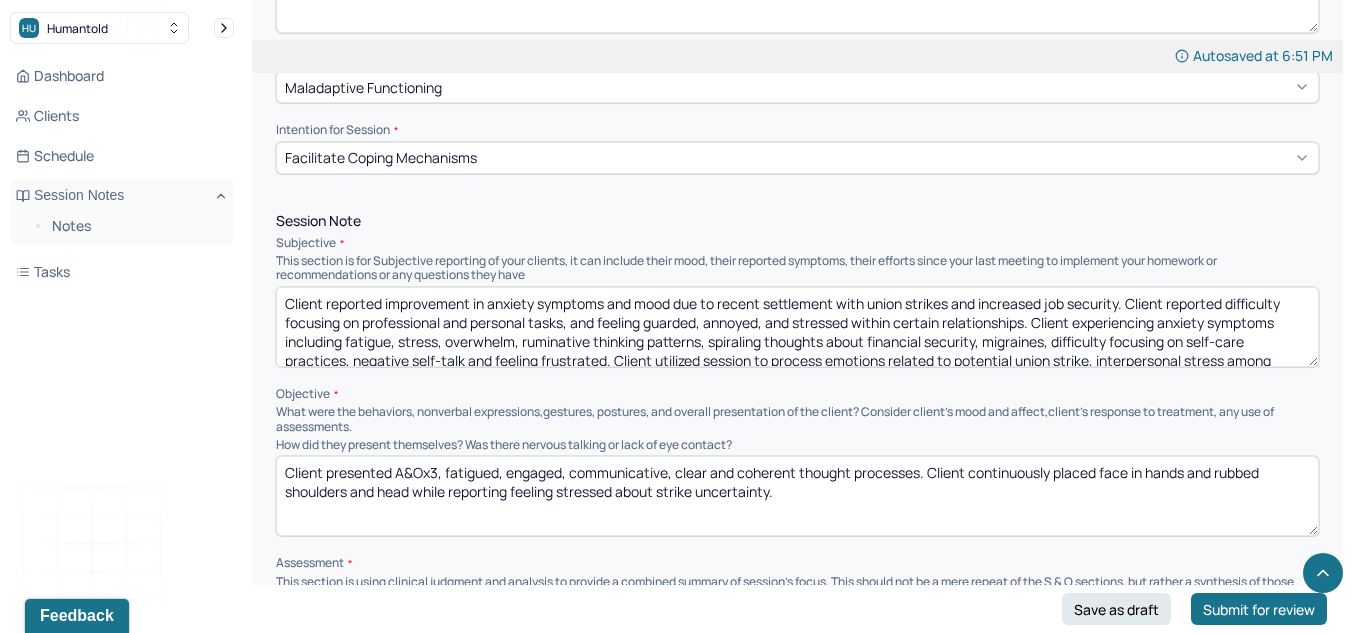 click on "Client reported improvement in anxiety symptoms and mood due to recent settlement with union strikes and increased job security. Client reported difficulty focusing on professional and personal tasks, and feeling guarded, annoyed, and stressed within certain relationships. Client experiencing anxiety symptoms including fatigue, stress, overwhelm, ruminative thinking patterns, spiraling thoughts about financial security, migraines, difficulty focusing on self-care practices, negative self-talk and feeling frustrated. Client utilized session to process emotions related to potential union strike, interpersonal stress among friends, and upcoming travel plans." at bounding box center (797, 327) 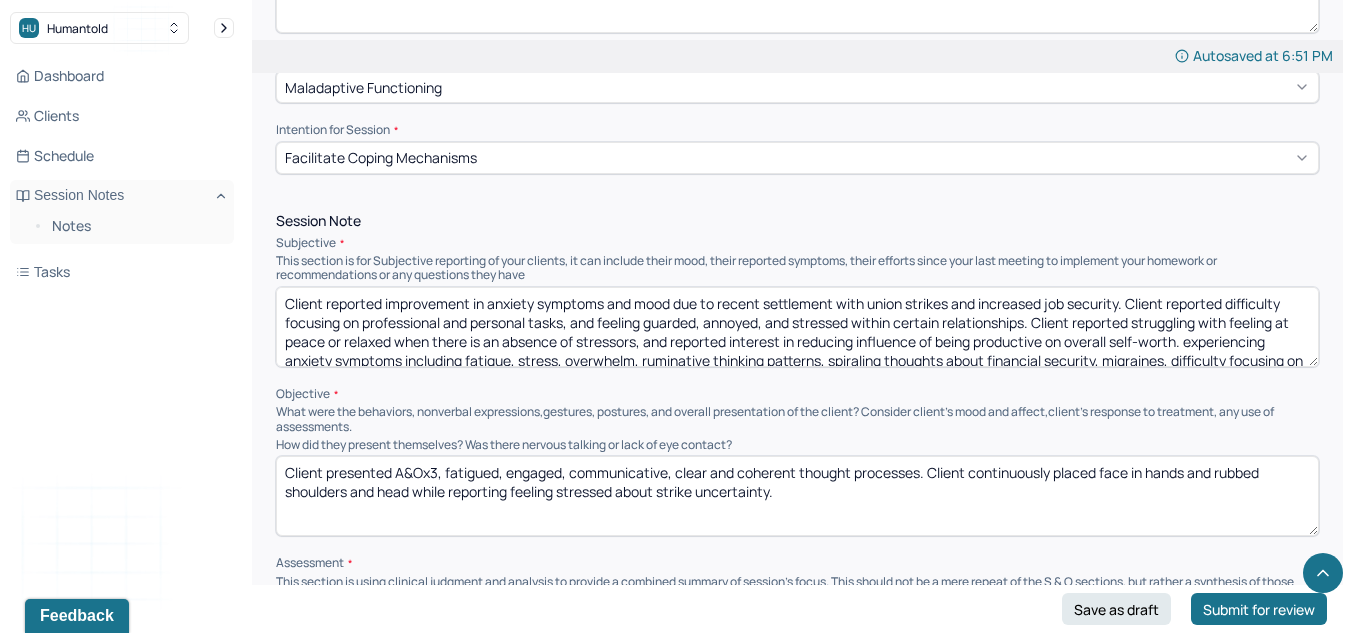 scroll, scrollTop: 48, scrollLeft: 0, axis: vertical 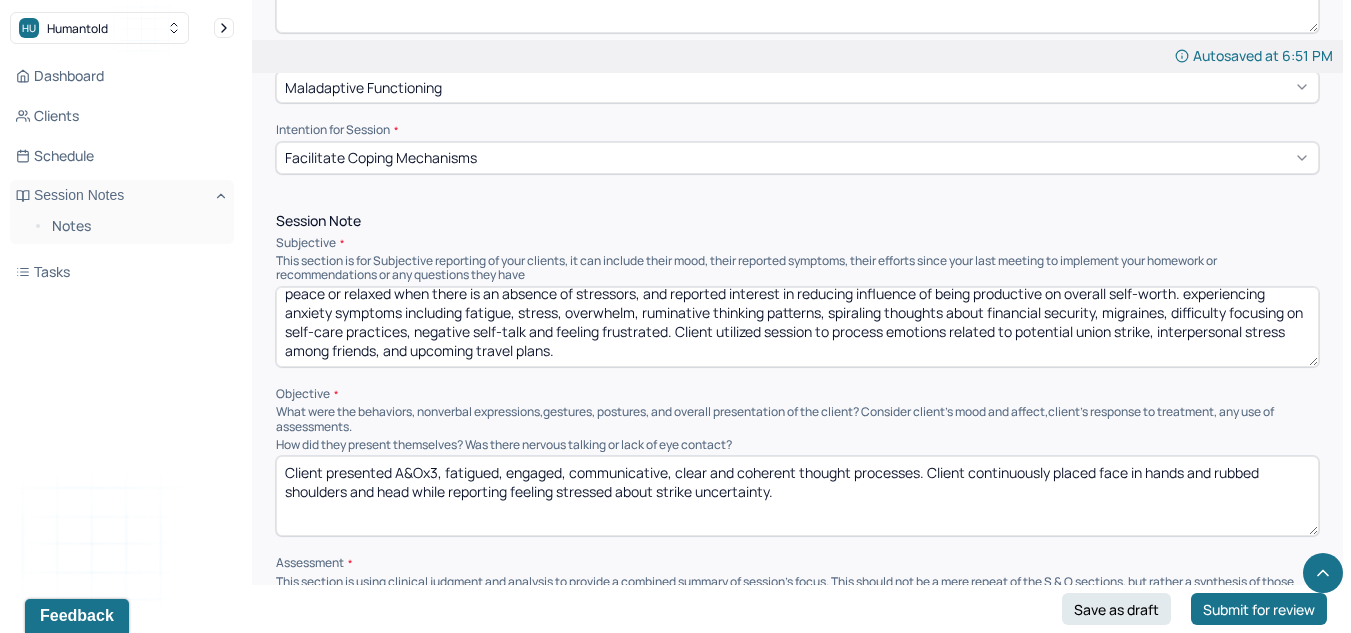 drag, startPoint x: 1205, startPoint y: 337, endPoint x: 1246, endPoint y: 375, distance: 55.9017 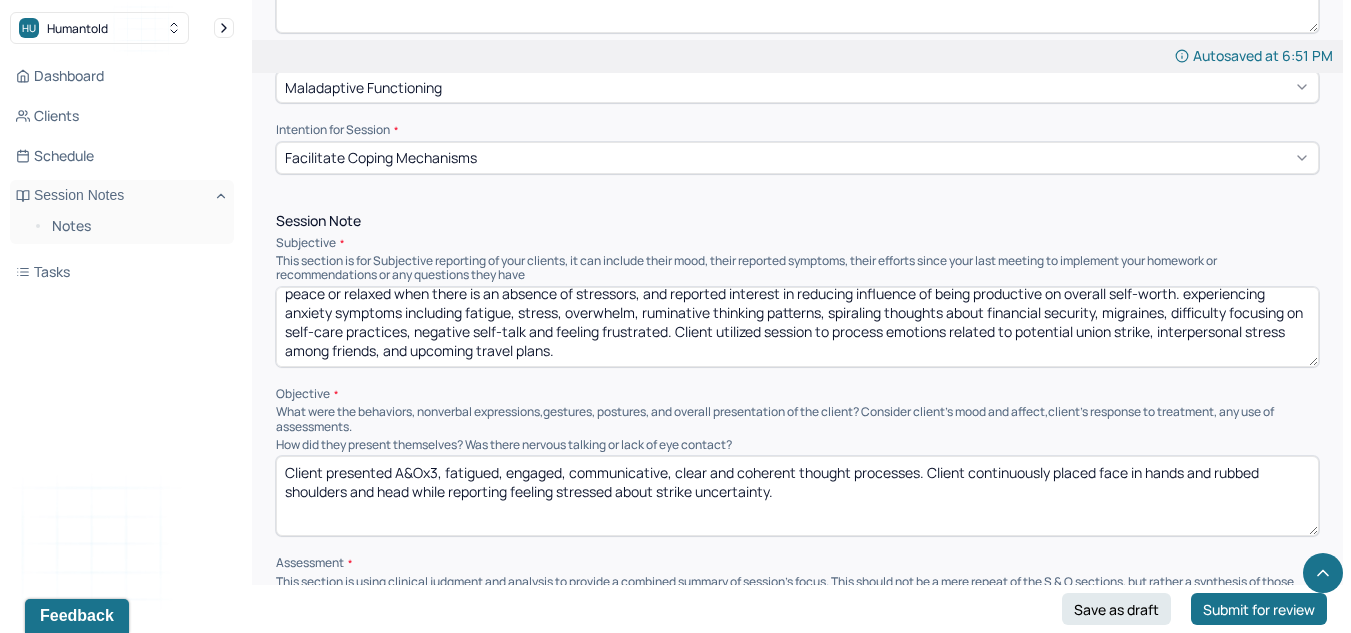click on "Session Note Subjective This section is for Subjective reporting of your clients, it can include their mood, their reported symptoms, their efforts since your last meeting to implement your homework or recommendations or any questions they have Objective What were the behaviors, nonverbal expressions,gestures, postures, and overall presentation of the client? Consider client's mood and affect,client's response to treatment, any use of assessments. How did they present themselves? Was there nervous talking or lack of eye contact? Client presented A[AGE]Ox3, fatigued, engaged, communicative, clear and coherent thought processes. Client continuously placed face in hands and rubbed shoulders and head while reporting feeling stressed about strike uncertainty.  Assessment" at bounding box center [797, 458] 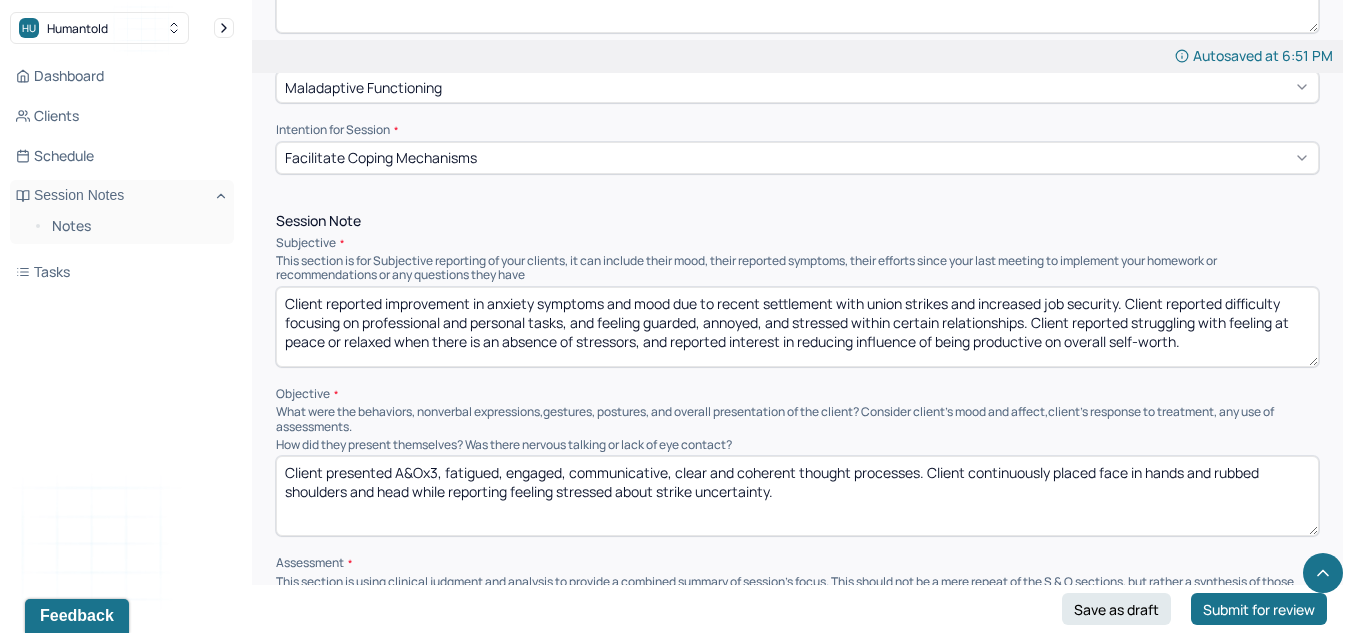 scroll, scrollTop: 0, scrollLeft: 0, axis: both 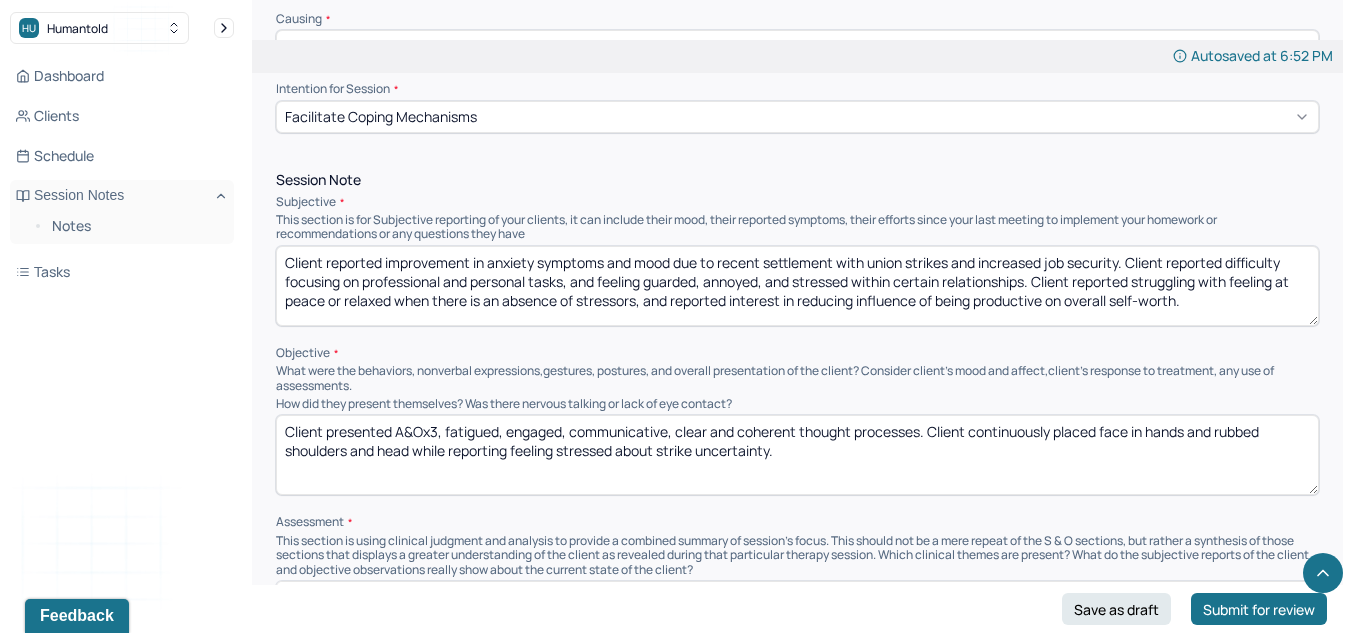 type on "Client reported improvement in anxiety symptoms and mood due to recent settlement with union strikes and increased job security. Client reported difficulty focusing on professional and personal tasks, and feeling guarded, annoyed, and stressed within certain relationships. Client reported struggling with feeling at peace or relaxed when there is an absence of stressors, and reported interest in reducing influence of being productive on overall self-worth." 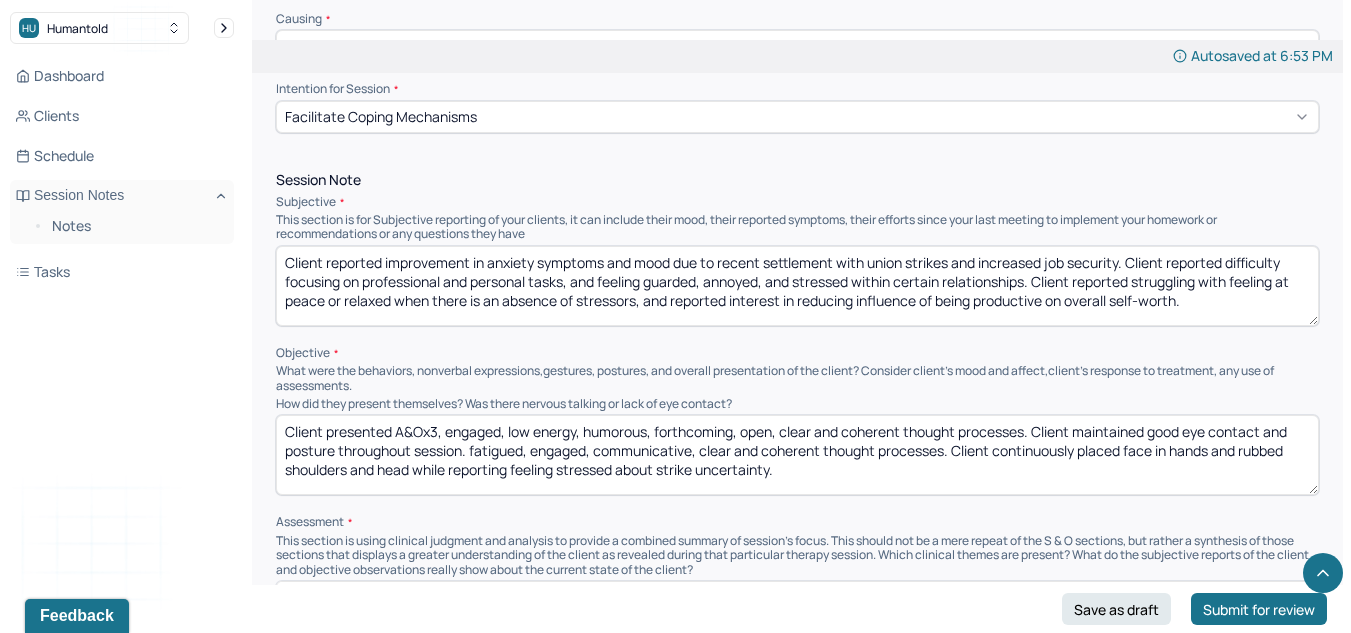 drag, startPoint x: 826, startPoint y: 485, endPoint x: 475, endPoint y: 447, distance: 353.051 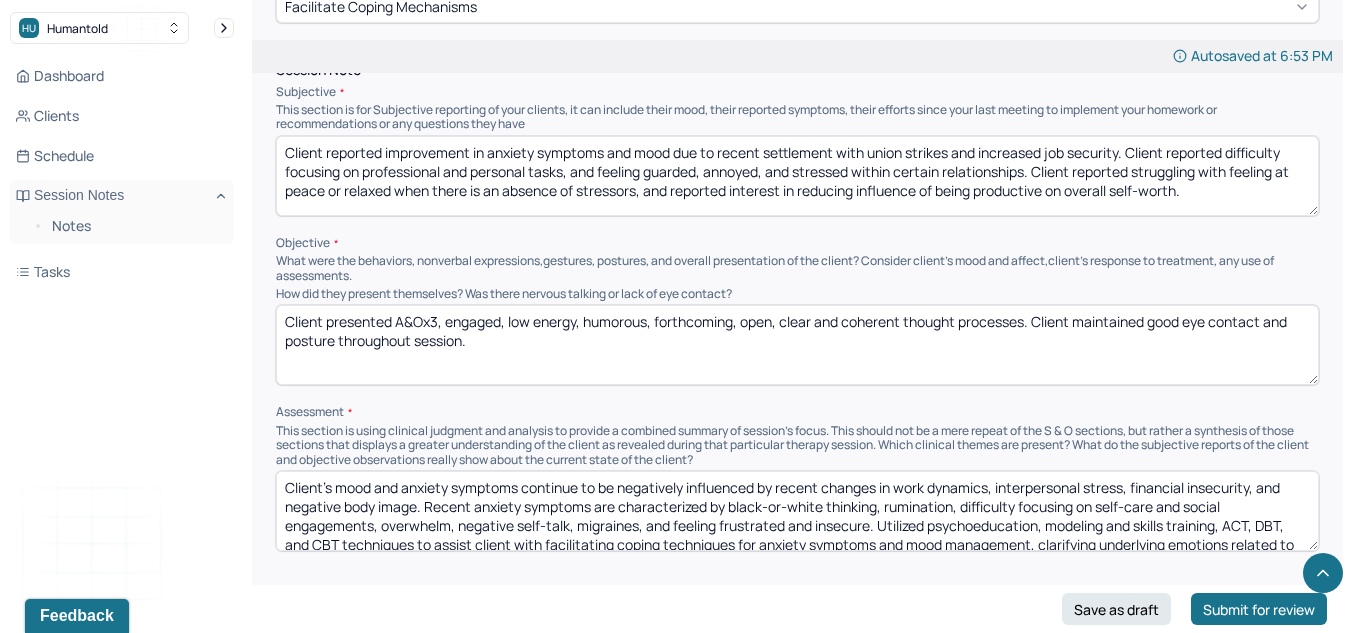 scroll, scrollTop: 1189, scrollLeft: 0, axis: vertical 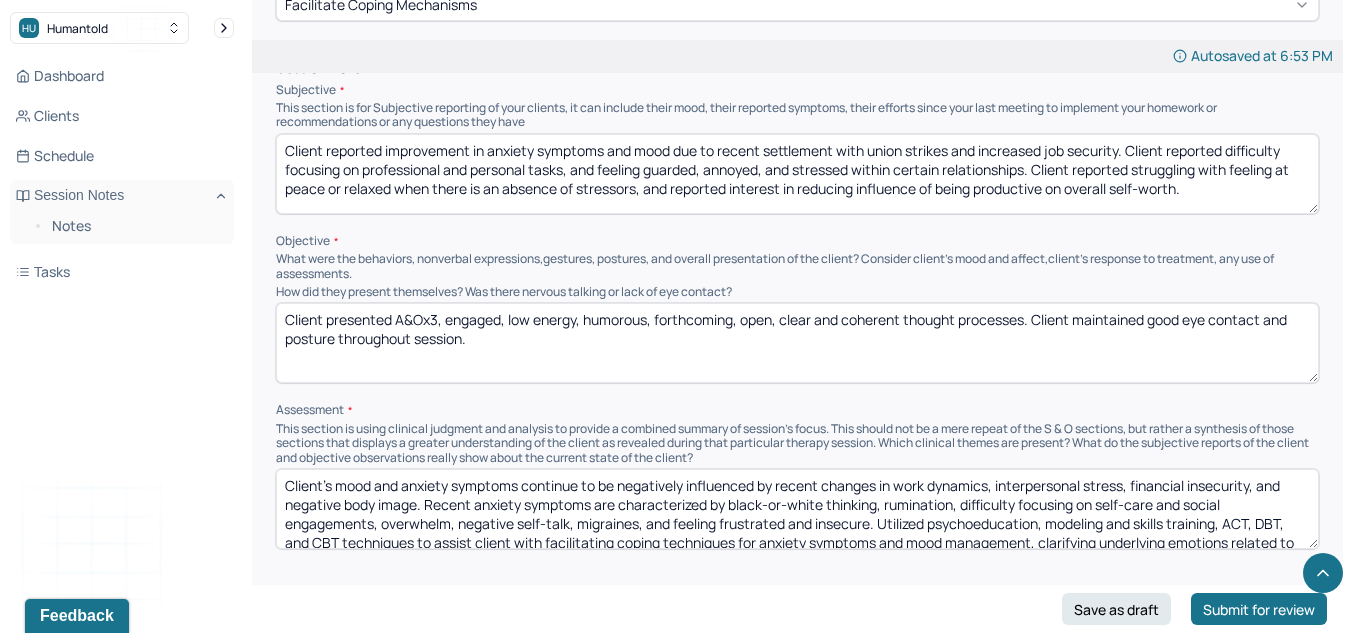 type on "Client presented A&Ox3, engaged, low energy, humorous, forthcoming, open, clear and coherent thought processes. Client maintained good eye contact and posture throughout session." 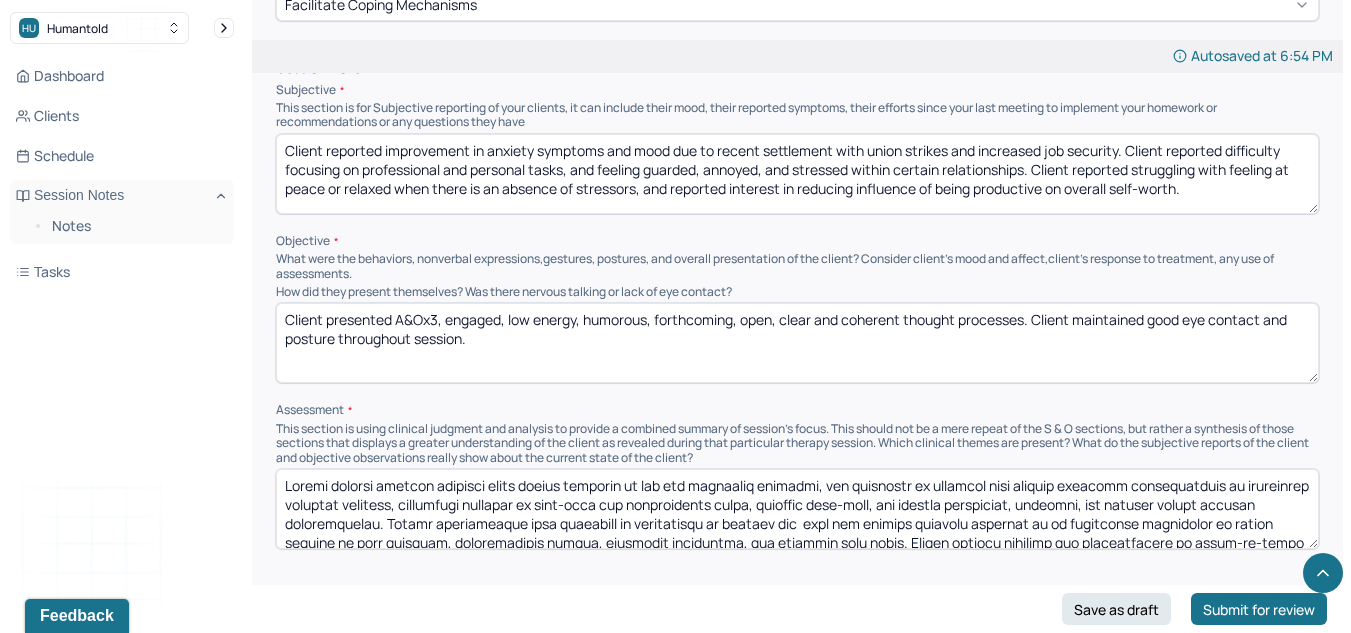 click at bounding box center (797, 509) 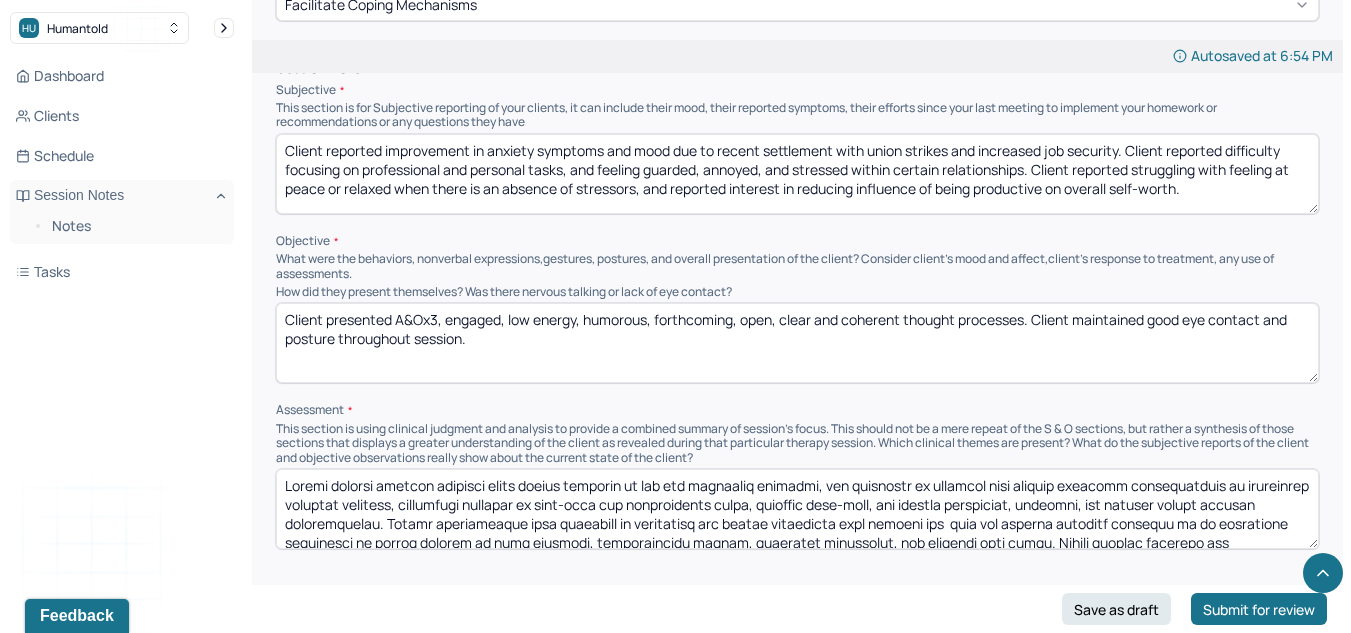 click at bounding box center [797, 509] 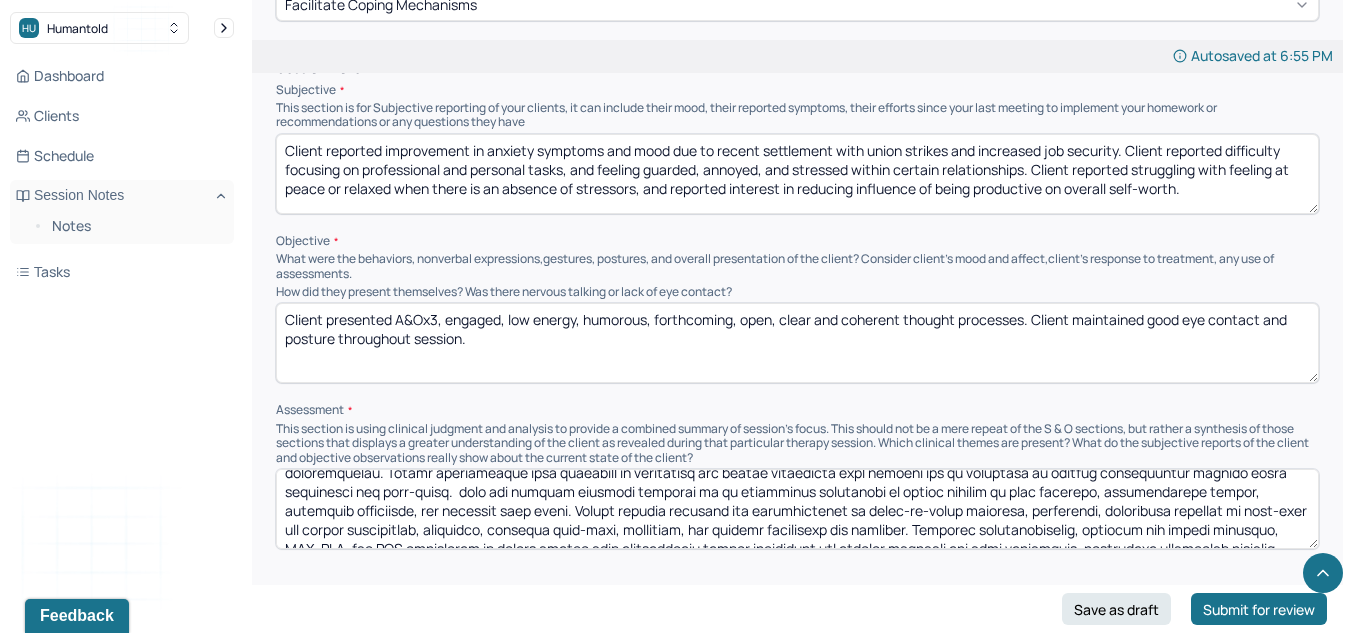 scroll, scrollTop: 52, scrollLeft: 0, axis: vertical 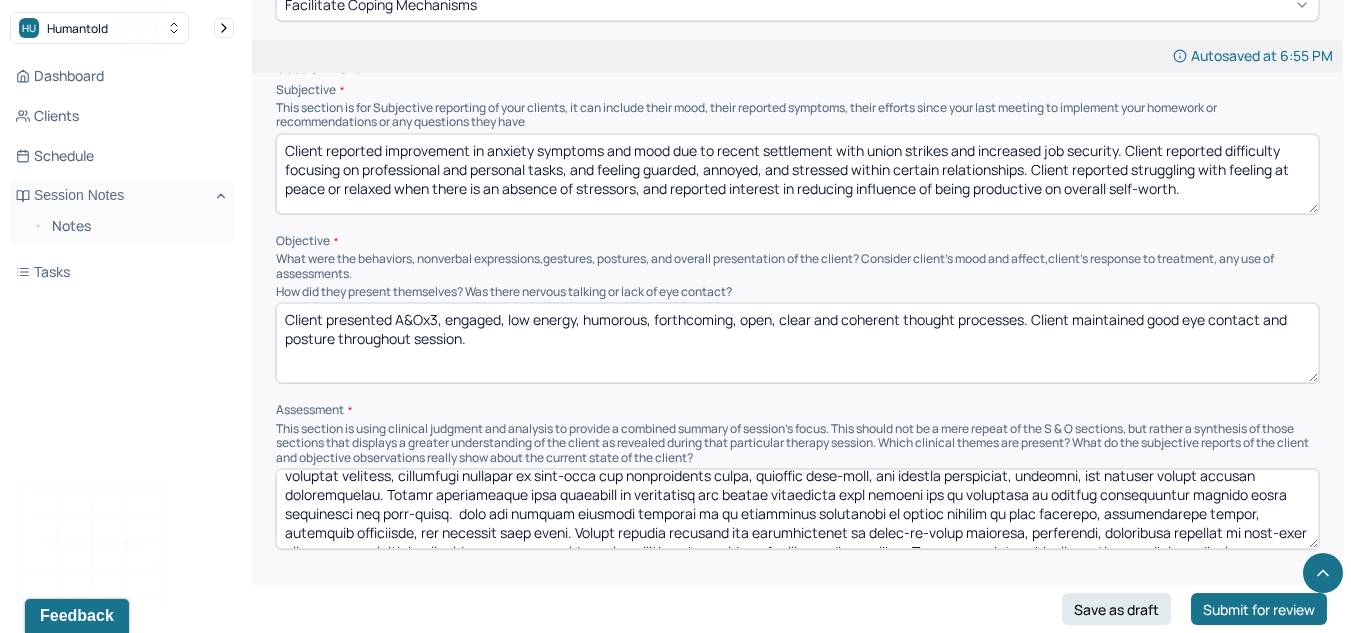 drag, startPoint x: 1031, startPoint y: 527, endPoint x: 499, endPoint y: 512, distance: 532.2114 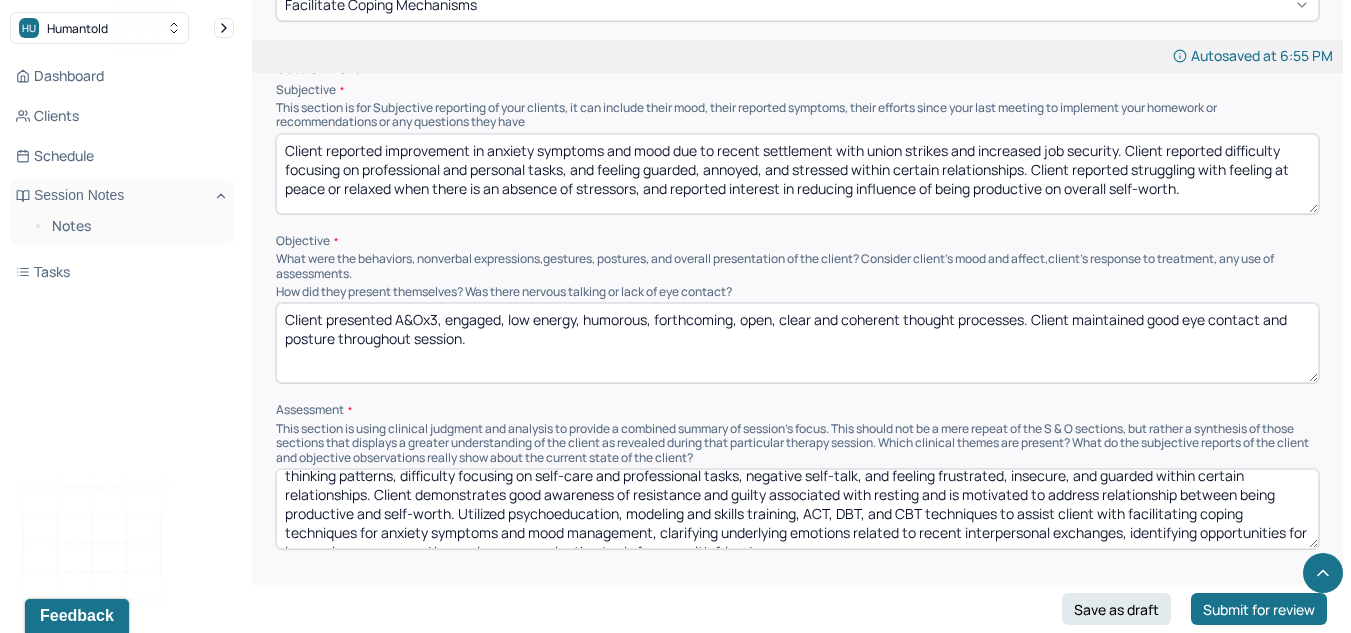 click on "Client reports feeling relieved about recent increase in job and financial security, but continues to struggle with anxiety symptoms characterized by ruminative thinking patterns, difficulty focusing on self-care and professional tasks, negative self-talk, and feeling frustrated, insecure, and guarded within certain relationships. Client demonstrates good awareness of resistance and guilty associated with resting and is motivated to address relationship between being productive and self-worth. Utilized psychoeducation, modeling and skills training, ACT, DBT, and CBT techniques to assist client with facilitating coping techniques for anxiety symptoms and mood management, clarifying underlying emotions related to recent interpersonal exchanges, identifying opportunities for increasing agency, and improving communication tools for use with friends." at bounding box center (797, 509) 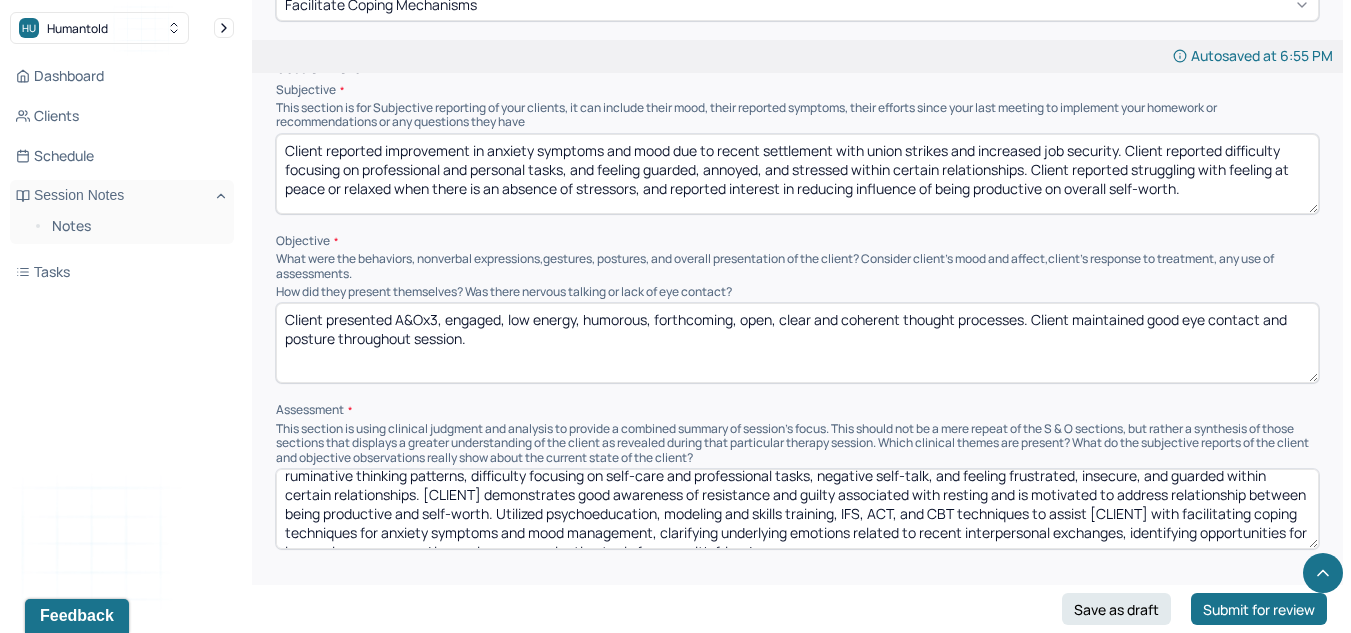 click on "[CLIENT] reports feeling relieved about recent increase in job and financial security, but continues to struggle with anxiety symptoms characterized by ruminative thinking patterns, difficulty focusing on self-care and professional tasks, negative self-talk, and feeling frustrated, insecure, and guarded within certain relationships. [CLIENT] demonstrates good awareness of resistance and guilty associated with resting and is motivated to address relationship between being productive and self-worth. Utilized psychoeducation, modeling and skills training, IFS, ACT, and CBT techniques to assist [CLIENT] with facilitating coping techniques for anxiety symptoms and mood management, clarifying underlying emotions related to recent interpersonal exchanges, identifying opportunities for increasing agency, and improving communication tools for use with friends." at bounding box center [797, 509] 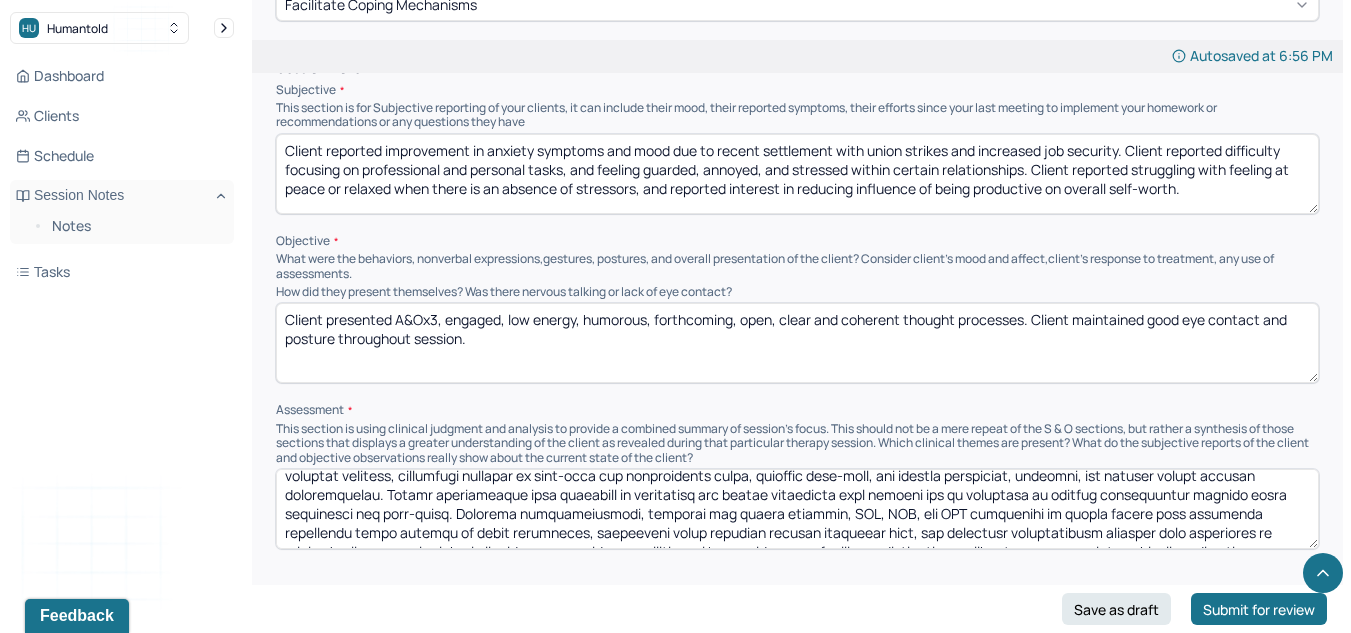 scroll, scrollTop: 42, scrollLeft: 0, axis: vertical 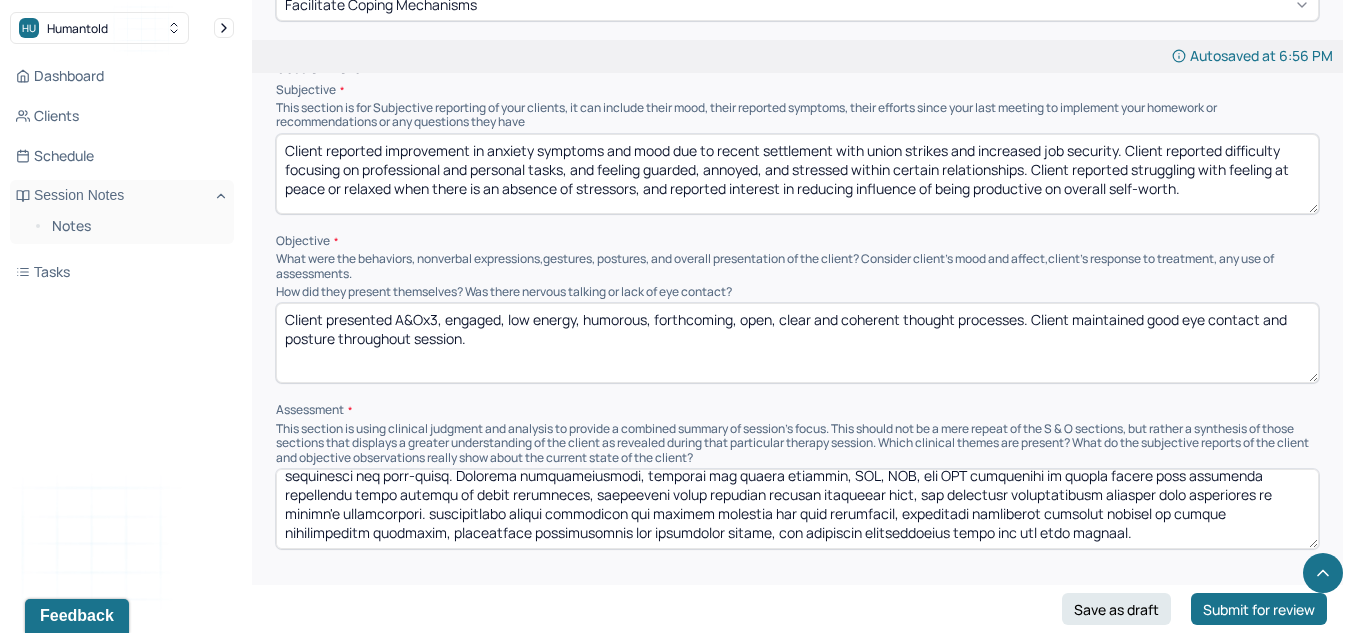 drag, startPoint x: 364, startPoint y: 535, endPoint x: 1159, endPoint y: 585, distance: 796.5708 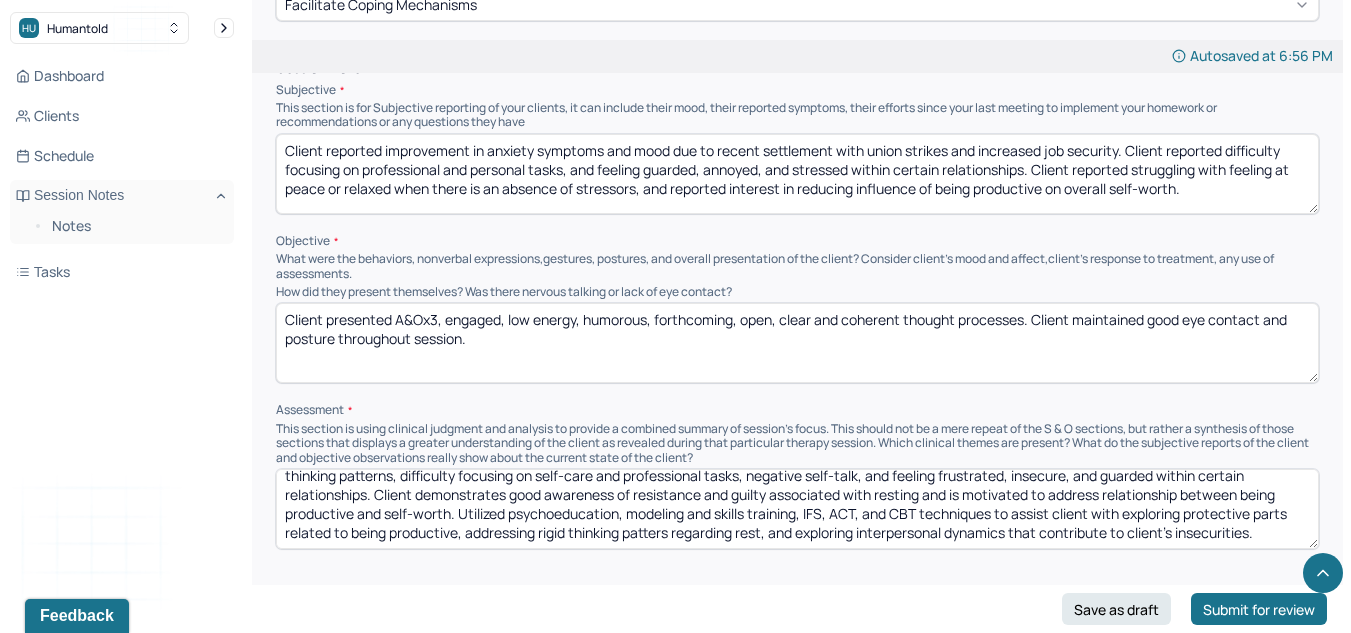 scroll, scrollTop: 48, scrollLeft: 0, axis: vertical 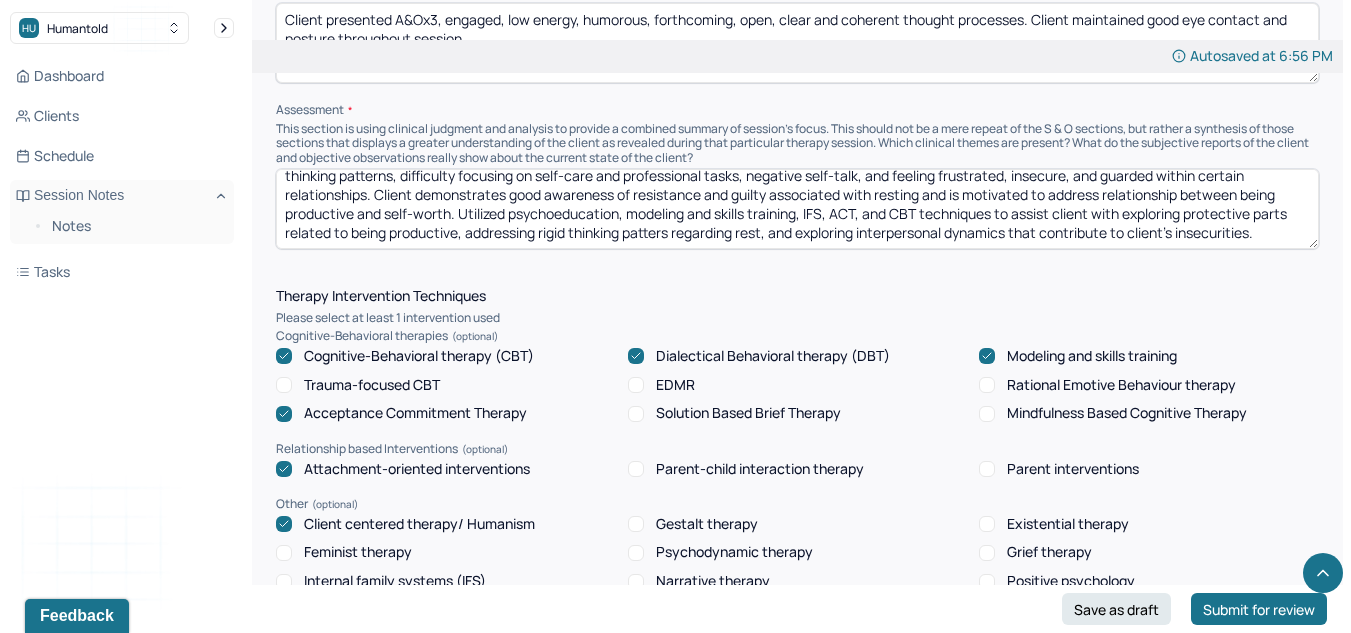 type on "Client reports feeling relieved about recent increase in job and financial security, but continues to struggle with anxiety symptoms characterized by ruminative thinking patterns, difficulty focusing on self-care and professional tasks, negative self-talk, and feeling frustrated, insecure, and guarded within certain relationships. Client demonstrates good awareness of resistance and guilty associated with resting and is motivated to address relationship between being productive and self-worth. Utilized psychoeducation, modeling and skills training, IFS, ACT, and CBT techniques to assist client with exploring protective parts related to being productive, addressing rigid thinking patters regarding rest, and exploring interpersonal dynamics that contribute to client's insecurities." 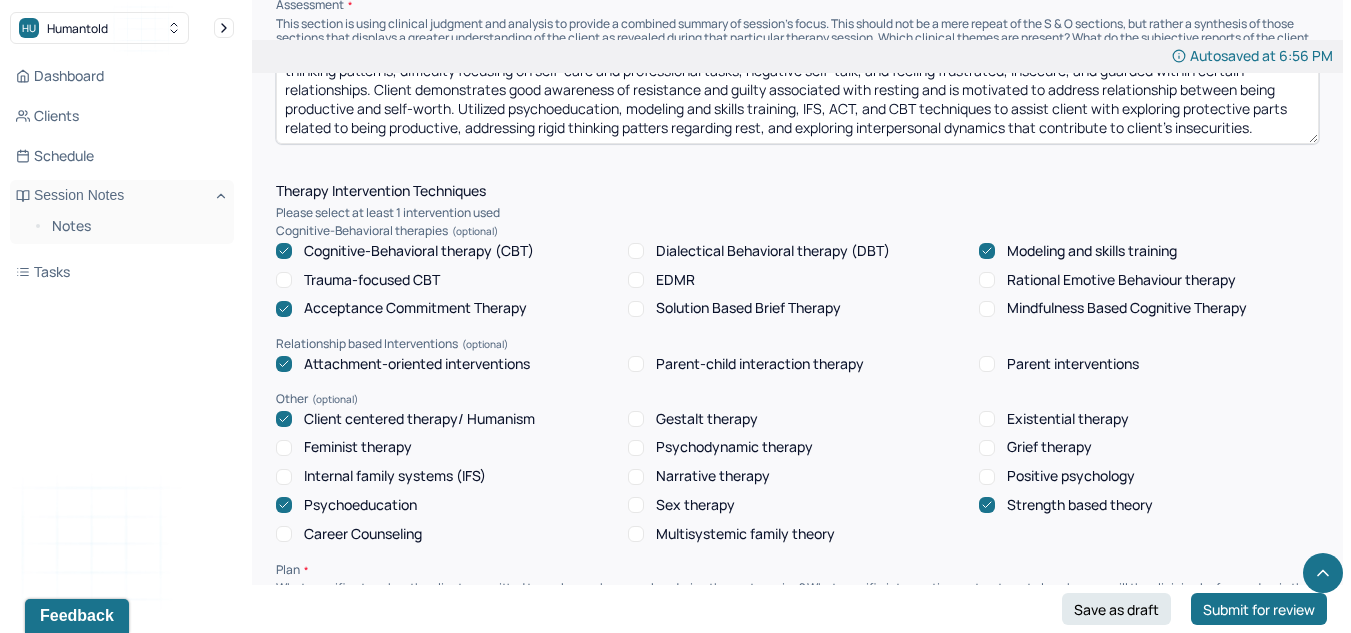 scroll, scrollTop: 1595, scrollLeft: 0, axis: vertical 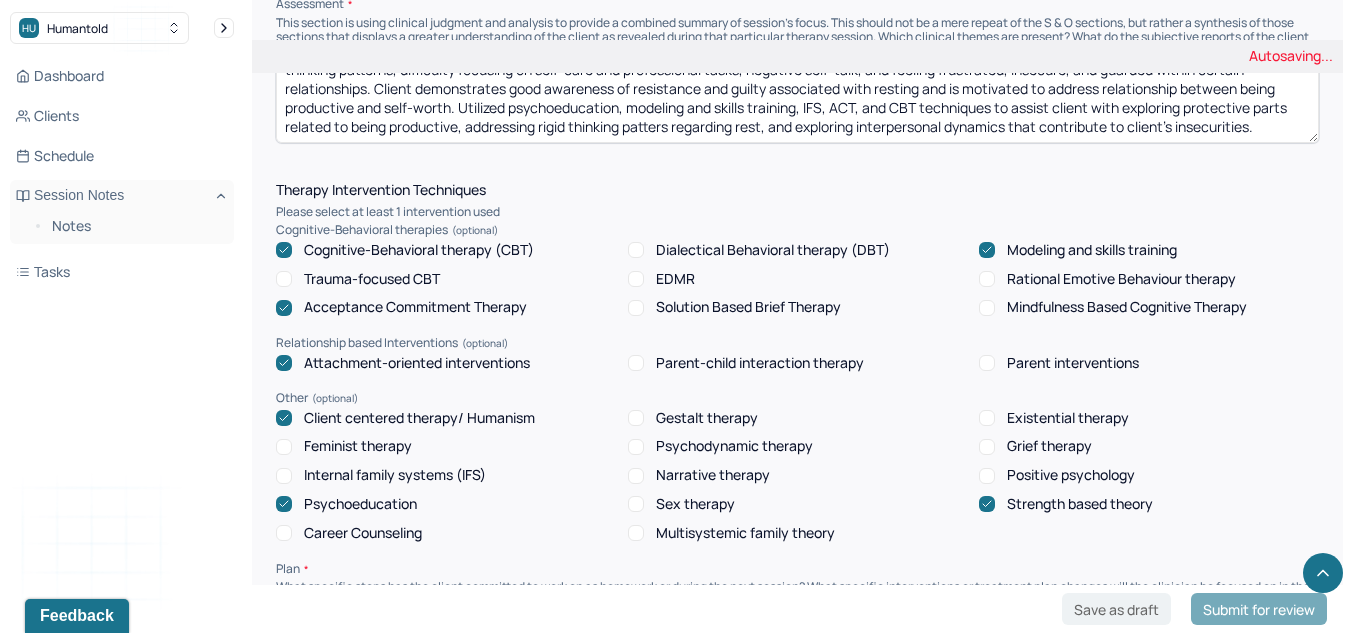 click on "Internal family systems (IFS)" at bounding box center [284, 476] 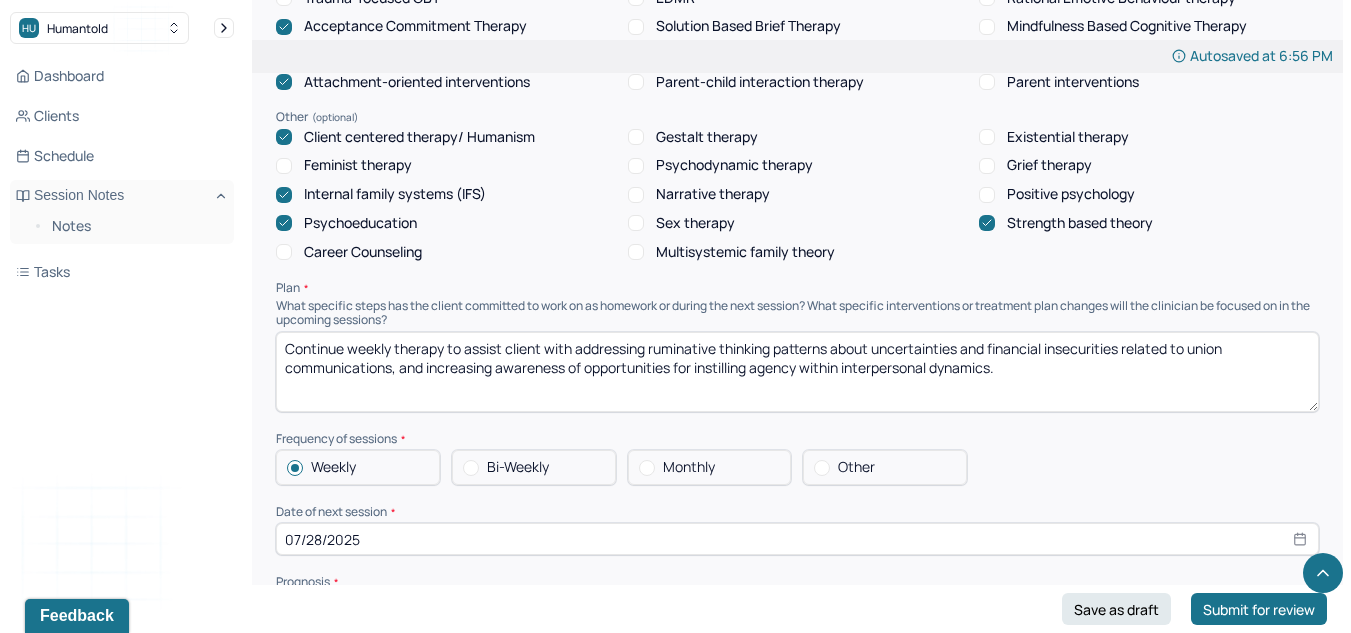 scroll, scrollTop: 1885, scrollLeft: 0, axis: vertical 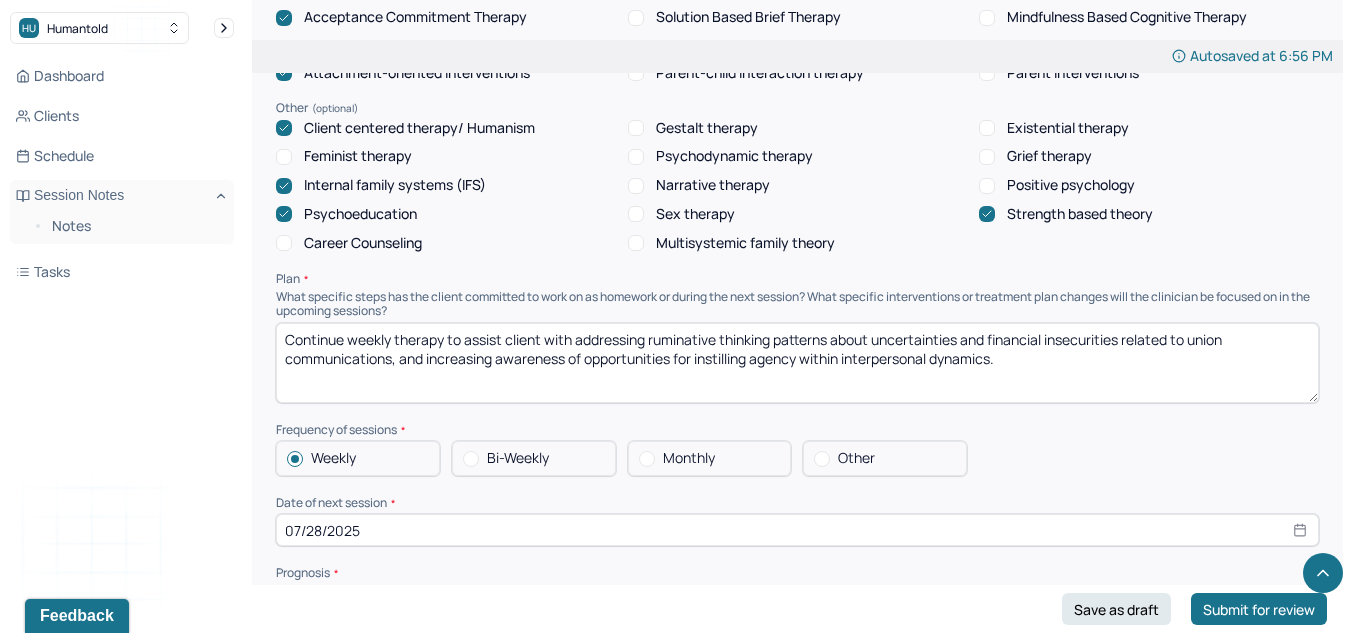click on "Continue weekly therapy to assist client with addressing ruminative thinking patterns about uncertainties and financial insecurities related to union communications, and increasing awareness of opportunities for instilling agency within interpersonal dynamics." at bounding box center [797, 363] 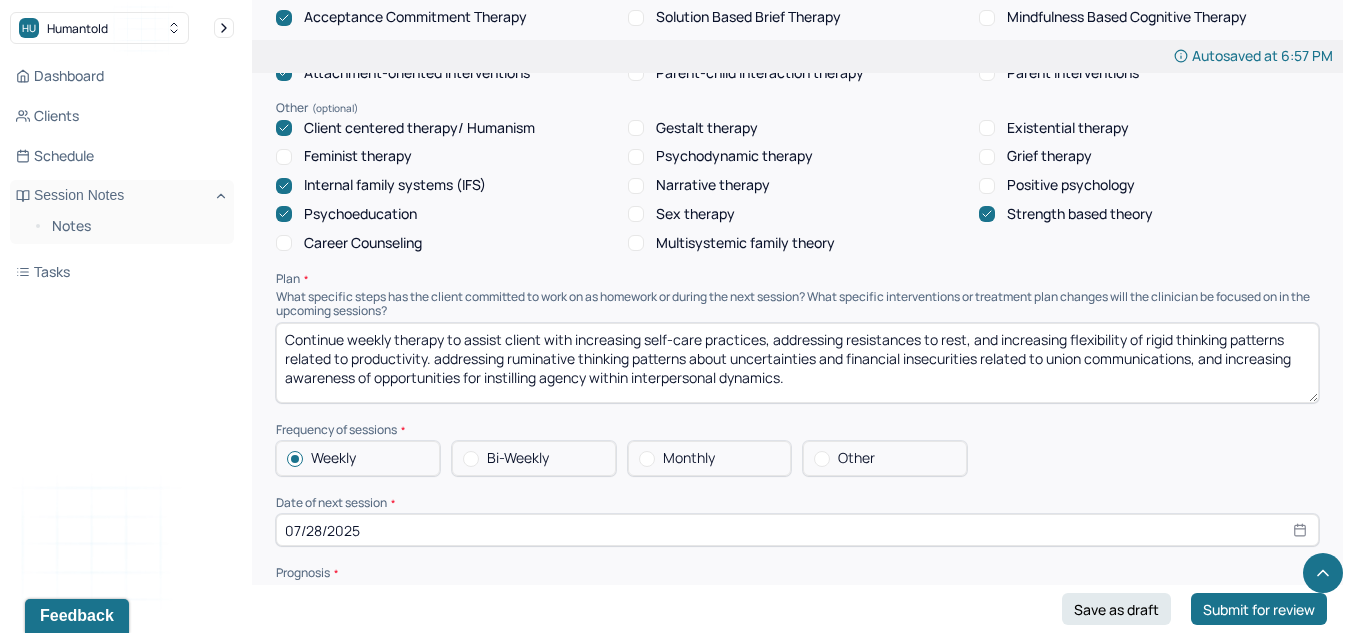 drag, startPoint x: 805, startPoint y: 382, endPoint x: 432, endPoint y: 356, distance: 373.90506 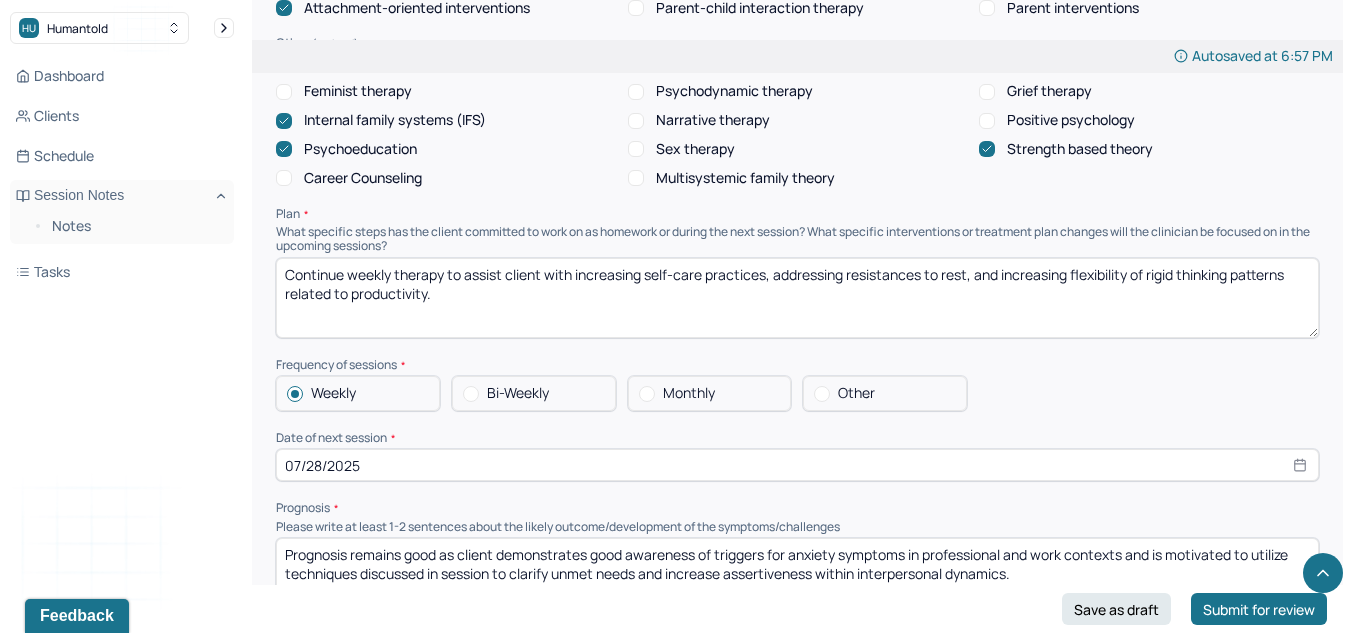scroll, scrollTop: 1951, scrollLeft: 0, axis: vertical 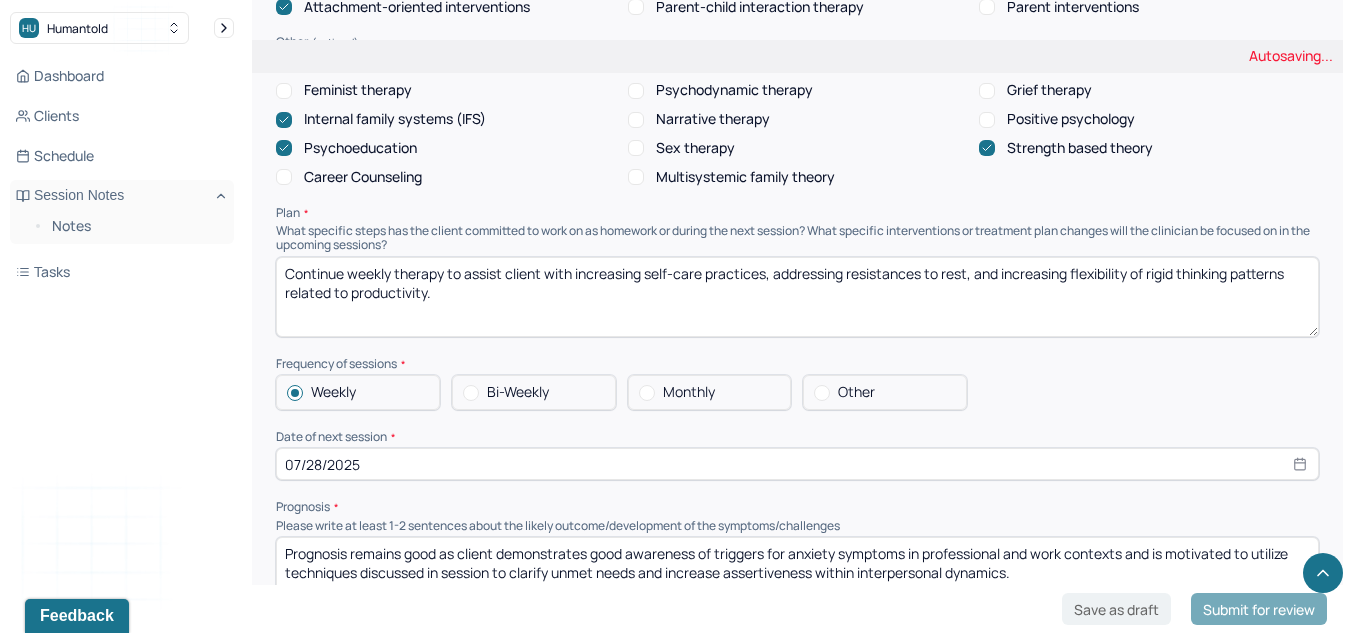 type on "Continue weekly therapy to assist client with increasing self-care practices, addressing resistances to rest, and increasing flexibility of rigid thinking patterns related to productivity." 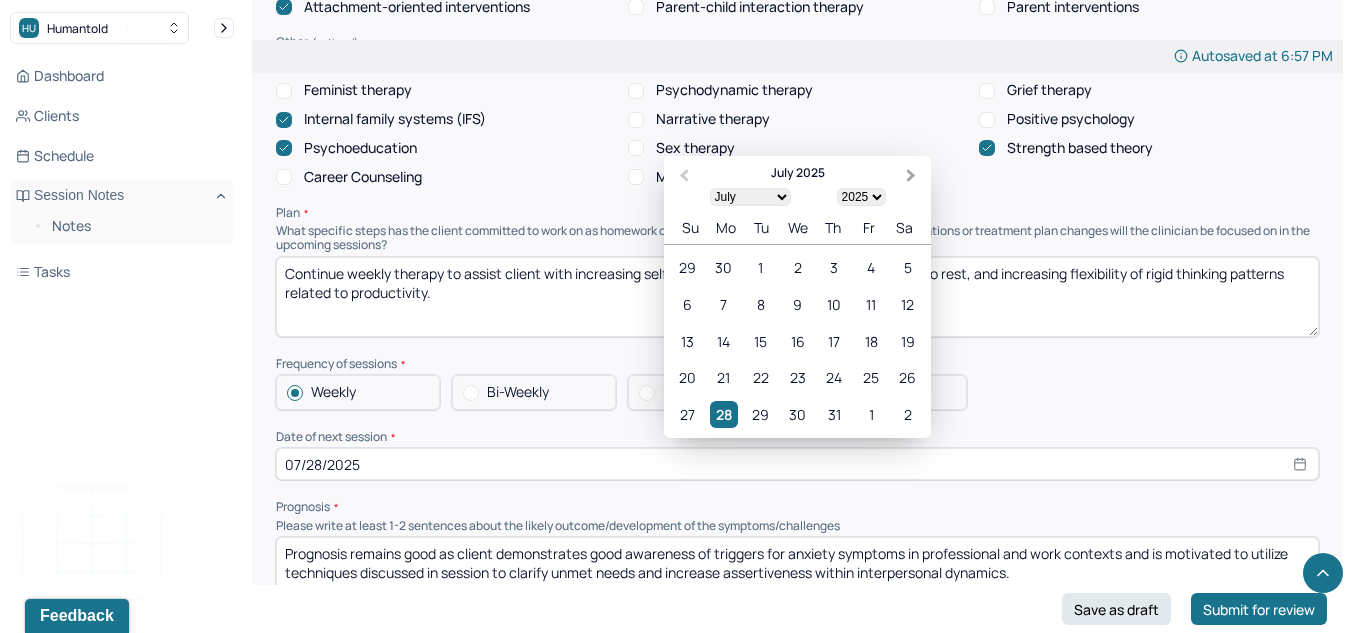 click on "Next Month" at bounding box center [911, 176] 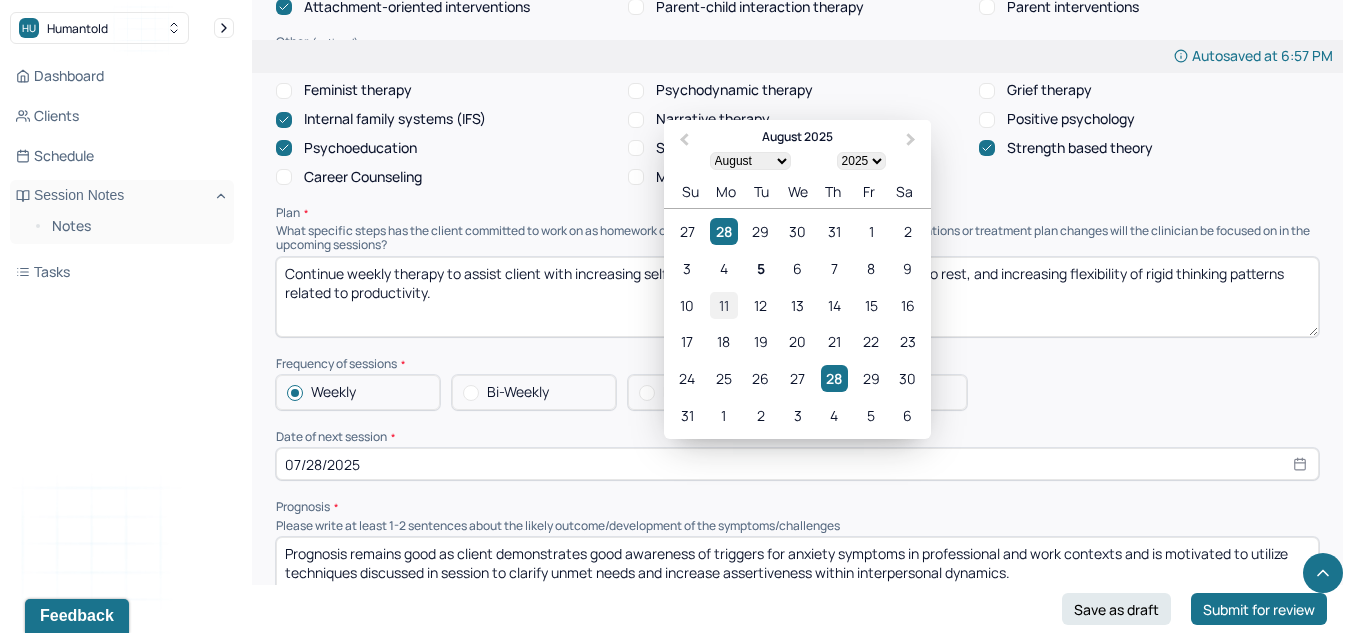 click on "11" at bounding box center (723, 305) 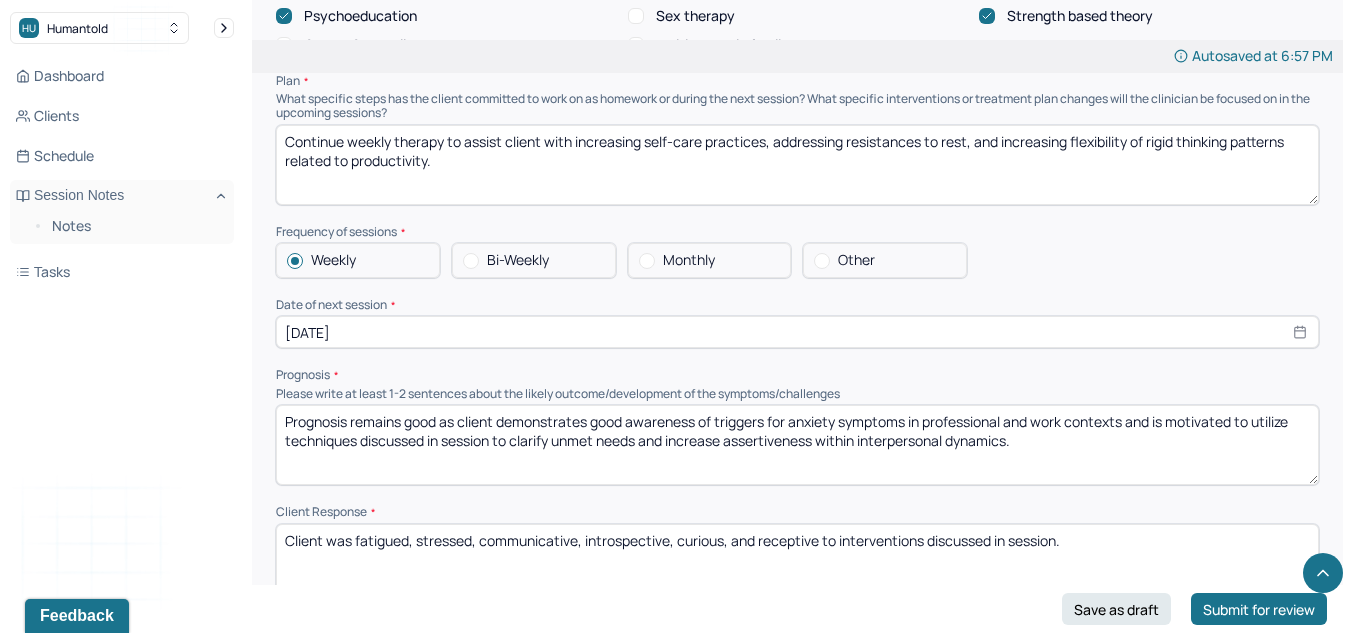 scroll, scrollTop: 2084, scrollLeft: 0, axis: vertical 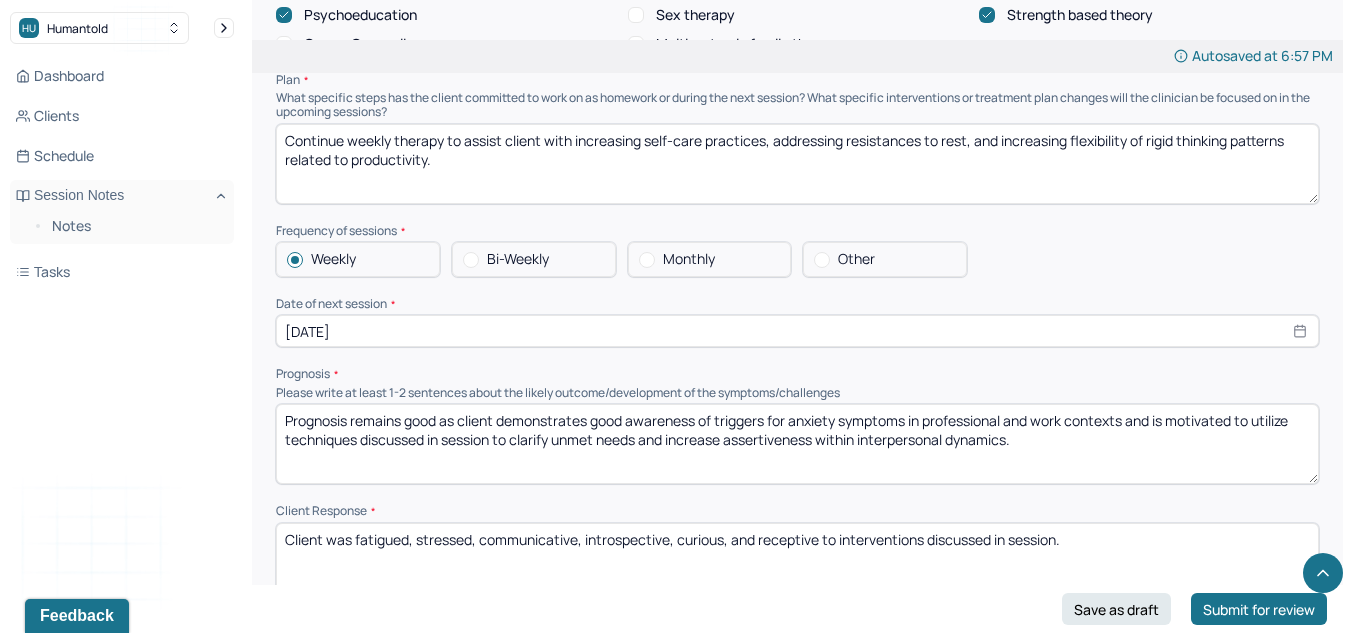 click on "Prognosis remains good as client demonstrates good awareness of triggers for anxiety symptoms in professional and work contexts and is motivated to utilize techniques discussed in session to clarify unmet needs and increase assertiveness within interpersonal dynamics." at bounding box center (797, 444) 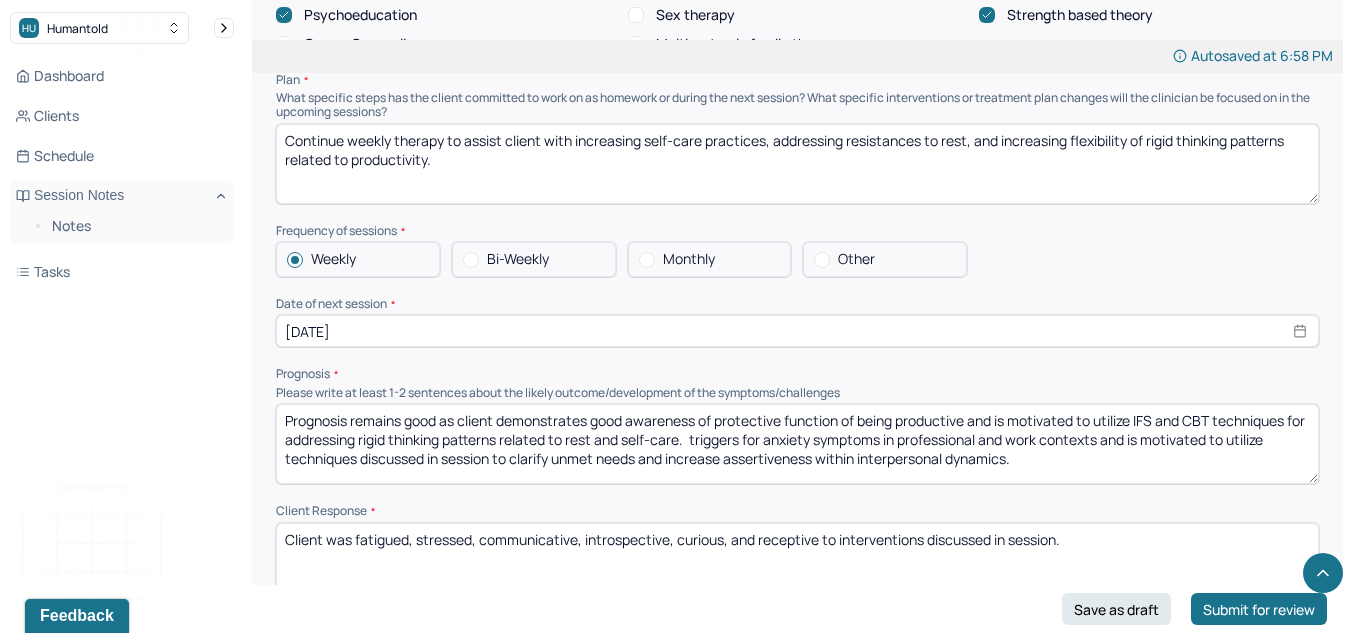 drag, startPoint x: 1056, startPoint y: 467, endPoint x: 712, endPoint y: 440, distance: 345.05795 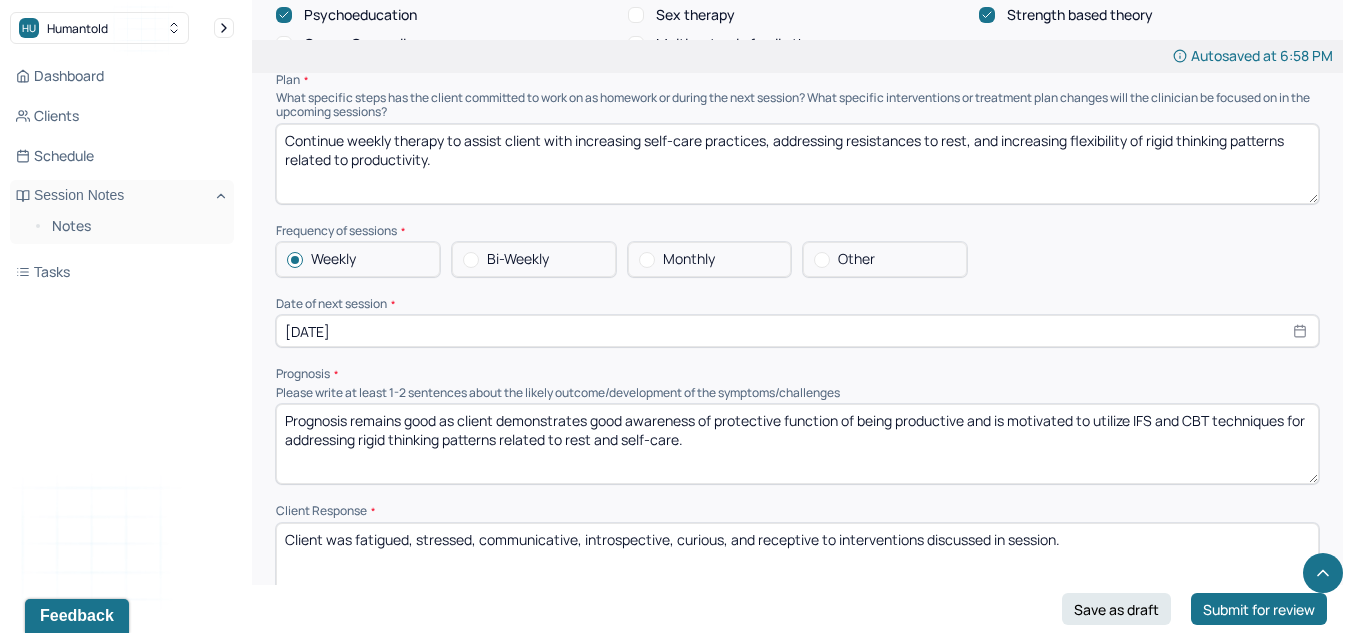 scroll, scrollTop: 2129, scrollLeft: 0, axis: vertical 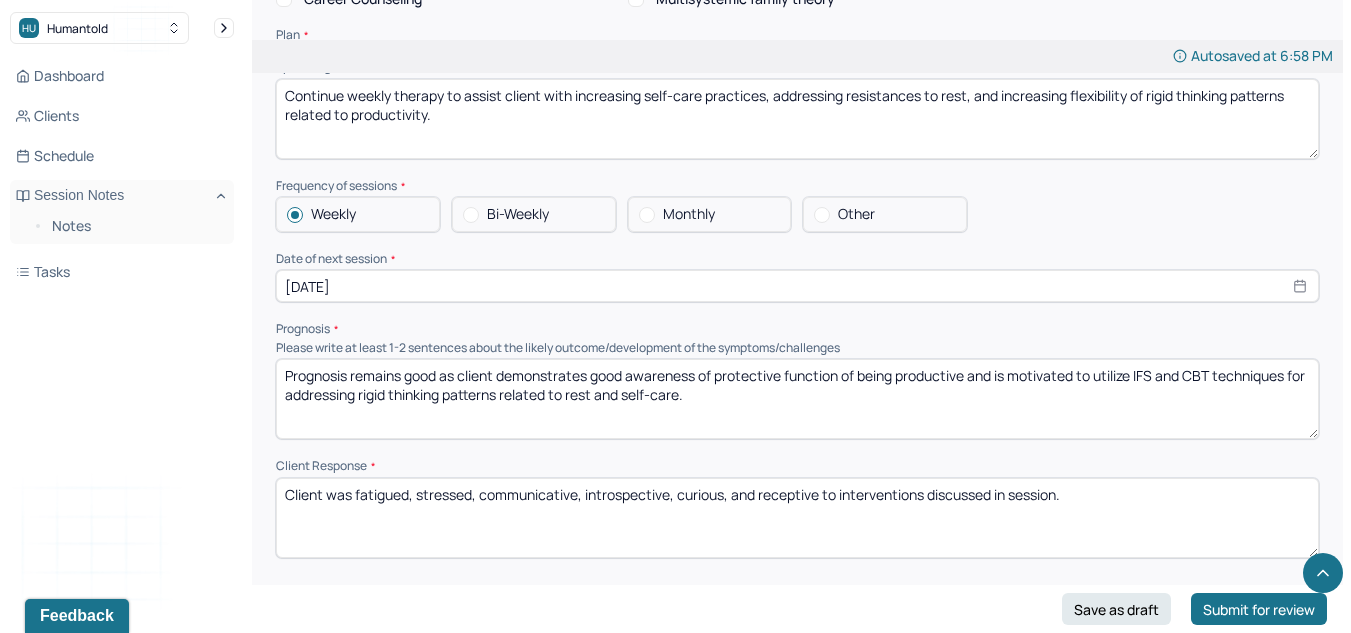 type on "Prognosis remains good as client demonstrates good awareness of protective function of being productive and is motivated to utilize IFS and CBT techniques for addressing rigid thinking patterns related to rest and self-care." 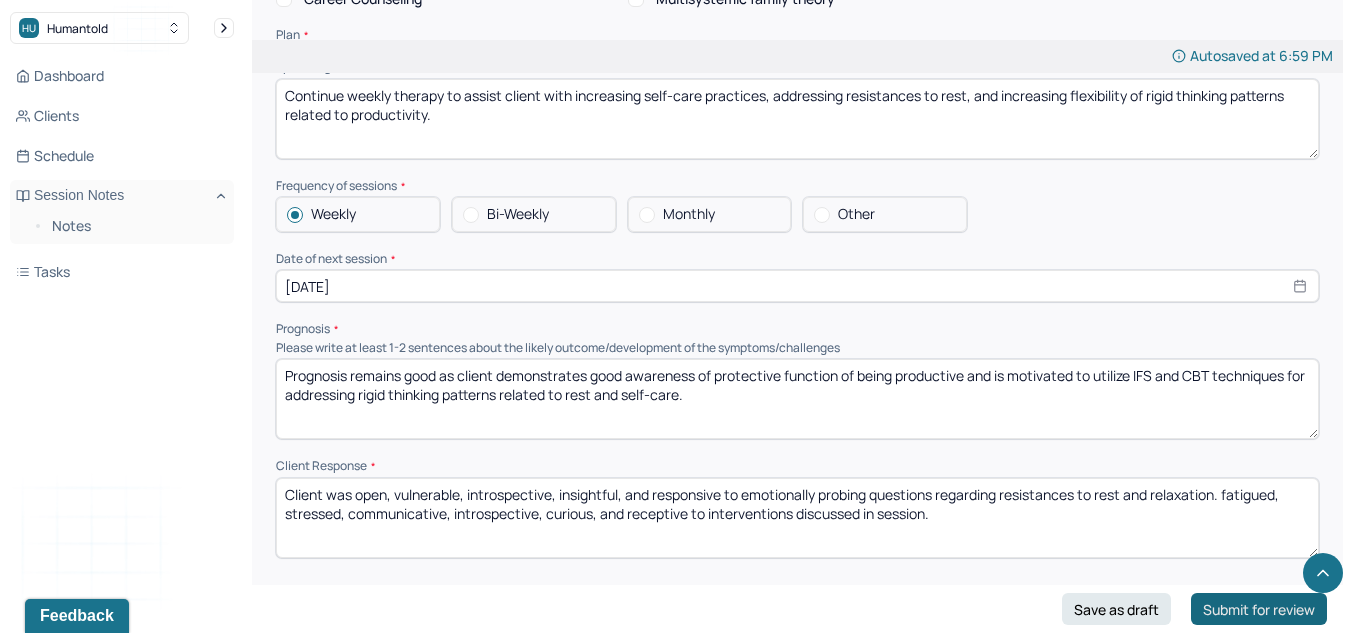drag, startPoint x: 1238, startPoint y: 495, endPoint x: 1256, endPoint y: 612, distance: 118.37652 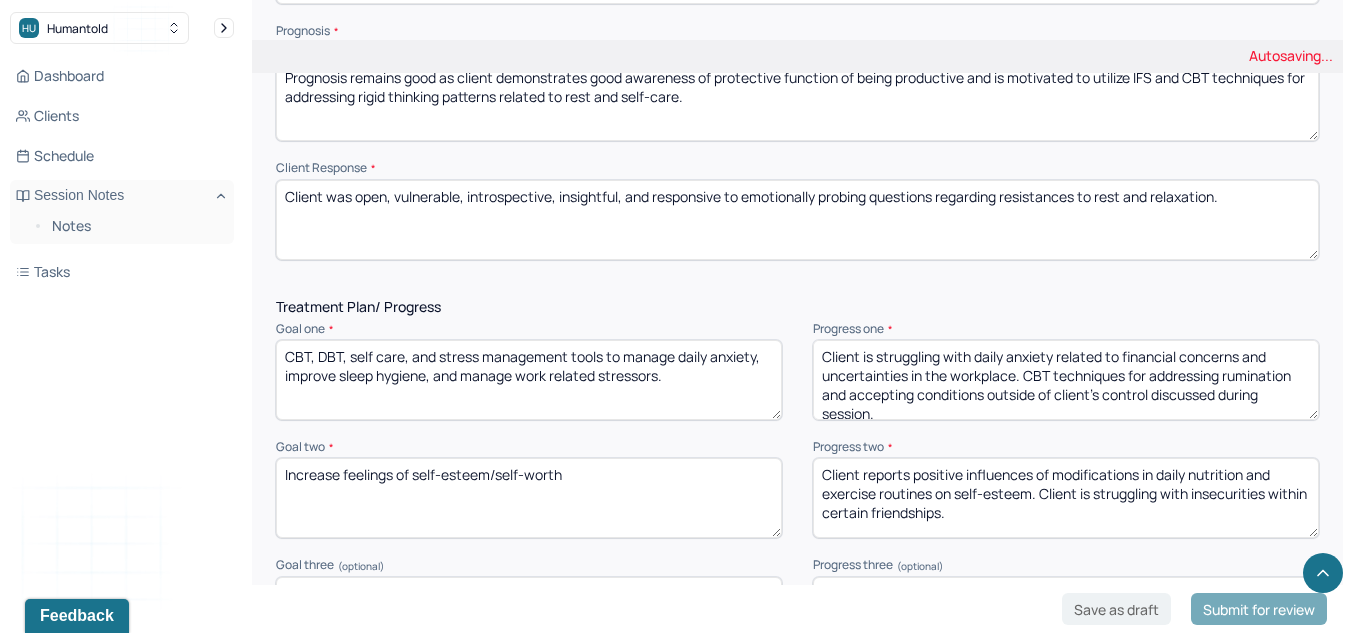 scroll, scrollTop: 2437, scrollLeft: 0, axis: vertical 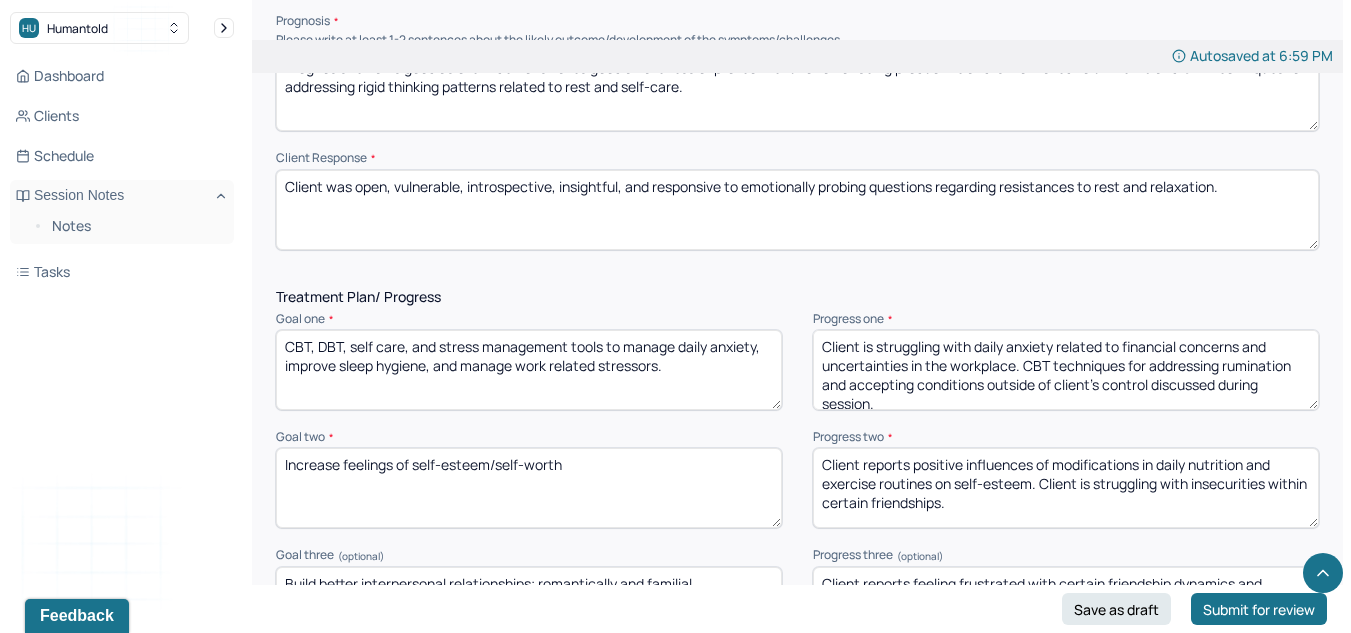 type on "Client was open, vulnerable, introspective, insightful, and responsive to emotionally probing questions regarding resistances to rest and relaxation." 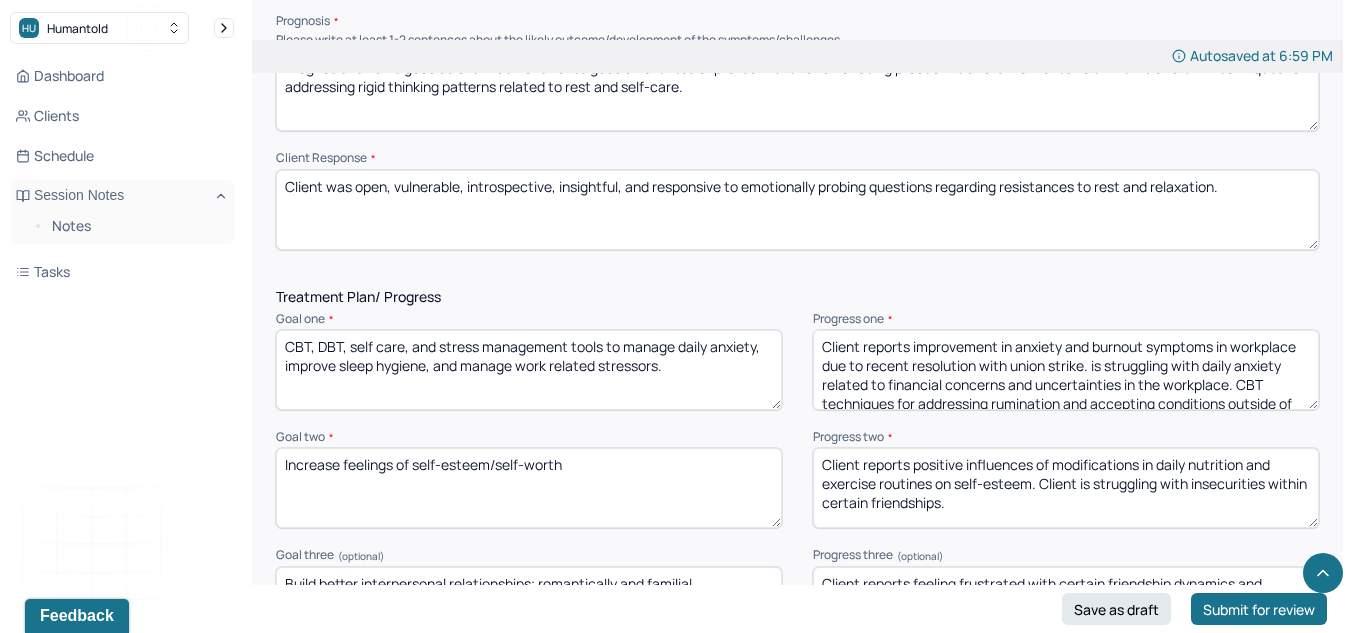 scroll, scrollTop: 29, scrollLeft: 0, axis: vertical 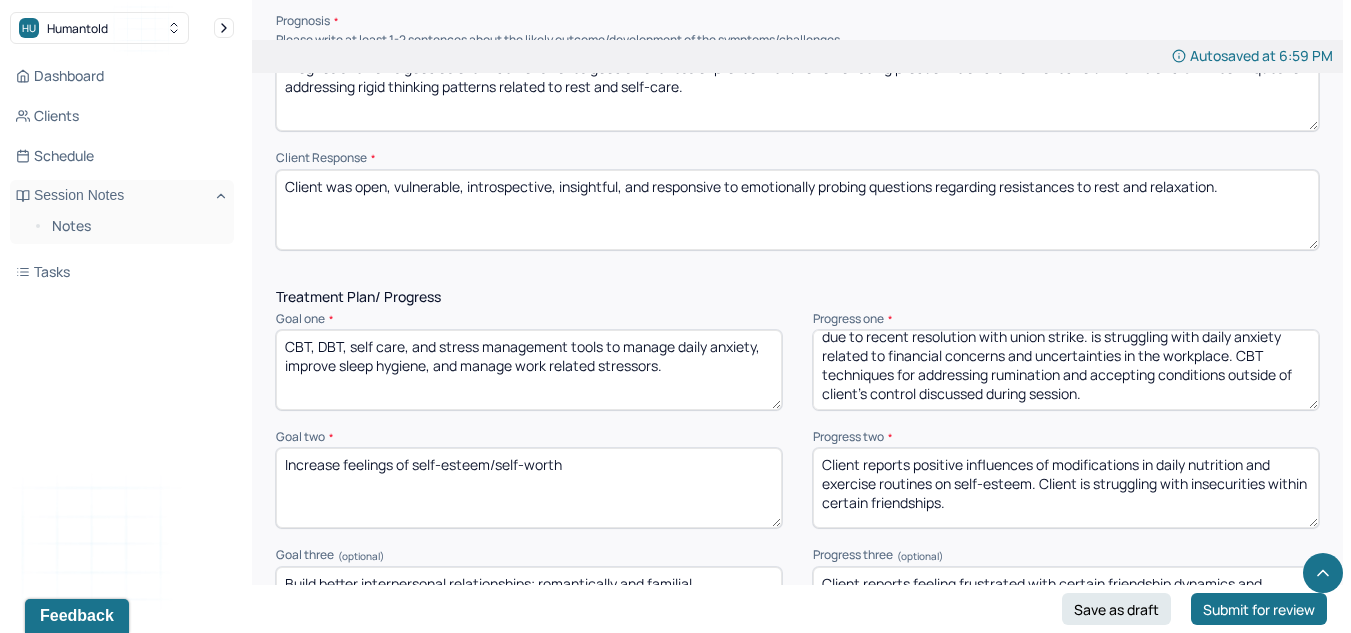 drag, startPoint x: 1162, startPoint y: 365, endPoint x: 1249, endPoint y: 506, distance: 165.68042 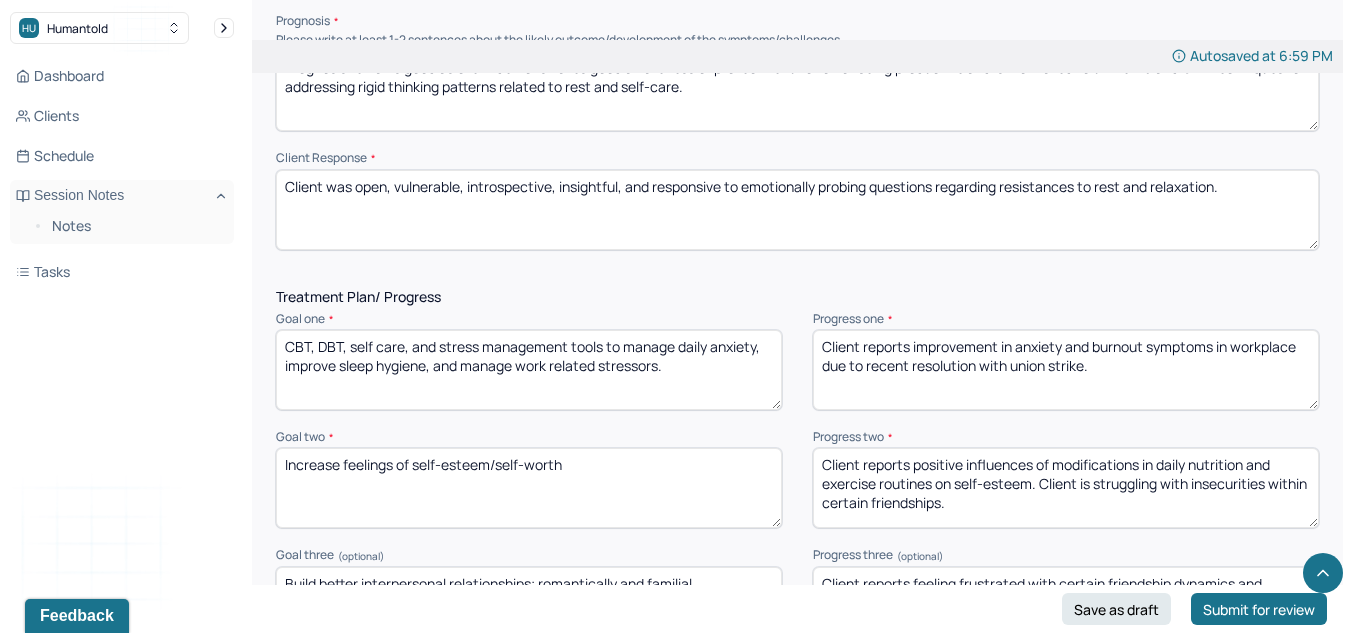 scroll, scrollTop: 0, scrollLeft: 0, axis: both 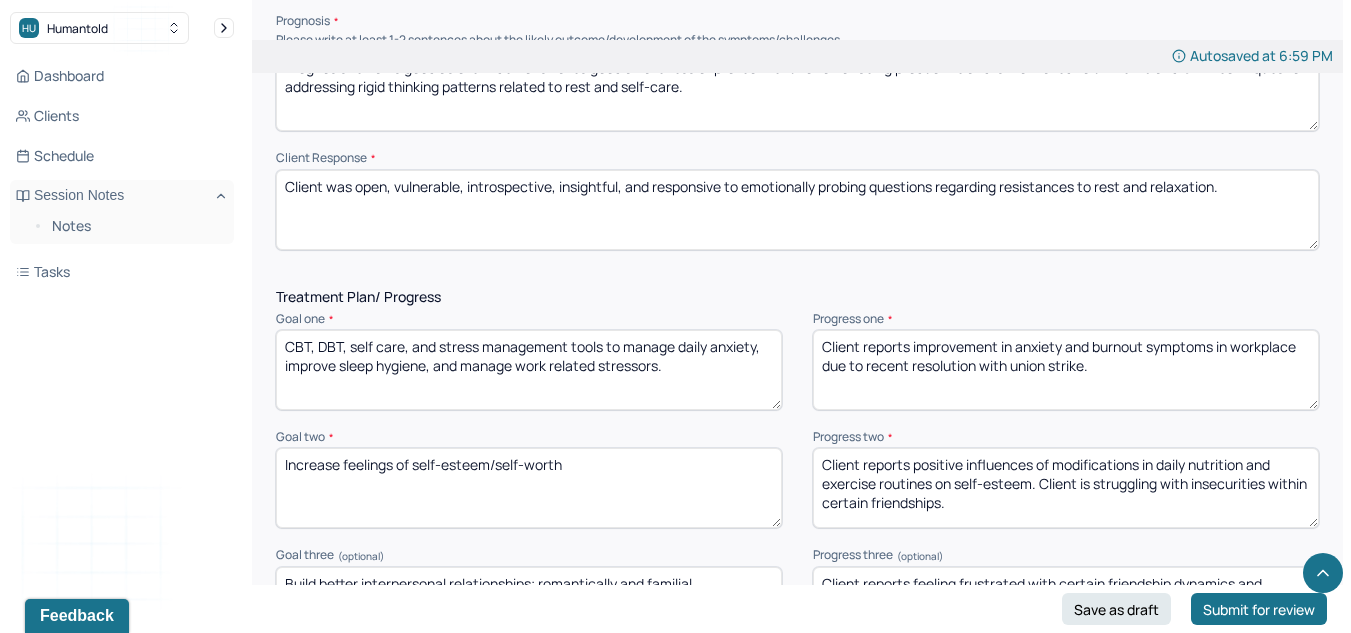 type on "Client reports improvement in anxiety and burnout symptoms in workplace due to recent resolution with union strike." 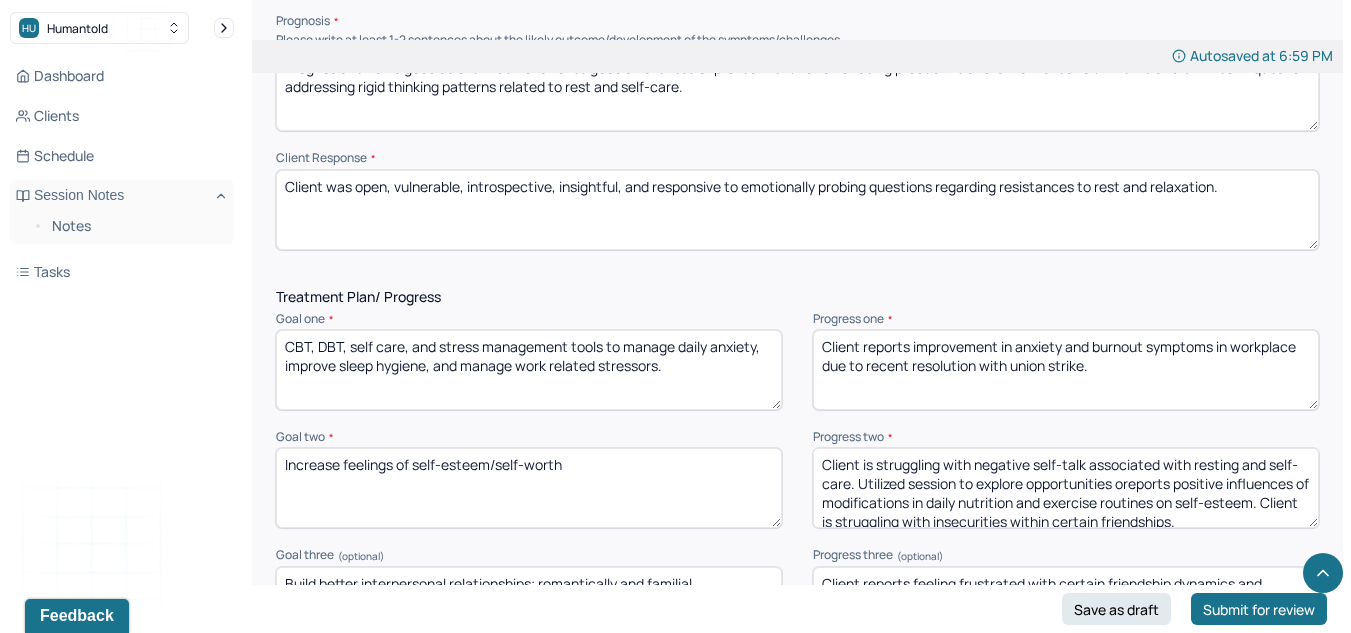 type on "Client is struggling with negative self-talk associated with resting and self-care. Utilized session to explore opportunities reports positive influences of modifications in daily nutrition and exercise routines on self-esteem. Client is struggling with insecurities within certain friendships." 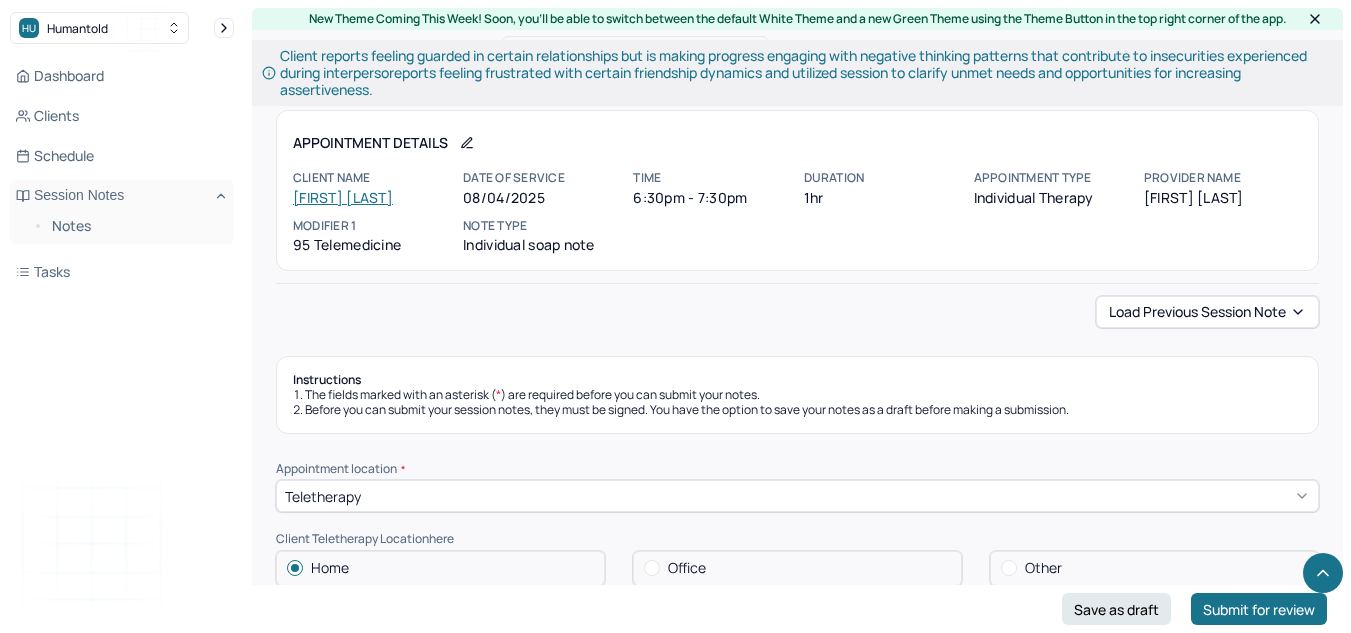 scroll, scrollTop: 2437, scrollLeft: 0, axis: vertical 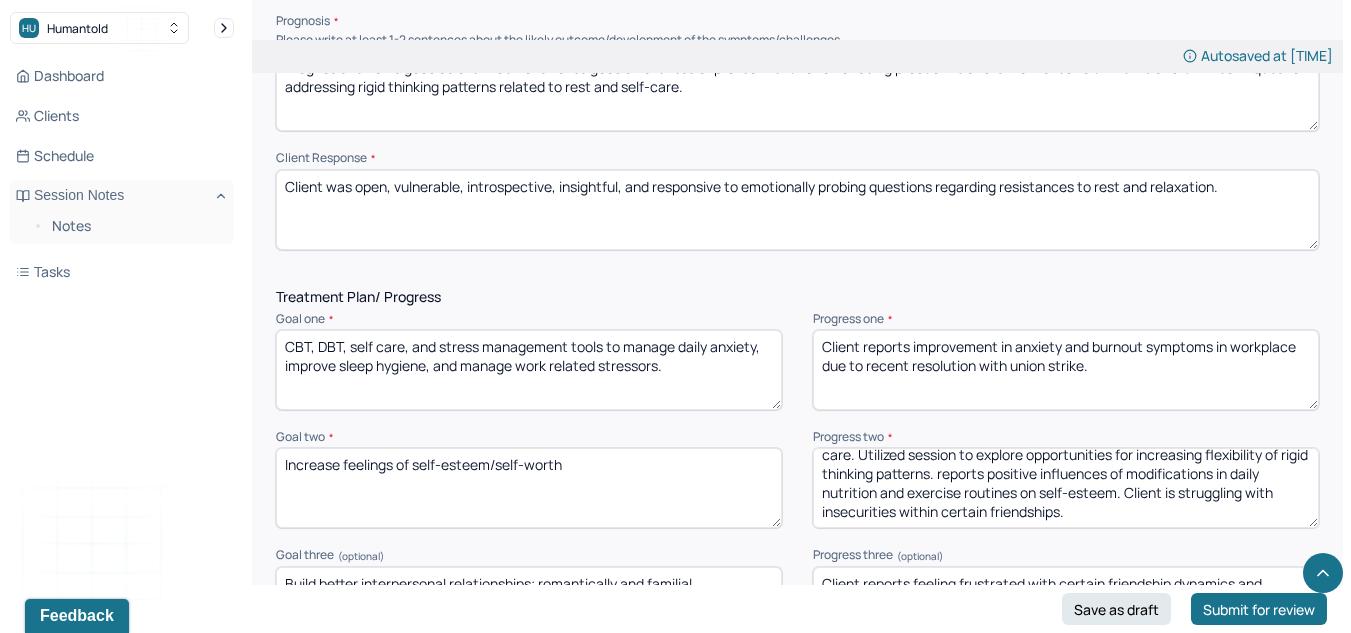 drag, startPoint x: 1048, startPoint y: 501, endPoint x: 1244, endPoint y: 509, distance: 196.1632 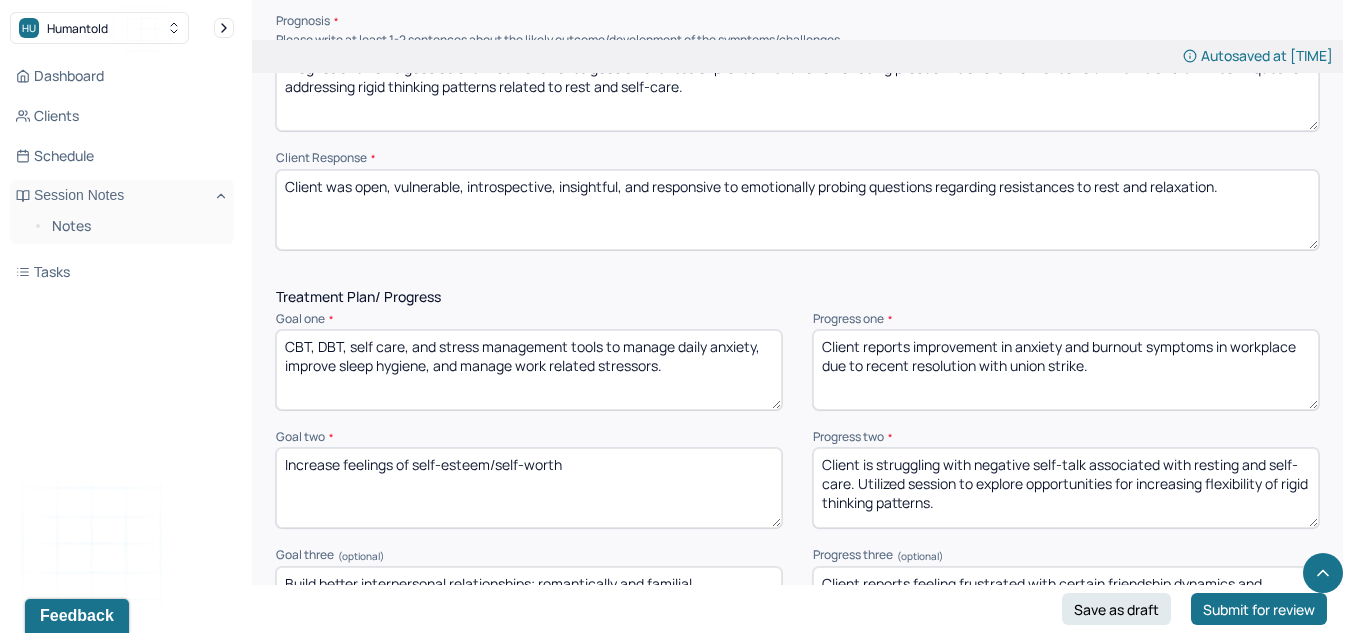 scroll, scrollTop: 0, scrollLeft: 0, axis: both 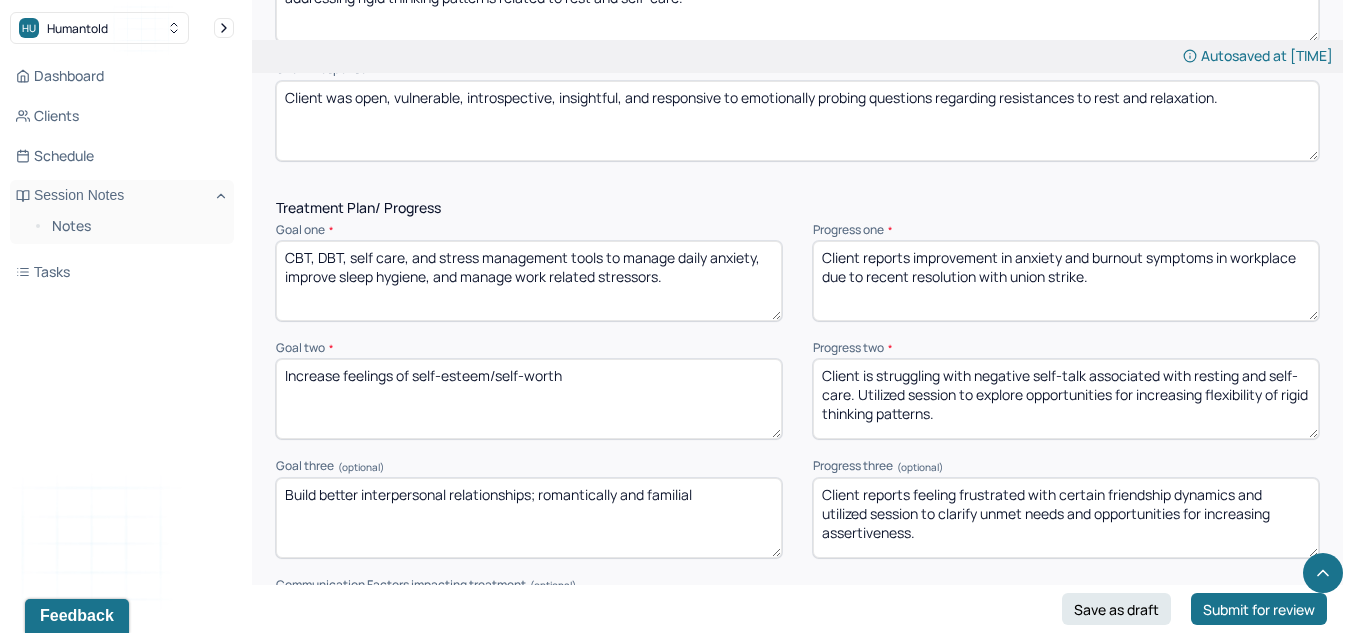type on "Client is struggling with negative self-talk associated with resting and self-care. Utilized session to explore opportunities for increasing flexibility of rigid thinking patterns." 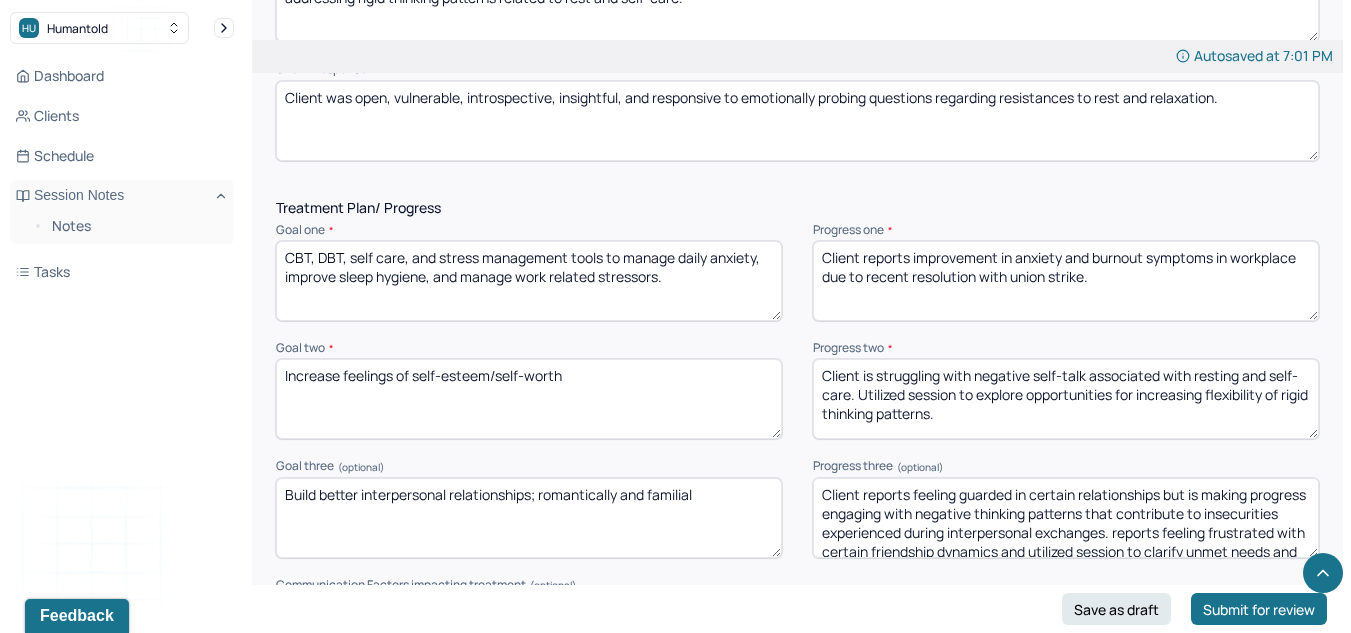 click on "Client reports feeling guarded in certain relationships but is making progress engaging with negative thinking patterns that contribute to insecurities experienced during interpersonal exchanges. reports feeling frustrated with certain friendship dynamics and utilized session to clarify unmet needs and opportunities for increasing assertiveness." at bounding box center [1066, 518] 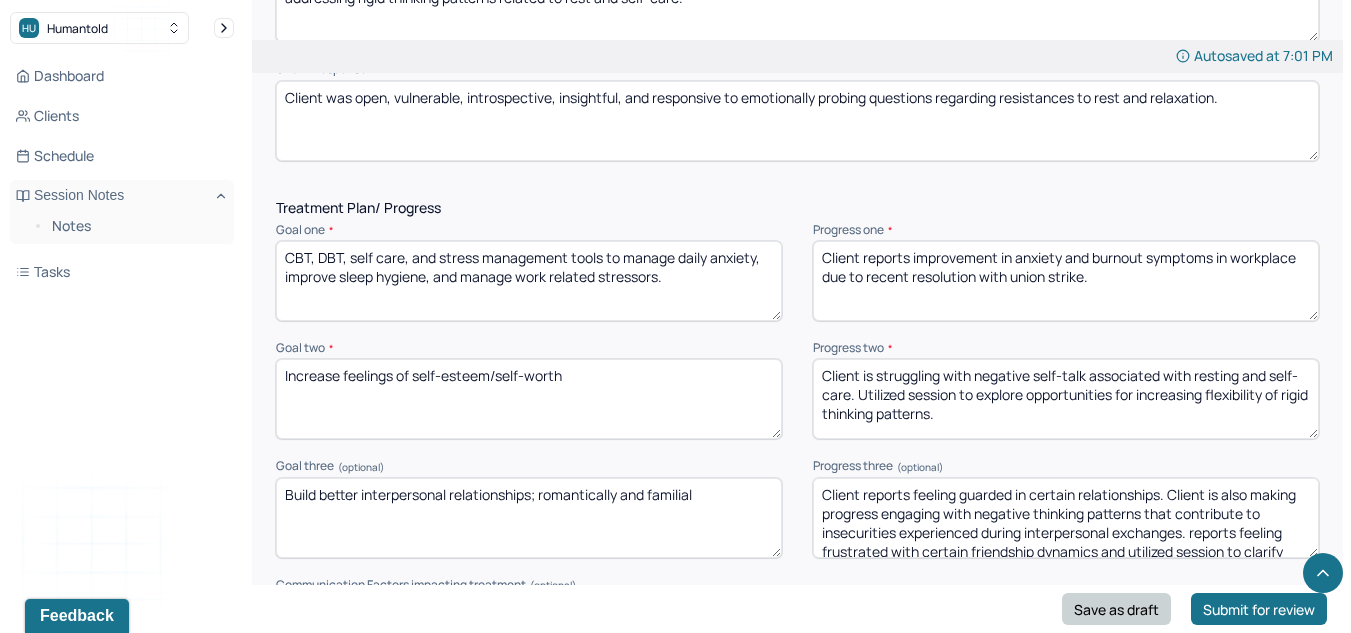 scroll, scrollTop: 48, scrollLeft: 0, axis: vertical 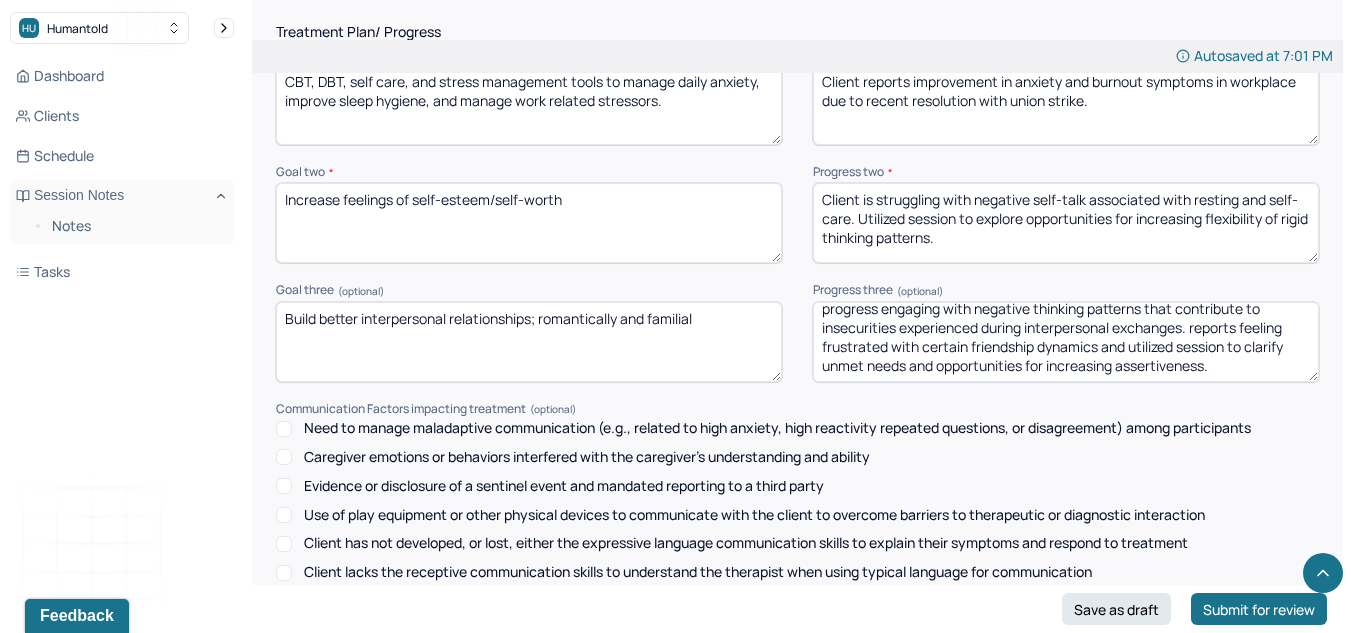drag, startPoint x: 823, startPoint y: 550, endPoint x: 1255, endPoint y: 627, distance: 438.80862 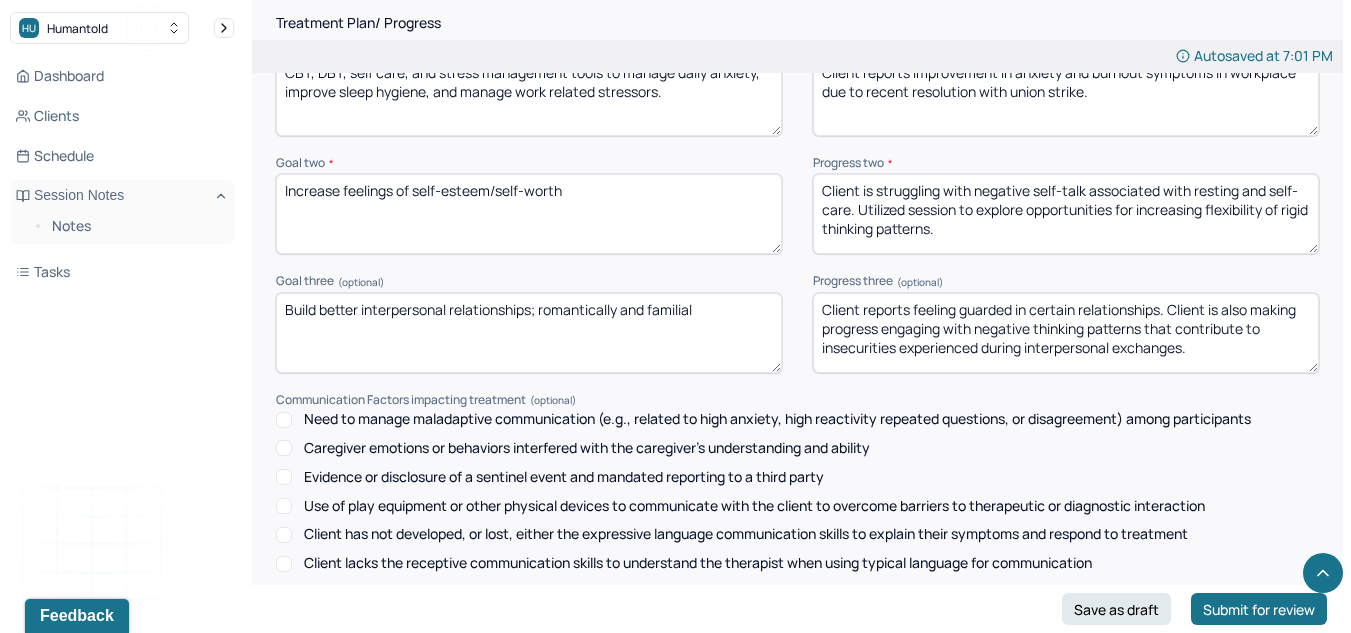 scroll, scrollTop: 0, scrollLeft: 0, axis: both 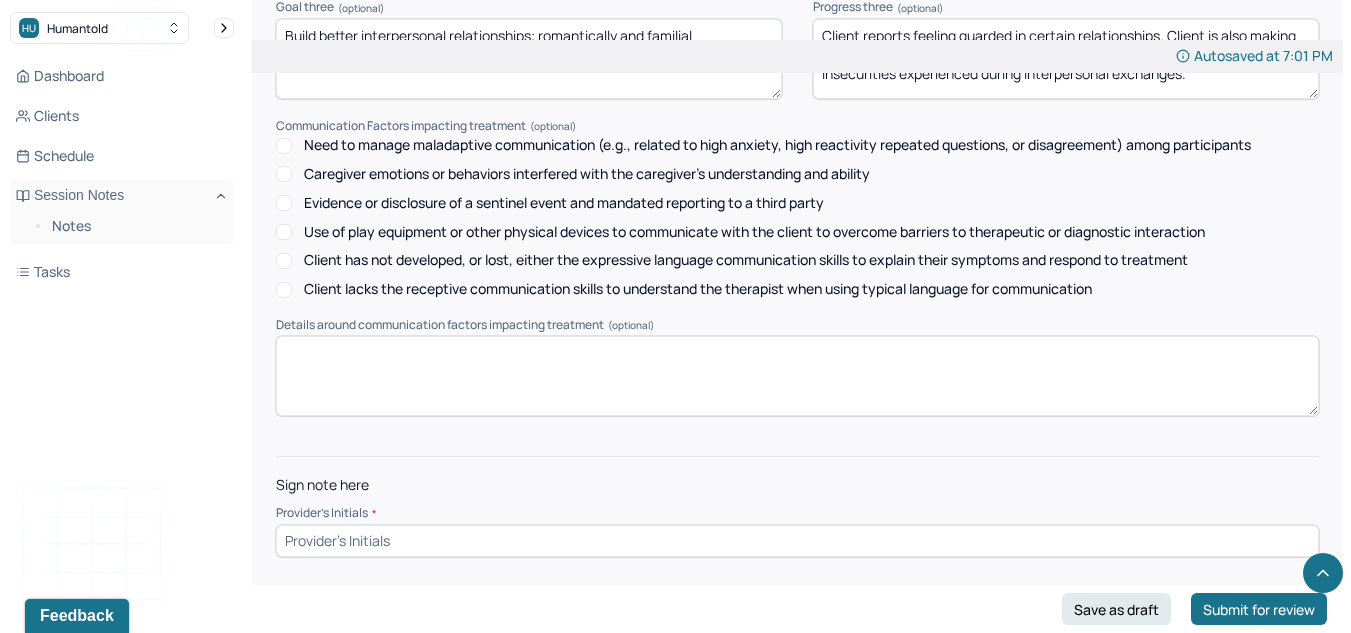 type on "Client reports feeling guarded in certain relationships. Client is also making progress engaging with negative thinking patterns that contribute to insecurities experienced during interpersonal exchanges." 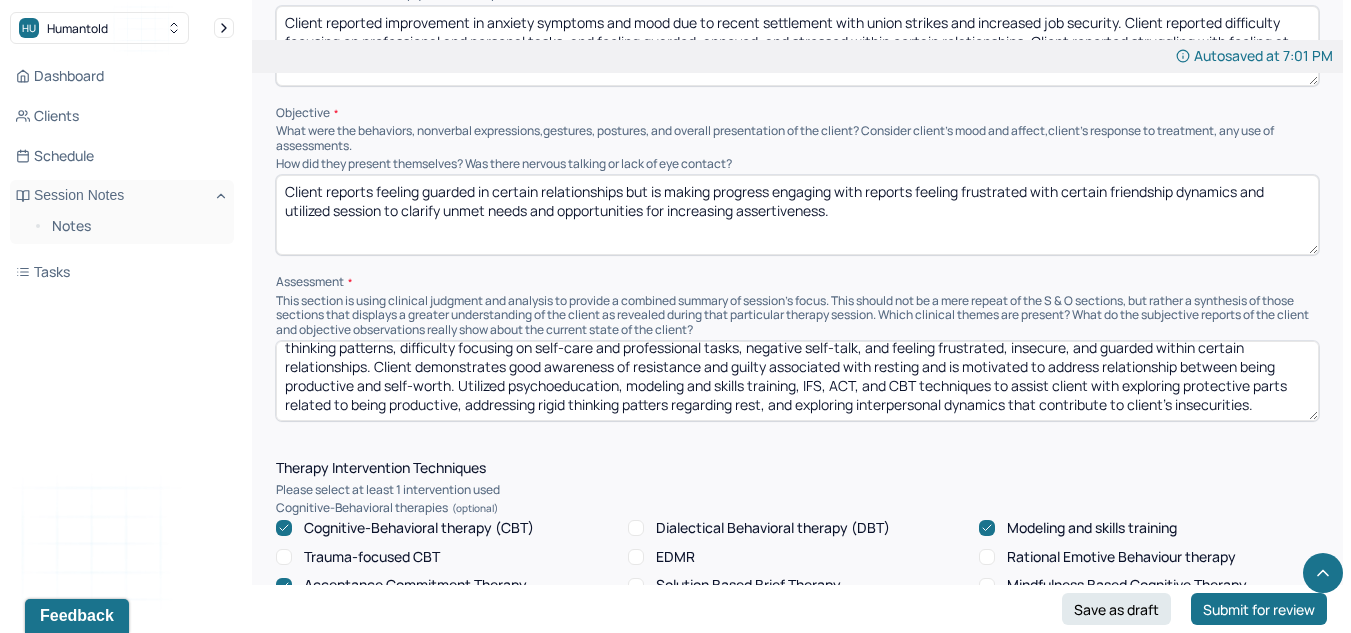 scroll, scrollTop: 1315, scrollLeft: 0, axis: vertical 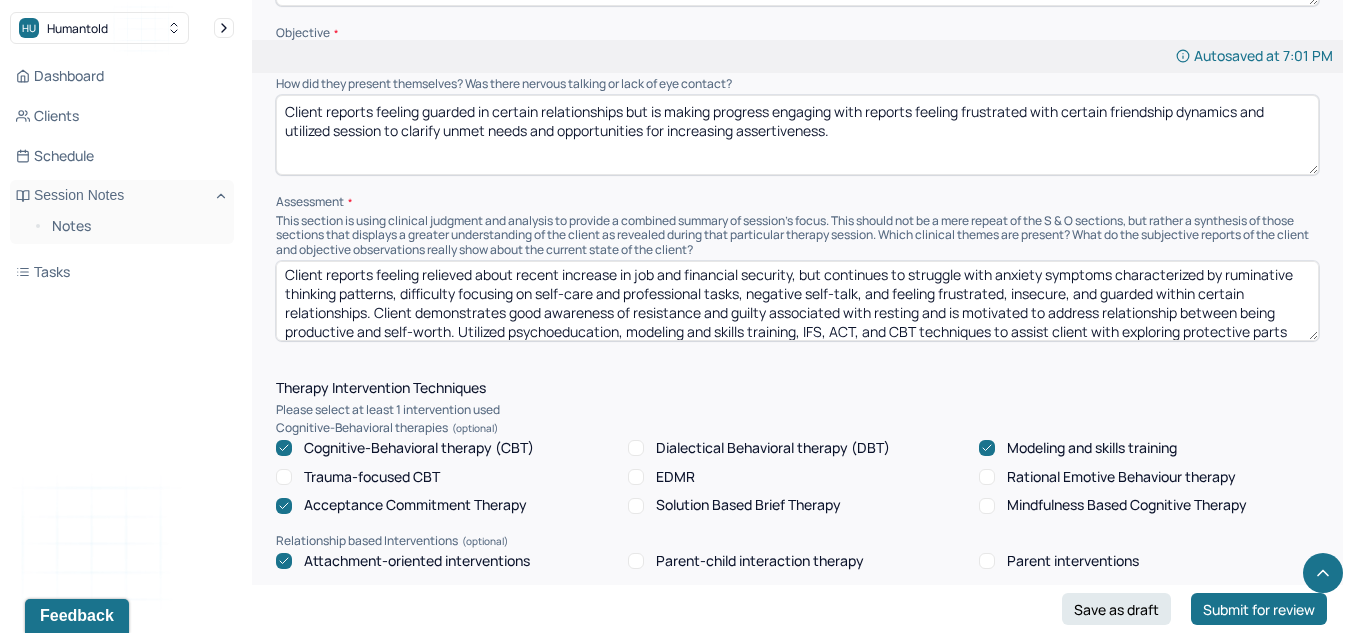 type on "LK" 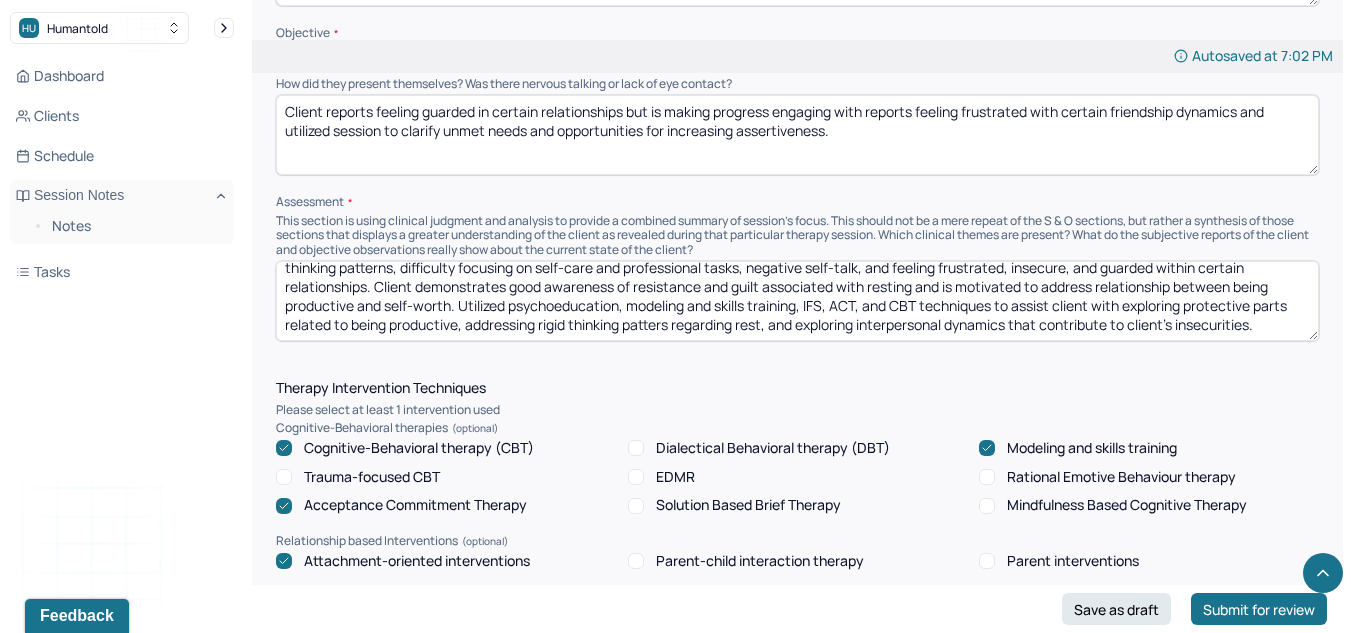 scroll, scrollTop: 48, scrollLeft: 0, axis: vertical 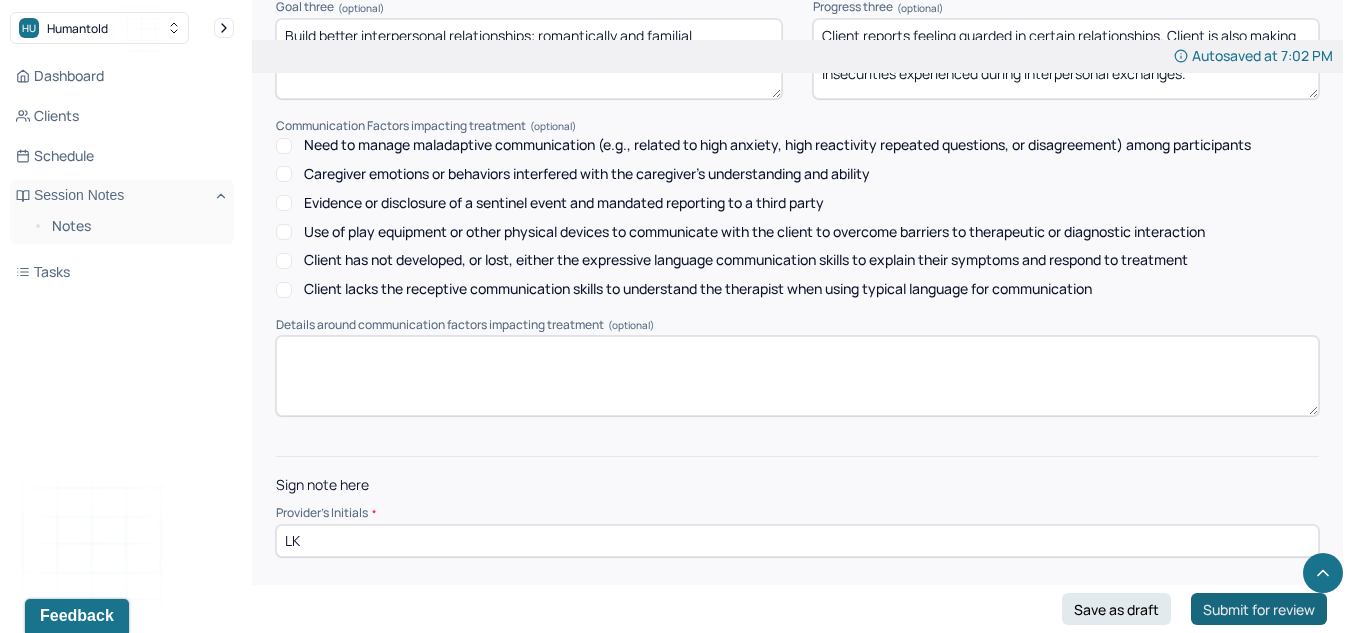 type on "Client reports feeling relieved about recent increase in job and financial security, but continues to struggle with anxiety symptoms characterized by ruminative thinking patterns, difficulty focusing on self-care and professional tasks, negative self-talk, and feeling frustrated, insecure, and guarded within certain relationships. Client demonstrates good awareness of resistance and guilt associated with resting and is motivated to address relationship between being productive and self-worth. Utilized psychoeducation, modeling and skills training, IFS, ACT, and CBT techniques to assist client with exploring protective parts related to being productive, addressing rigid thinking patters regarding rest, and exploring interpersonal dynamics that contribute to client's insecurities." 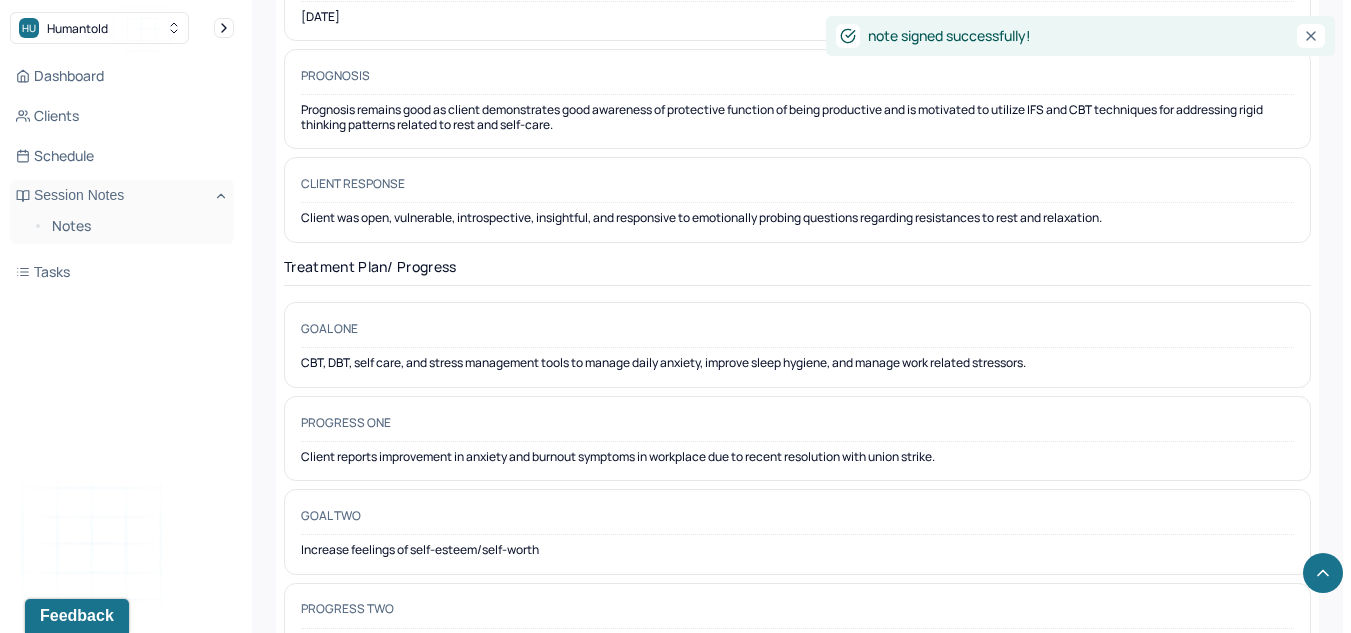 scroll, scrollTop: 0, scrollLeft: 0, axis: both 